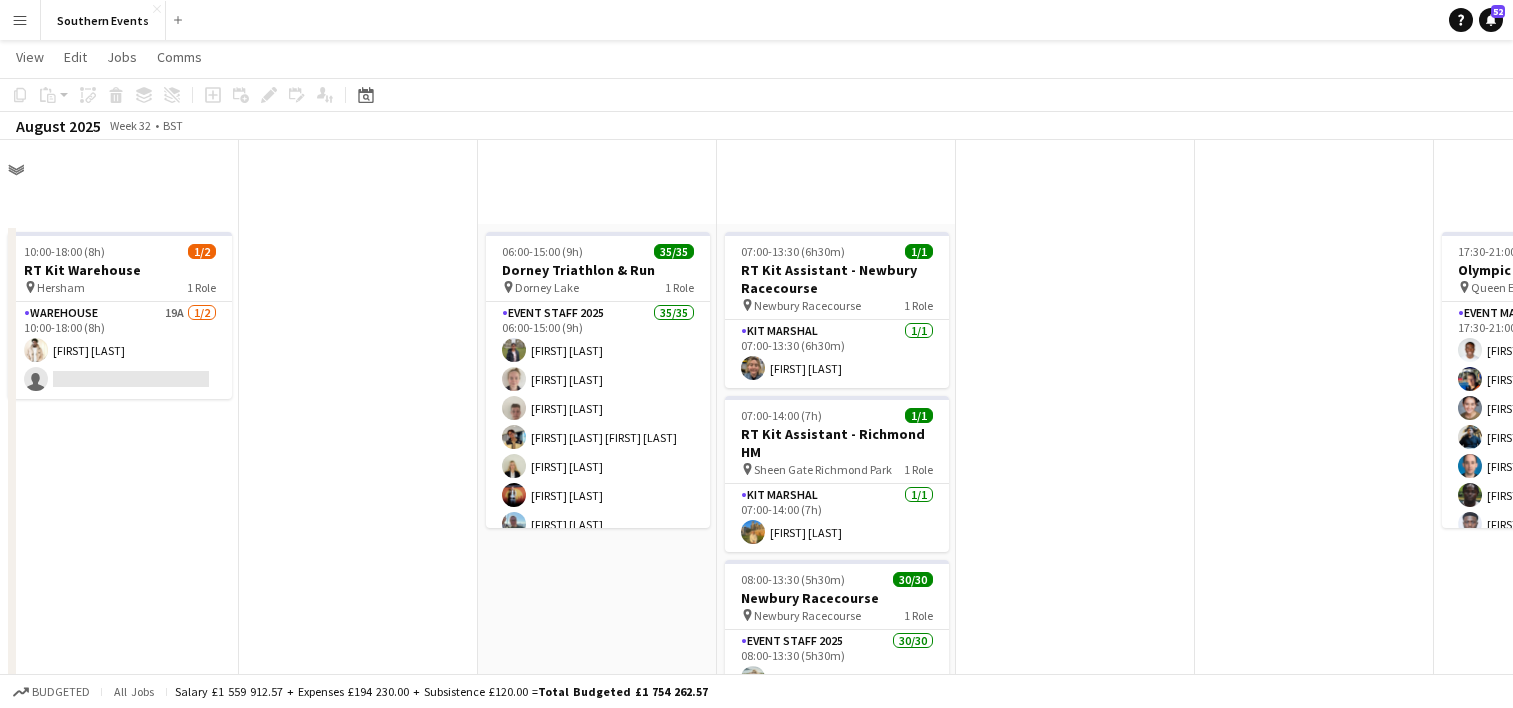 scroll, scrollTop: 554, scrollLeft: 0, axis: vertical 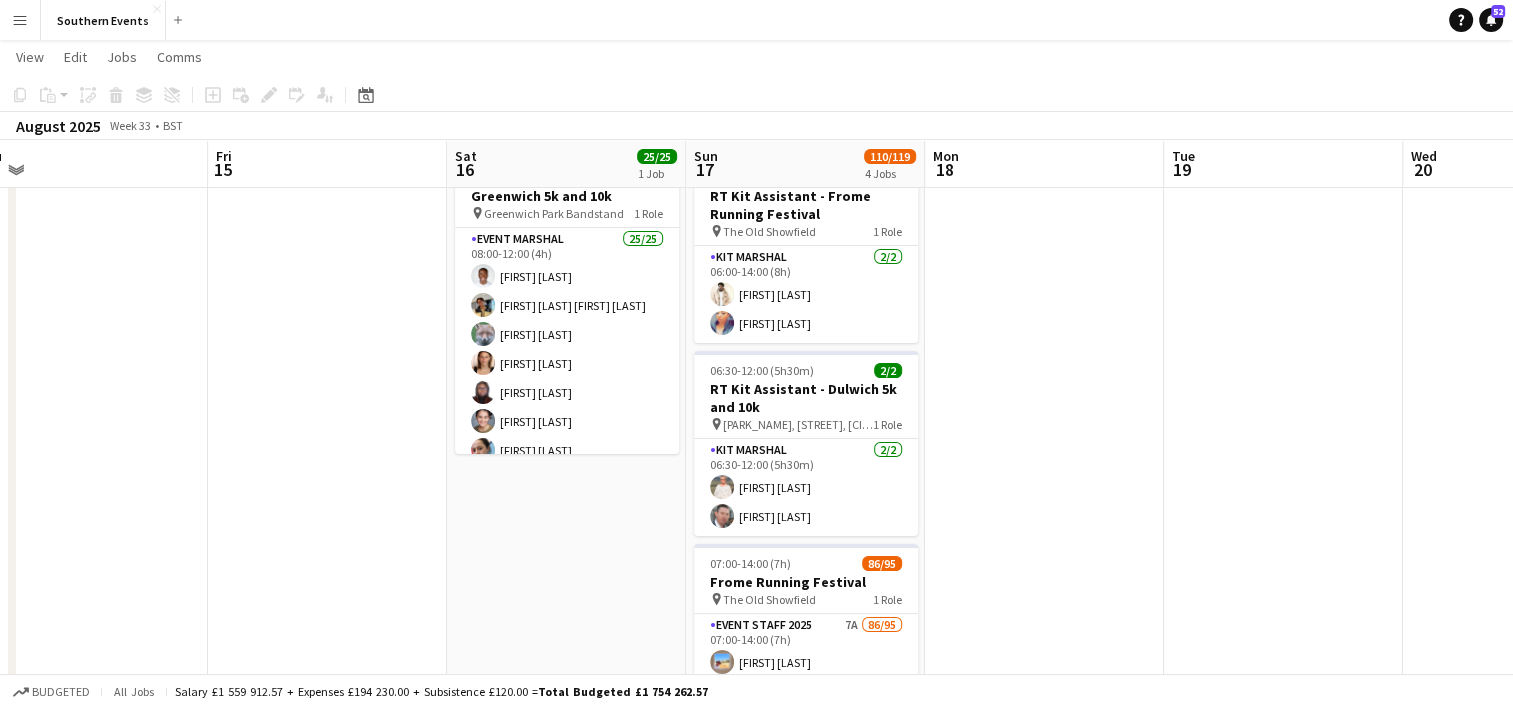 drag, startPoint x: 1277, startPoint y: 410, endPoint x: 0, endPoint y: 478, distance: 1278.8092 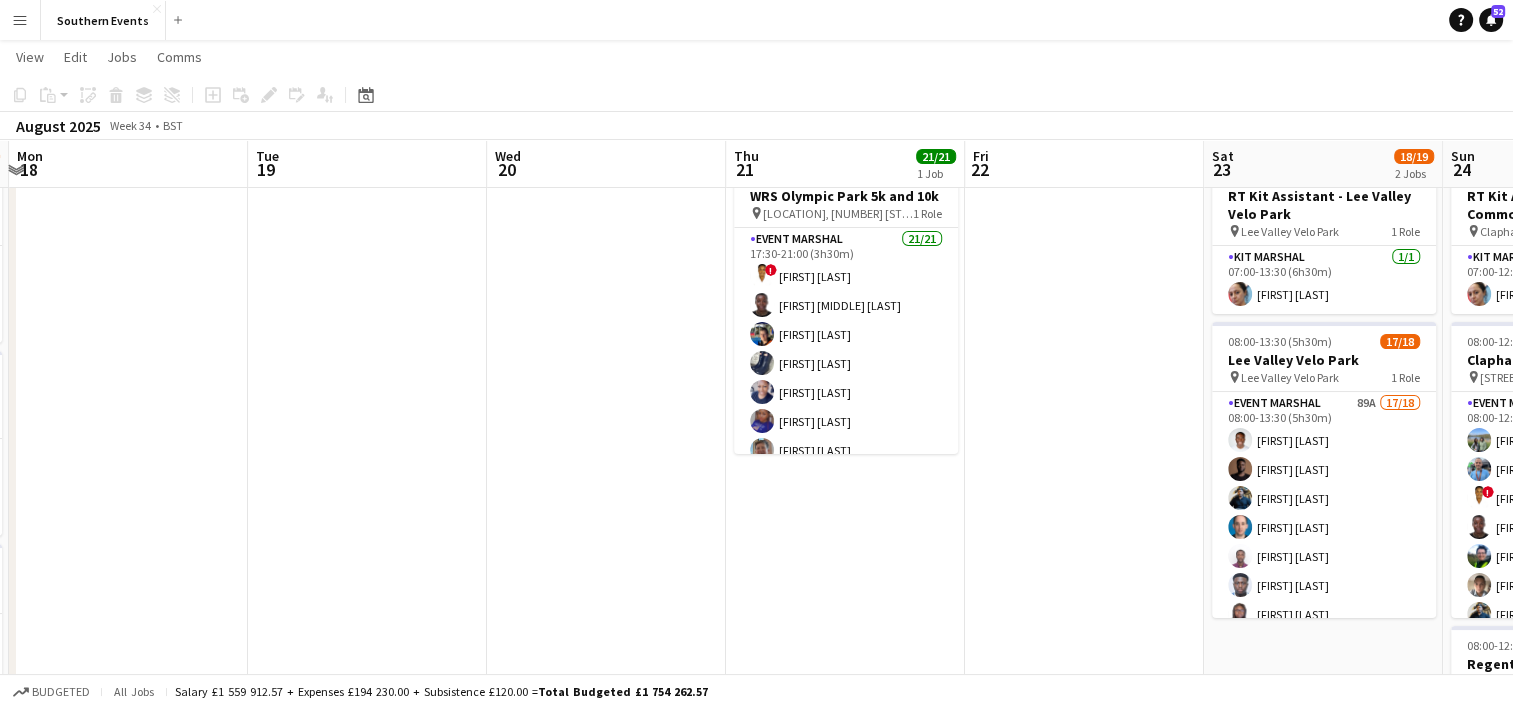 drag, startPoint x: 1204, startPoint y: 336, endPoint x: -4, endPoint y: 444, distance: 1212.8182 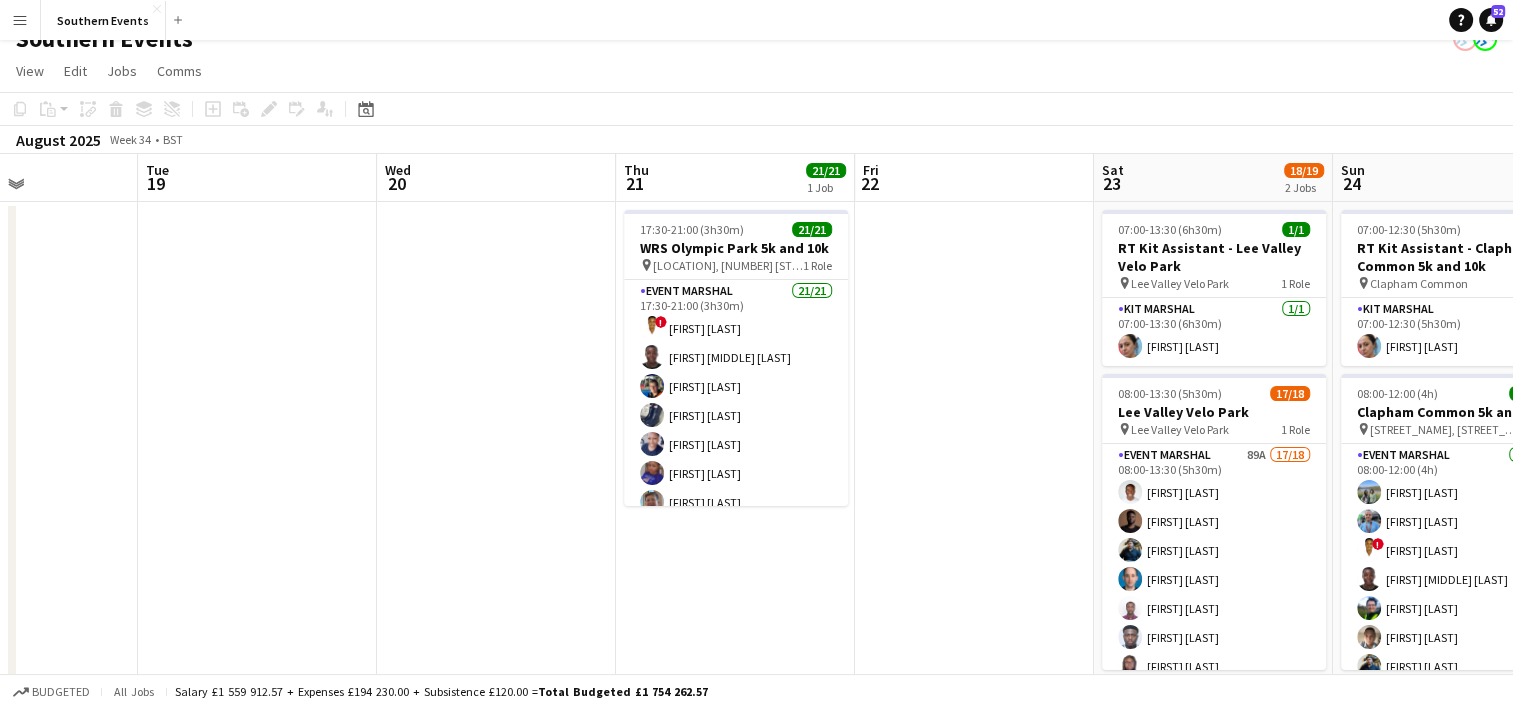 scroll, scrollTop: 0, scrollLeft: 0, axis: both 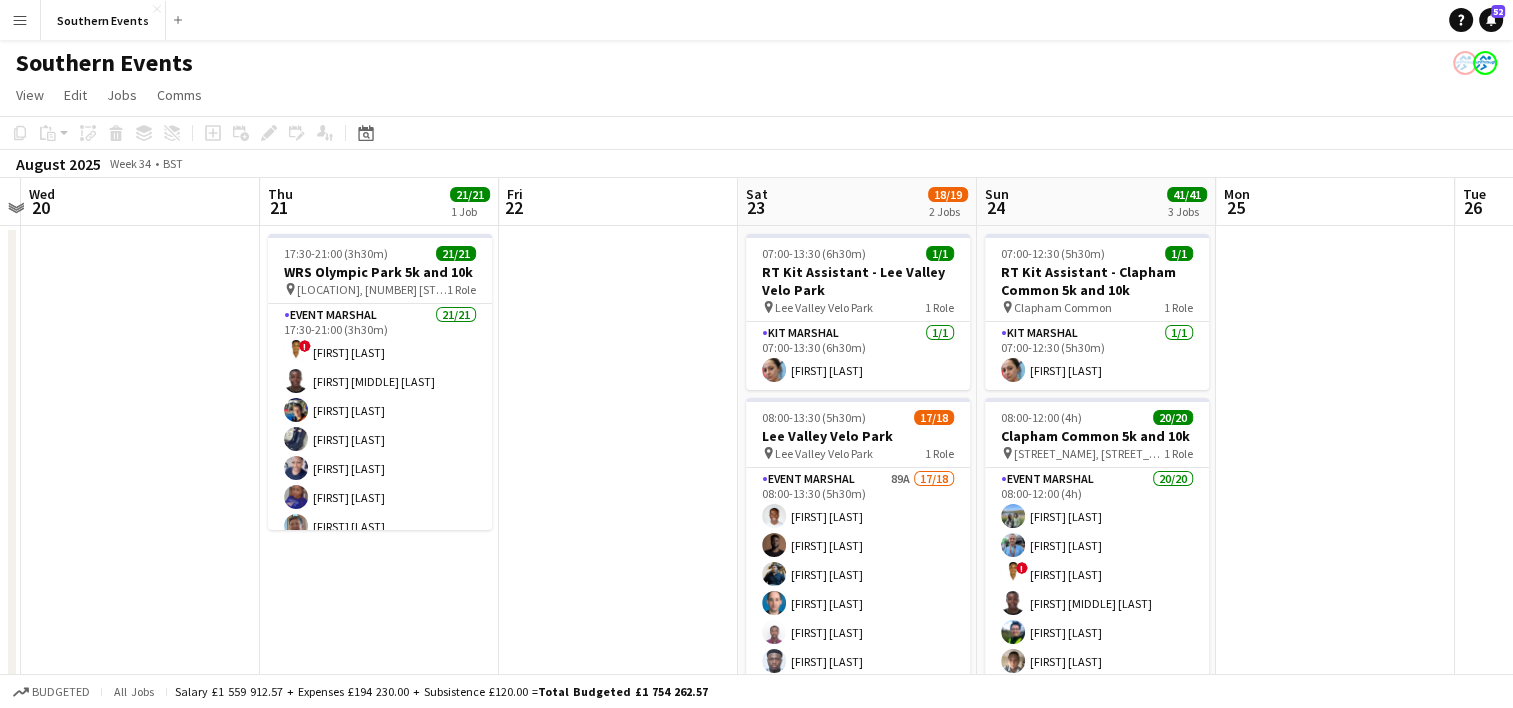 drag, startPoint x: 1008, startPoint y: 384, endPoint x: -4, endPoint y: 441, distance: 1013.60394 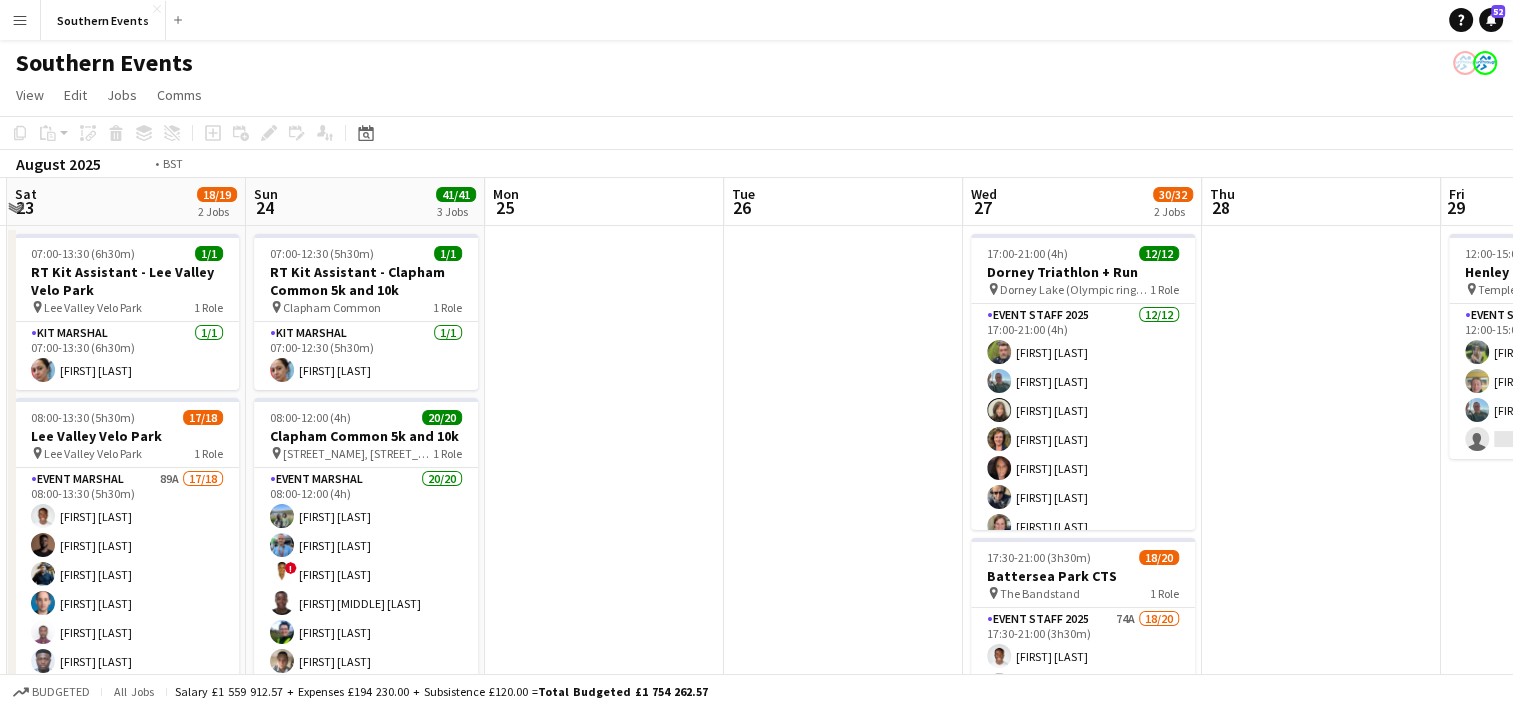 scroll, scrollTop: 0, scrollLeft: 758, axis: horizontal 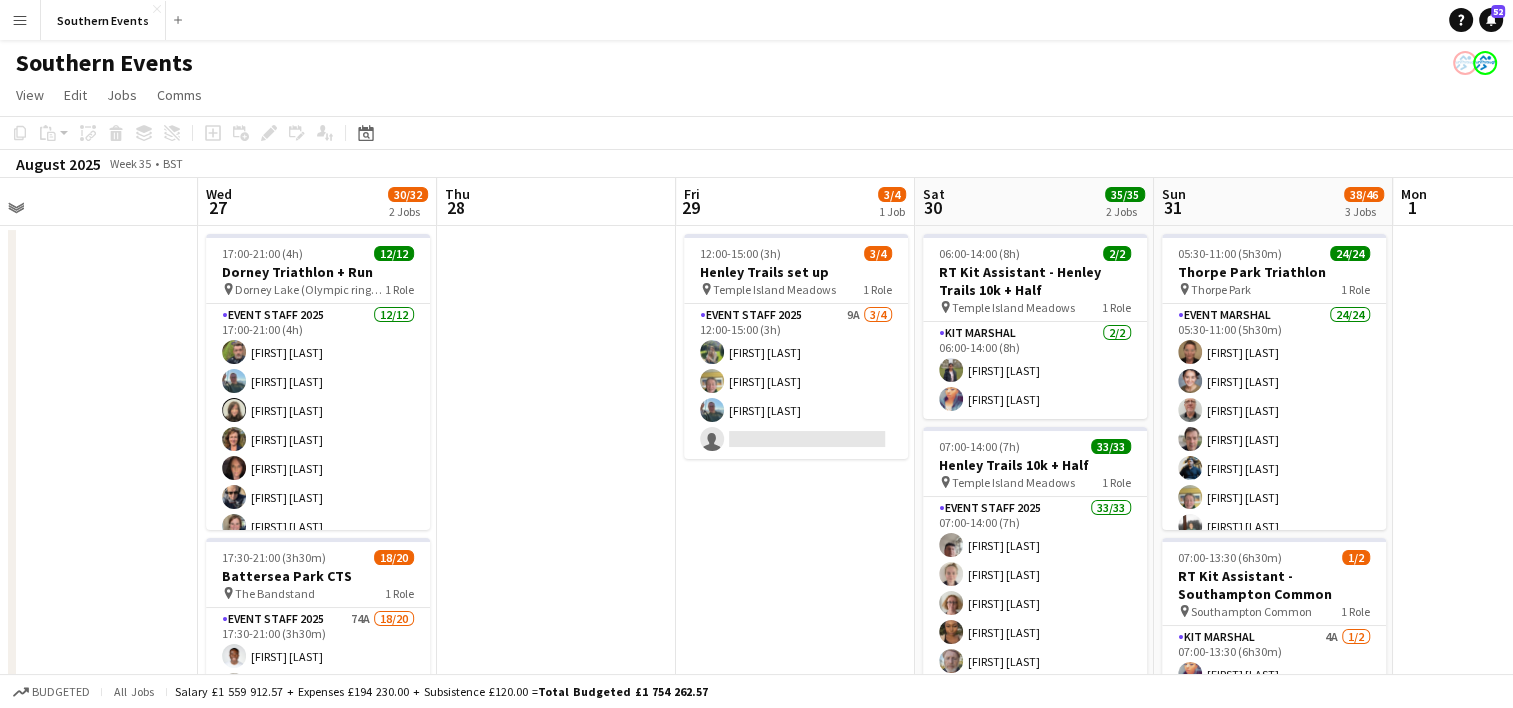 drag, startPoint x: 1035, startPoint y: 364, endPoint x: 107, endPoint y: 440, distance: 931.1069 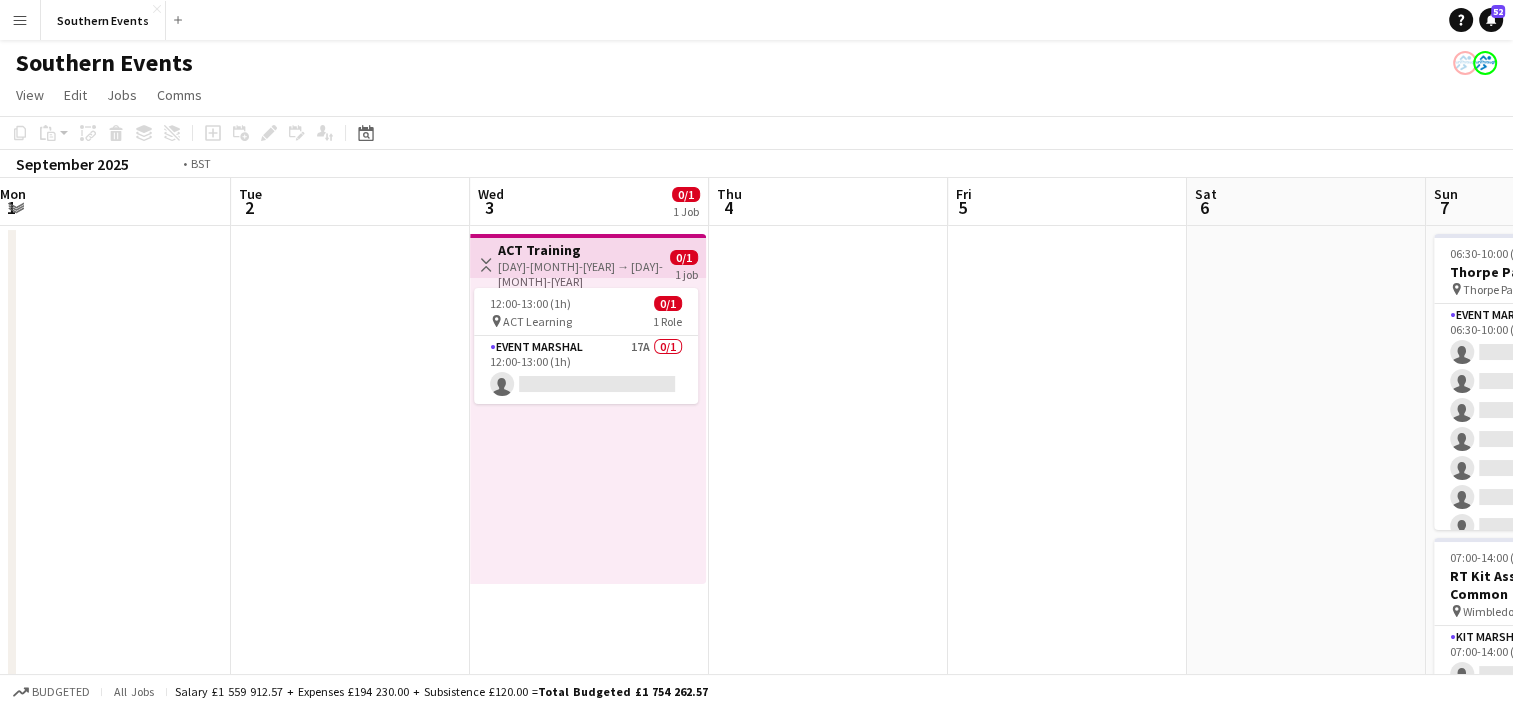 drag, startPoint x: 1285, startPoint y: 360, endPoint x: 68, endPoint y: 401, distance: 1217.6904 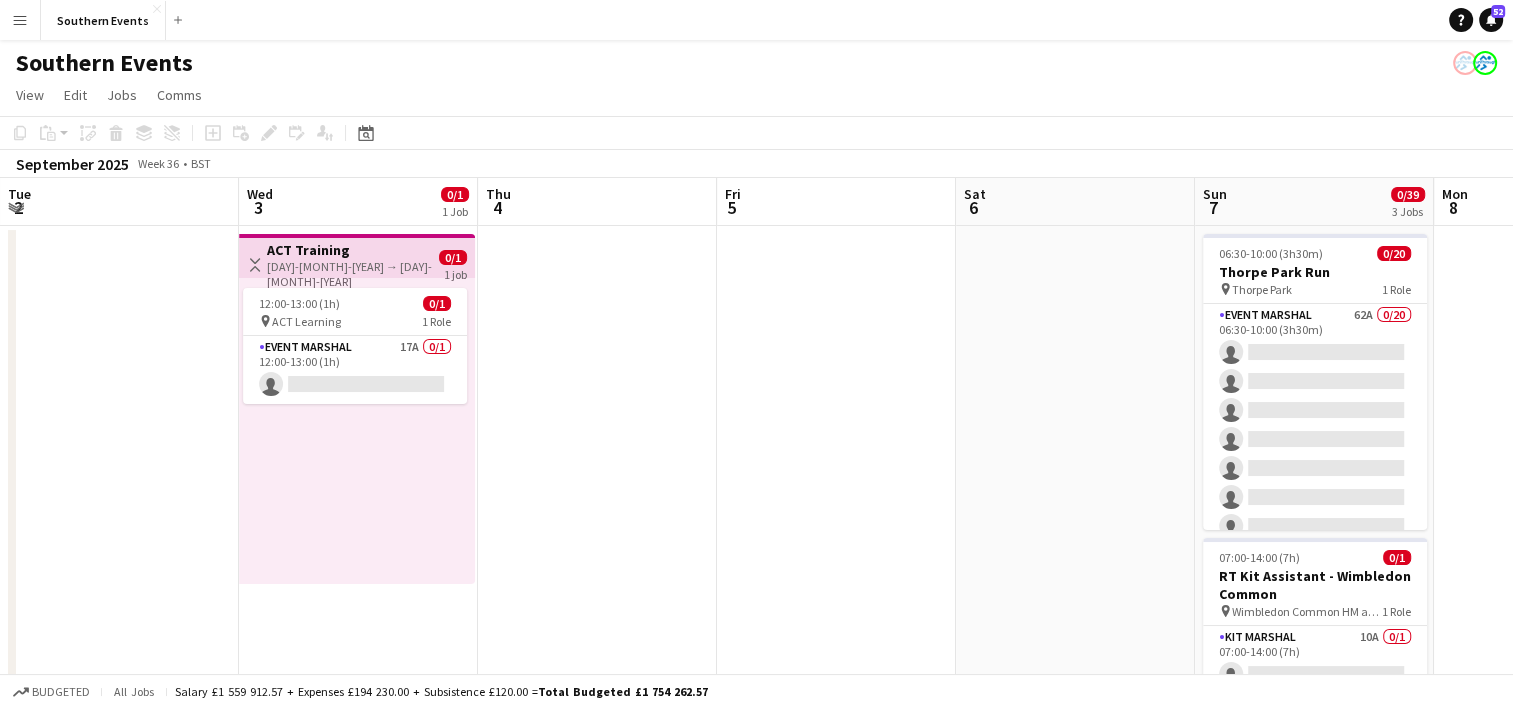 scroll, scrollTop: 0, scrollLeft: 635, axis: horizontal 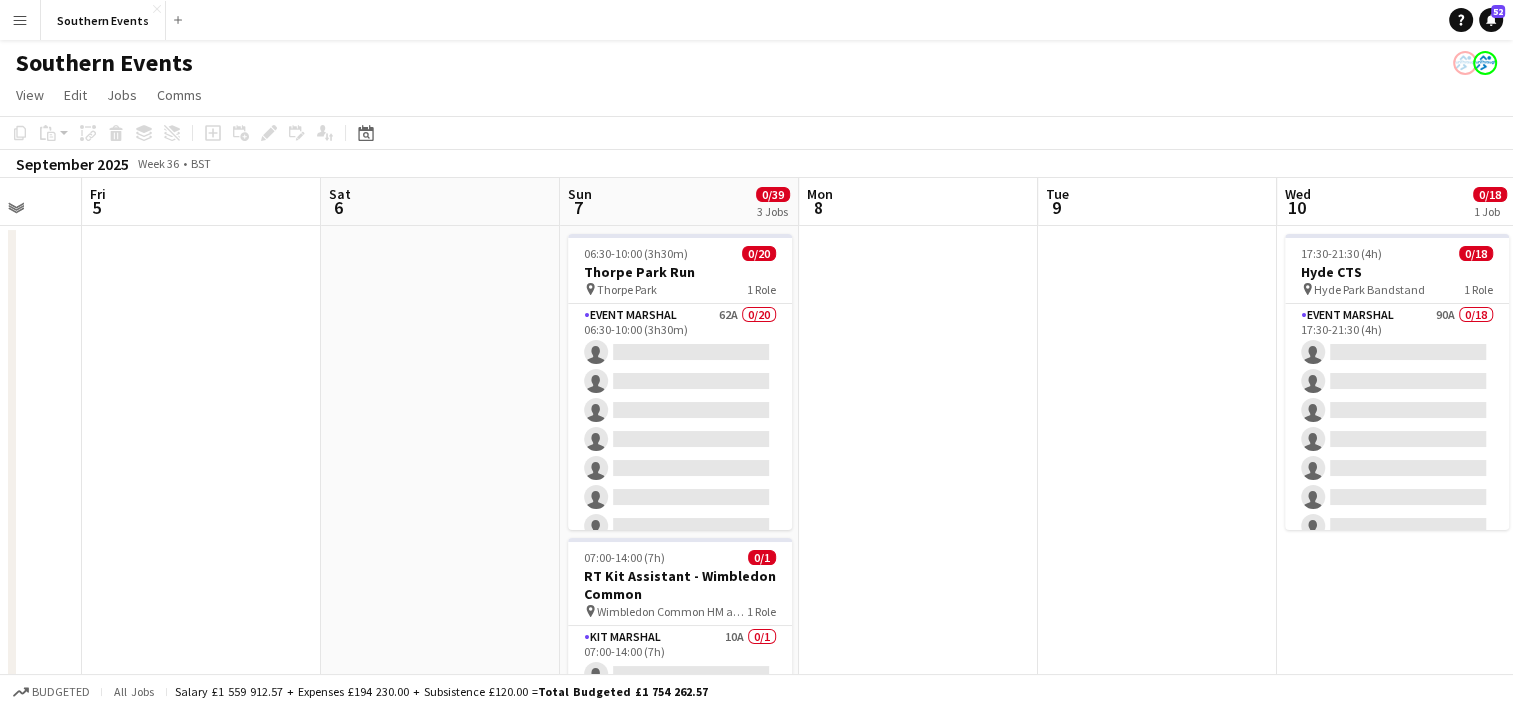 drag, startPoint x: 1068, startPoint y: 355, endPoint x: 228, endPoint y: 424, distance: 842.82916 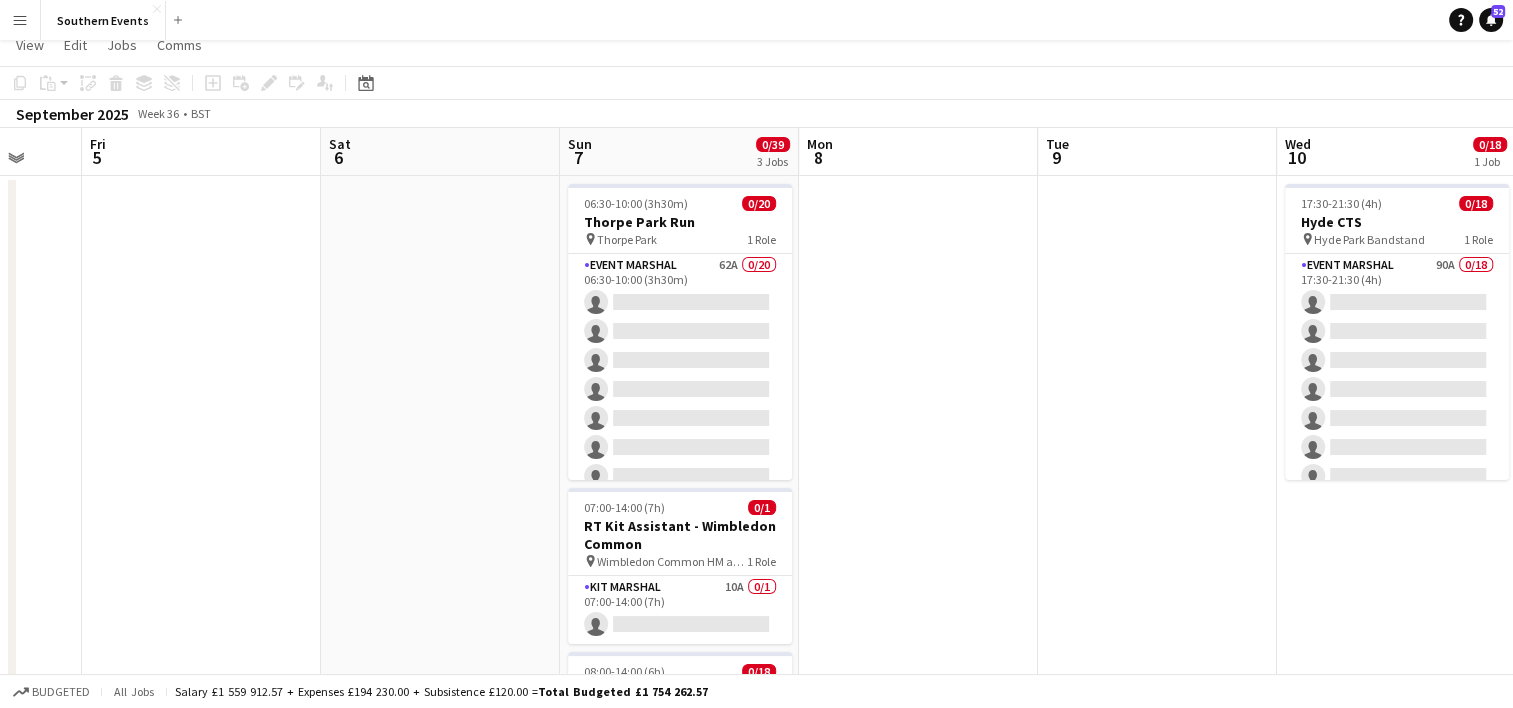 scroll, scrollTop: 0, scrollLeft: 0, axis: both 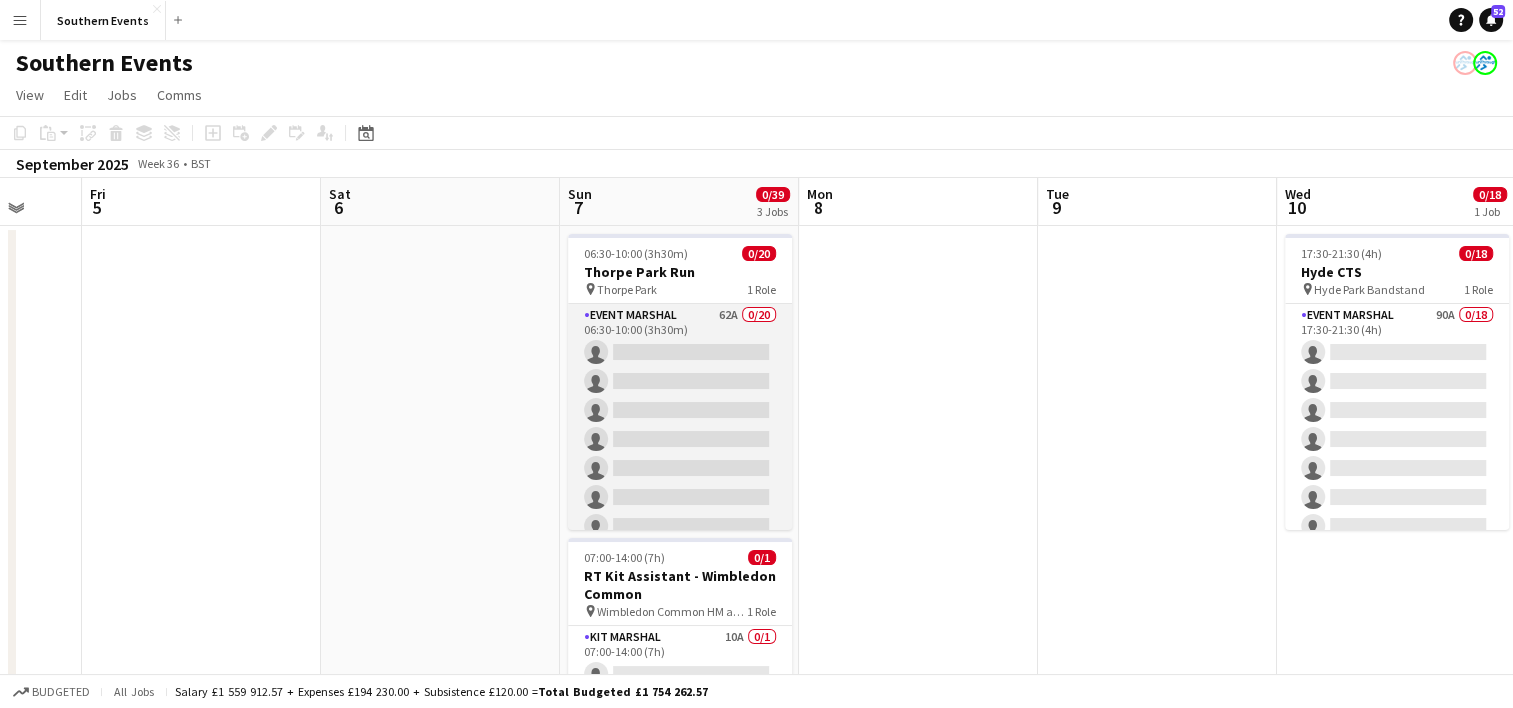 click on "Event Marshal   62A   [DAY]/[MONTH]   [TIME]-[TIME] ([DURATION])
single-neutral-actions
single-neutral-actions
single-neutral-actions
single-neutral-actions
single-neutral-actions
single-neutral-actions
single-neutral-actions
single-neutral-actions
single-neutral-actions
single-neutral-actions
single-neutral-actions
single-neutral-actions
single-neutral-actions
single-neutral-actions
single-neutral-actions
single-neutral-actions
single-neutral-actions" at bounding box center (680, 613) 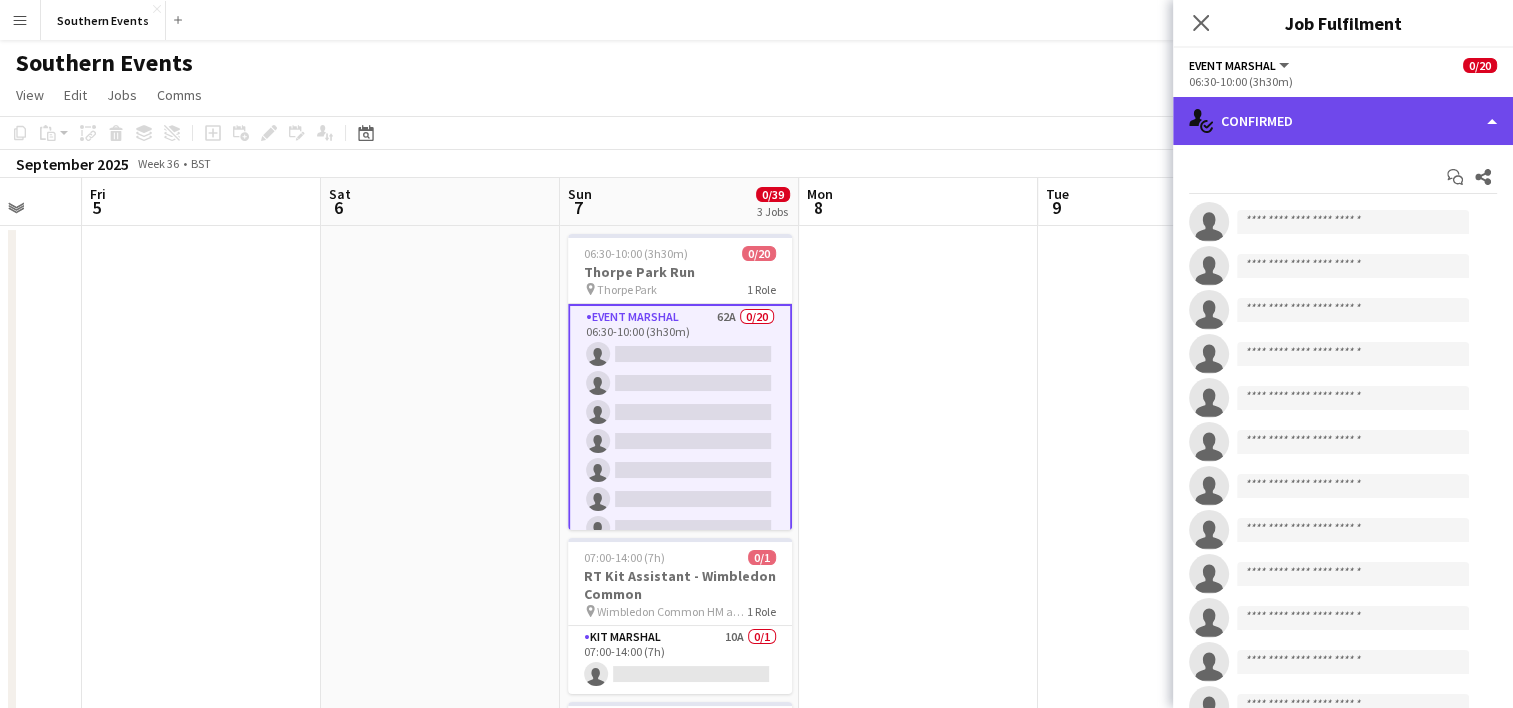 click on "single-neutral-actions-check-2
Confirmed" 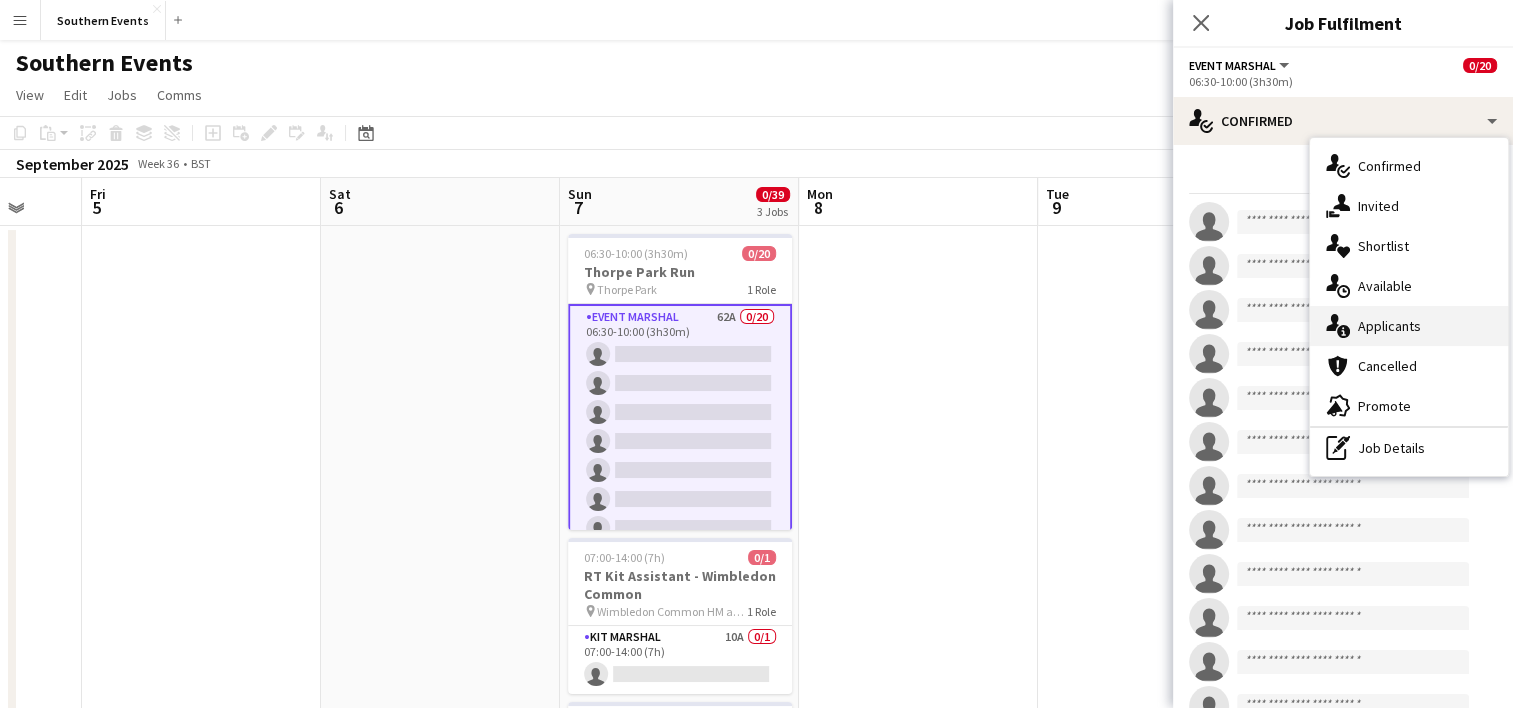 click on "single-neutral-actions-information
Applicants" at bounding box center (1409, 326) 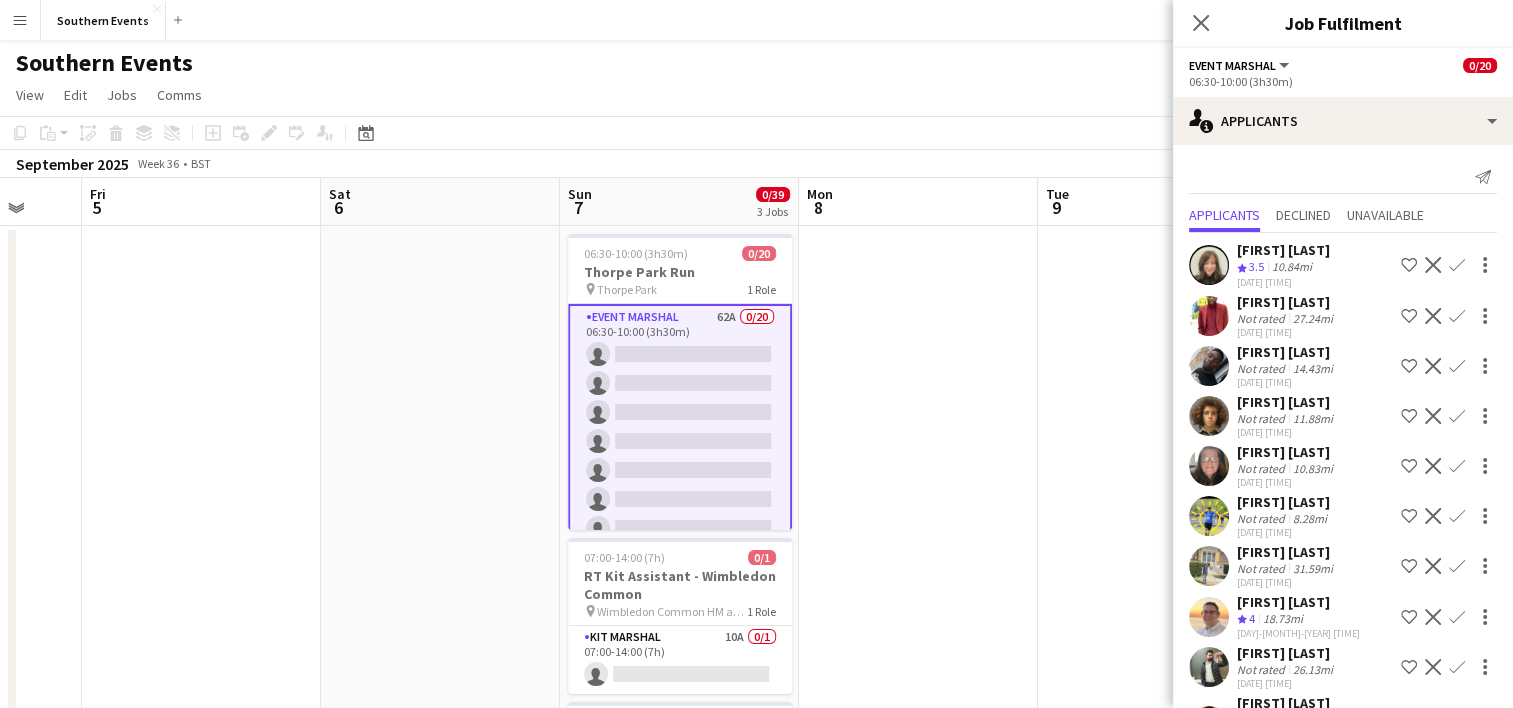 click on "Confirm" at bounding box center [1457, 316] 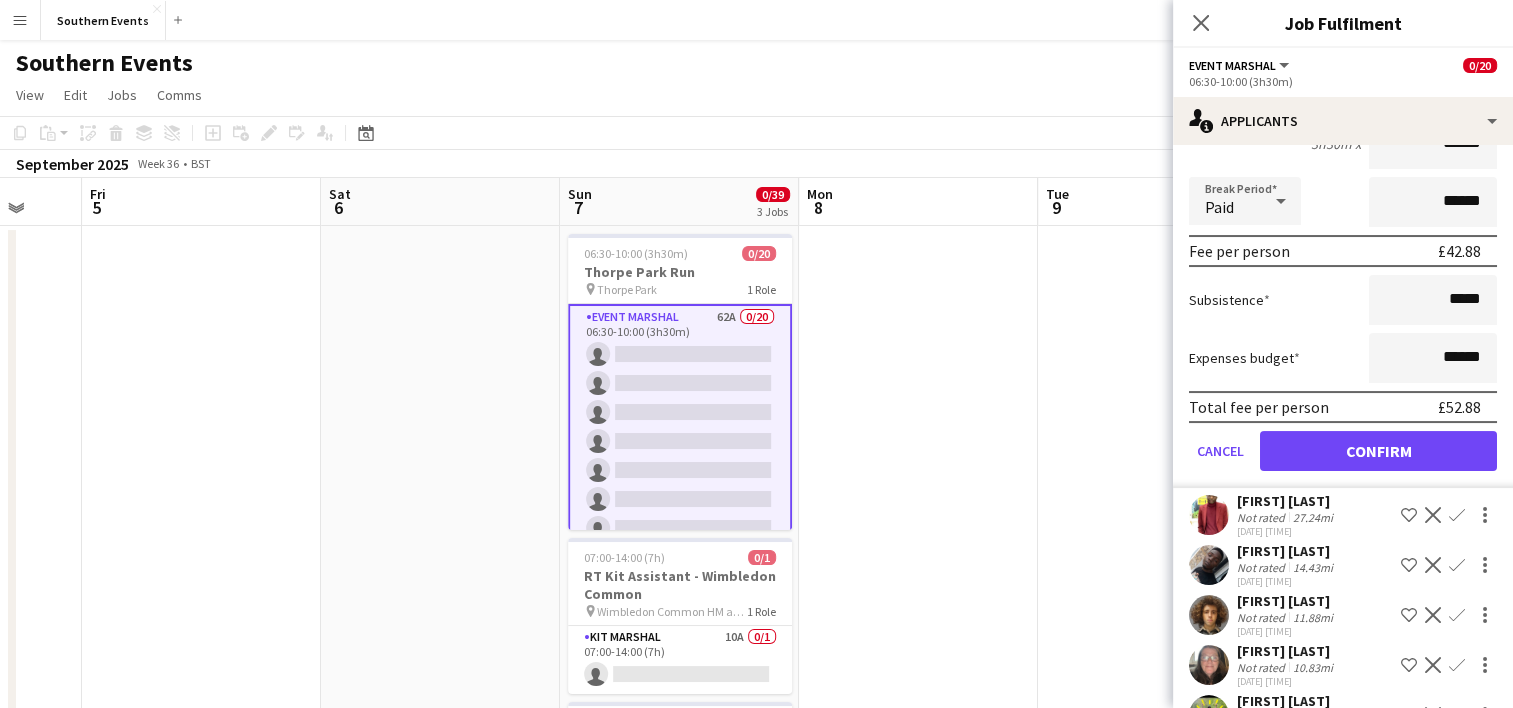 scroll, scrollTop: 300, scrollLeft: 0, axis: vertical 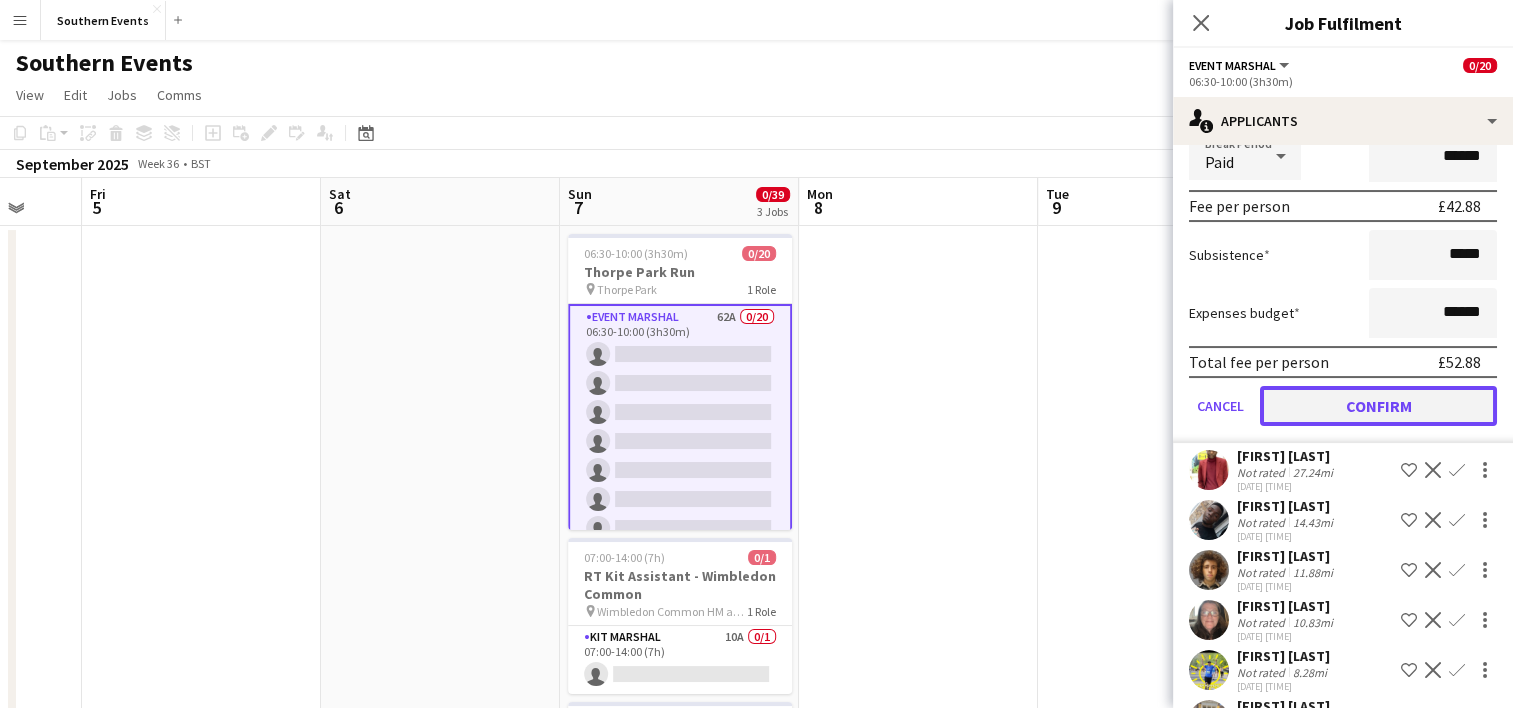 click on "Confirm" 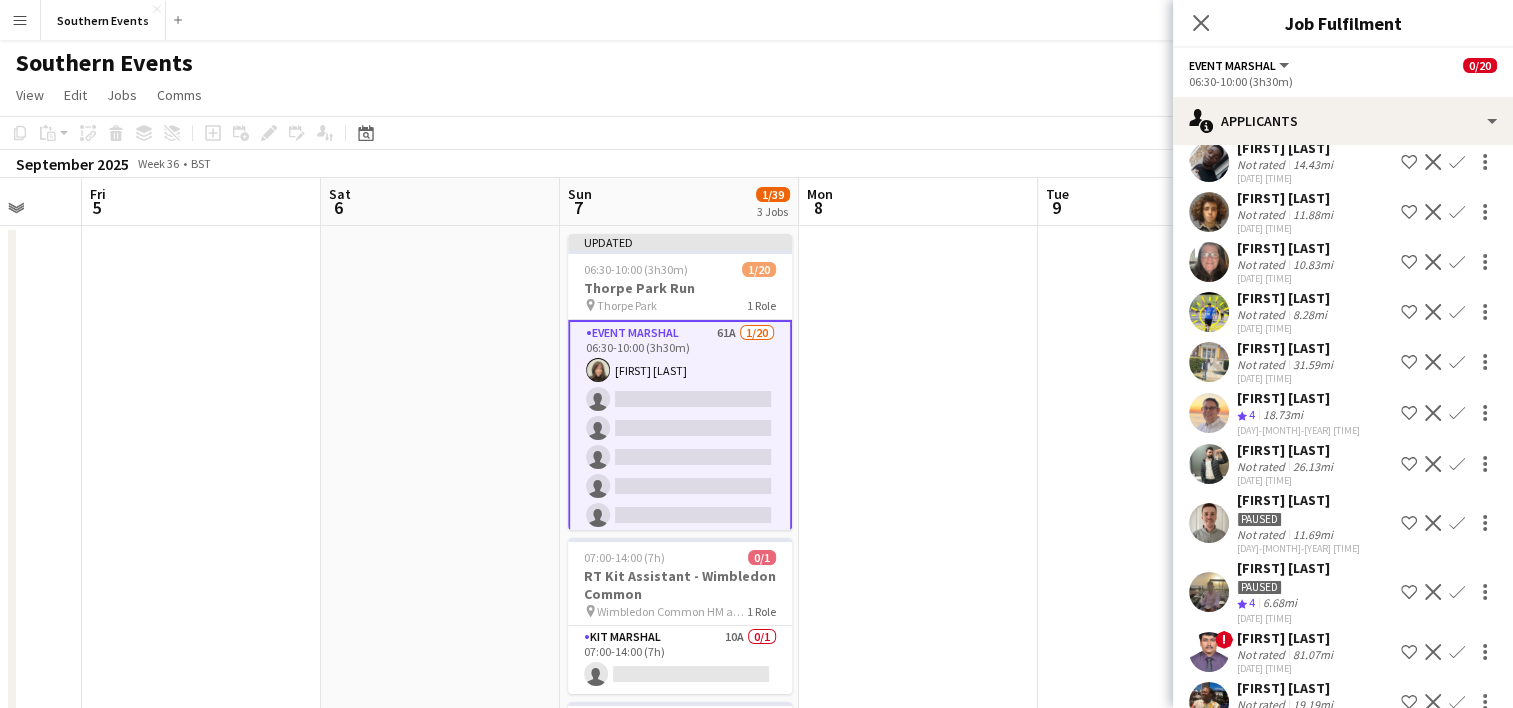 scroll, scrollTop: 200, scrollLeft: 0, axis: vertical 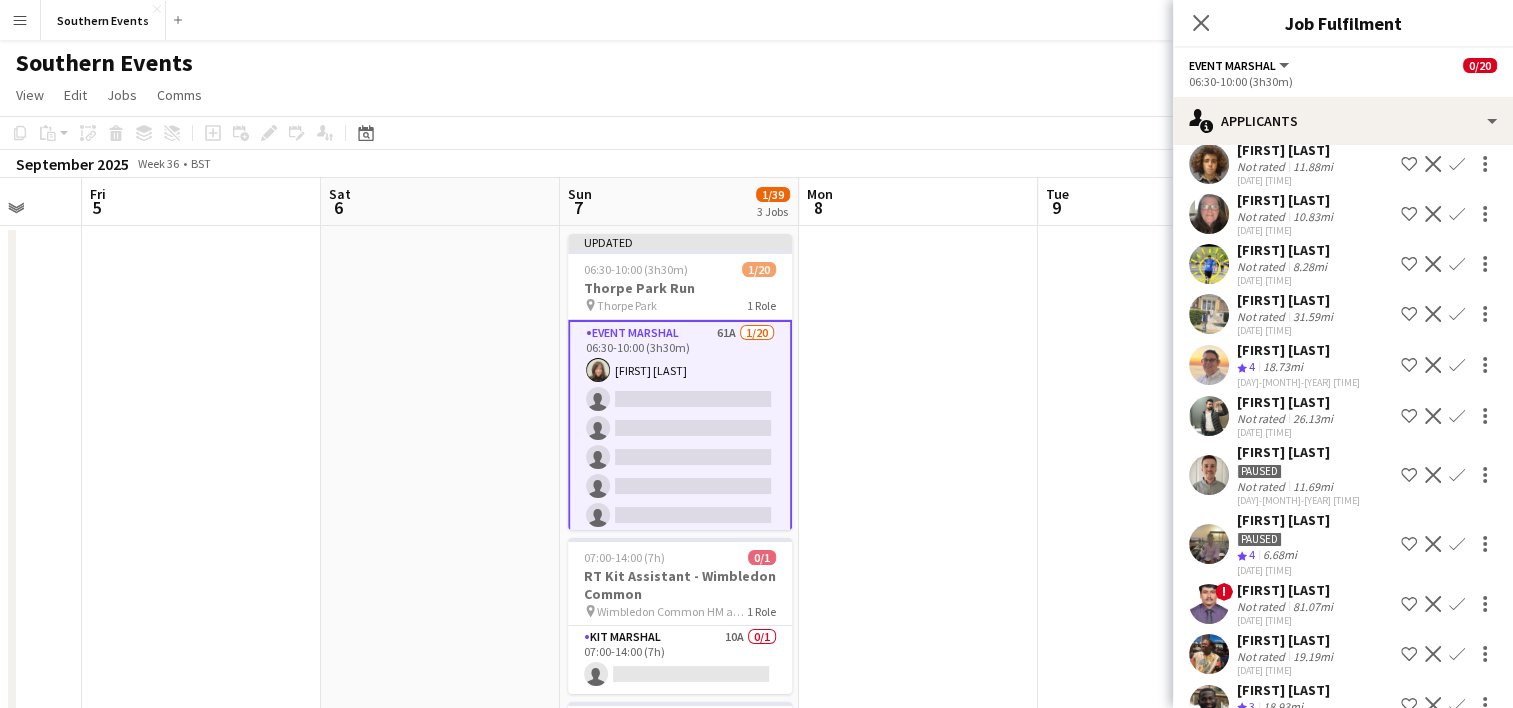 click on "Confirm" at bounding box center (1457, 416) 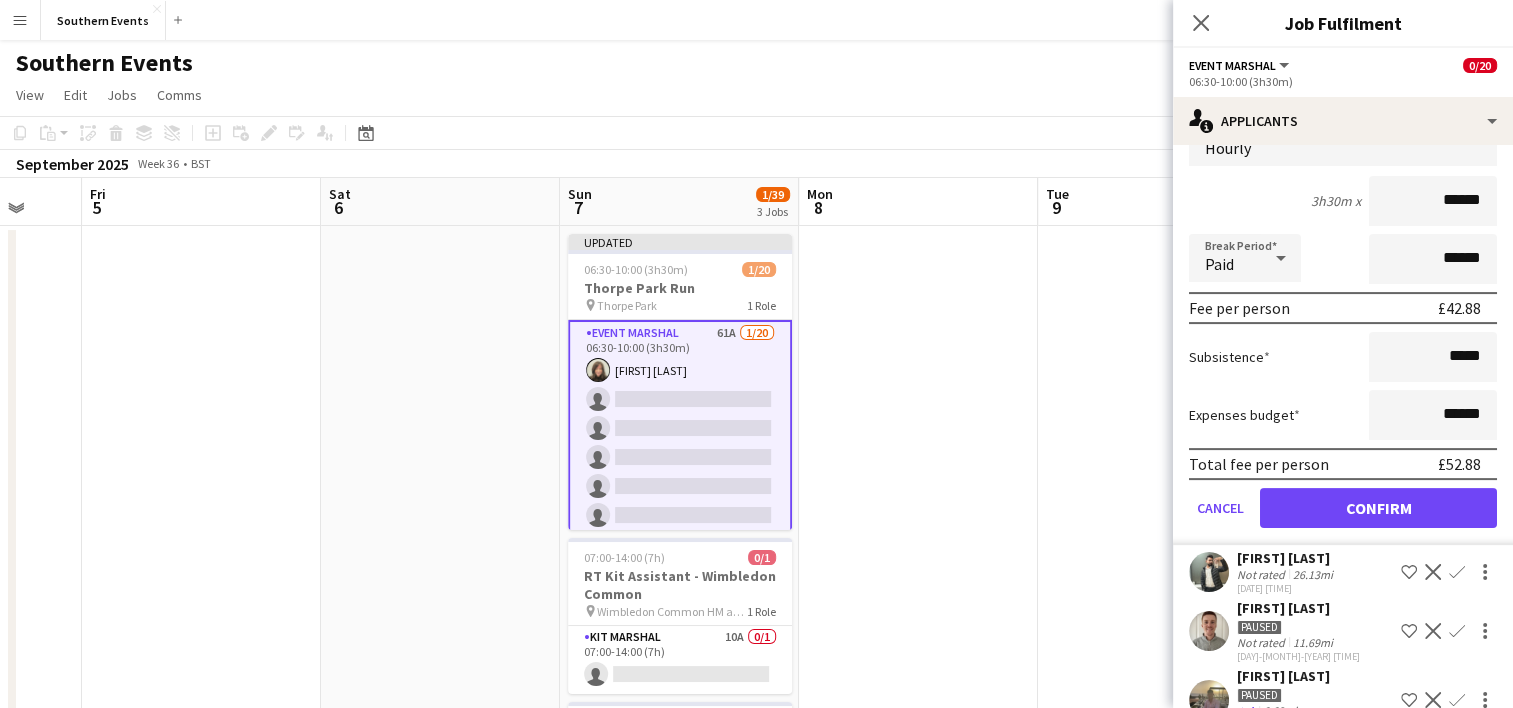 scroll, scrollTop: 500, scrollLeft: 0, axis: vertical 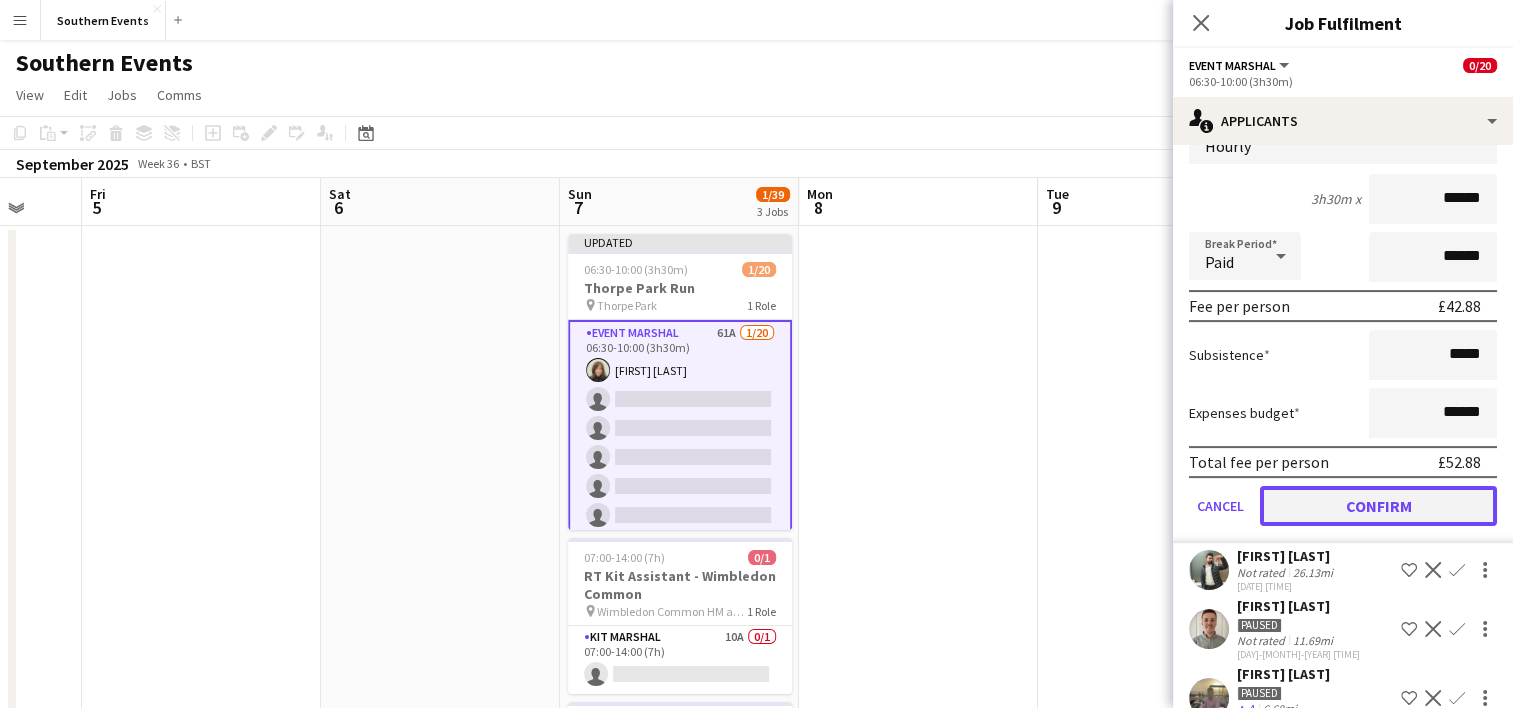 click on "Confirm" 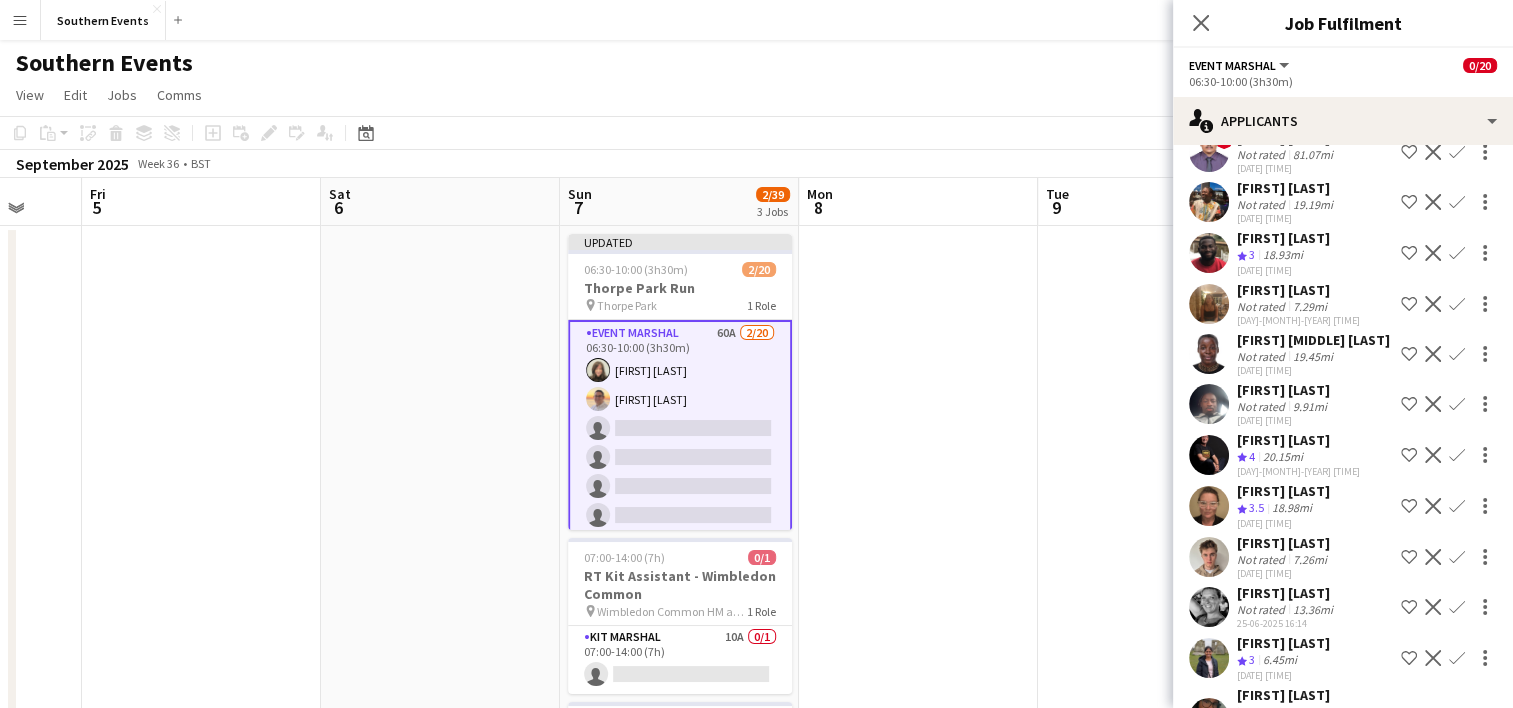 scroll, scrollTop: 700, scrollLeft: 0, axis: vertical 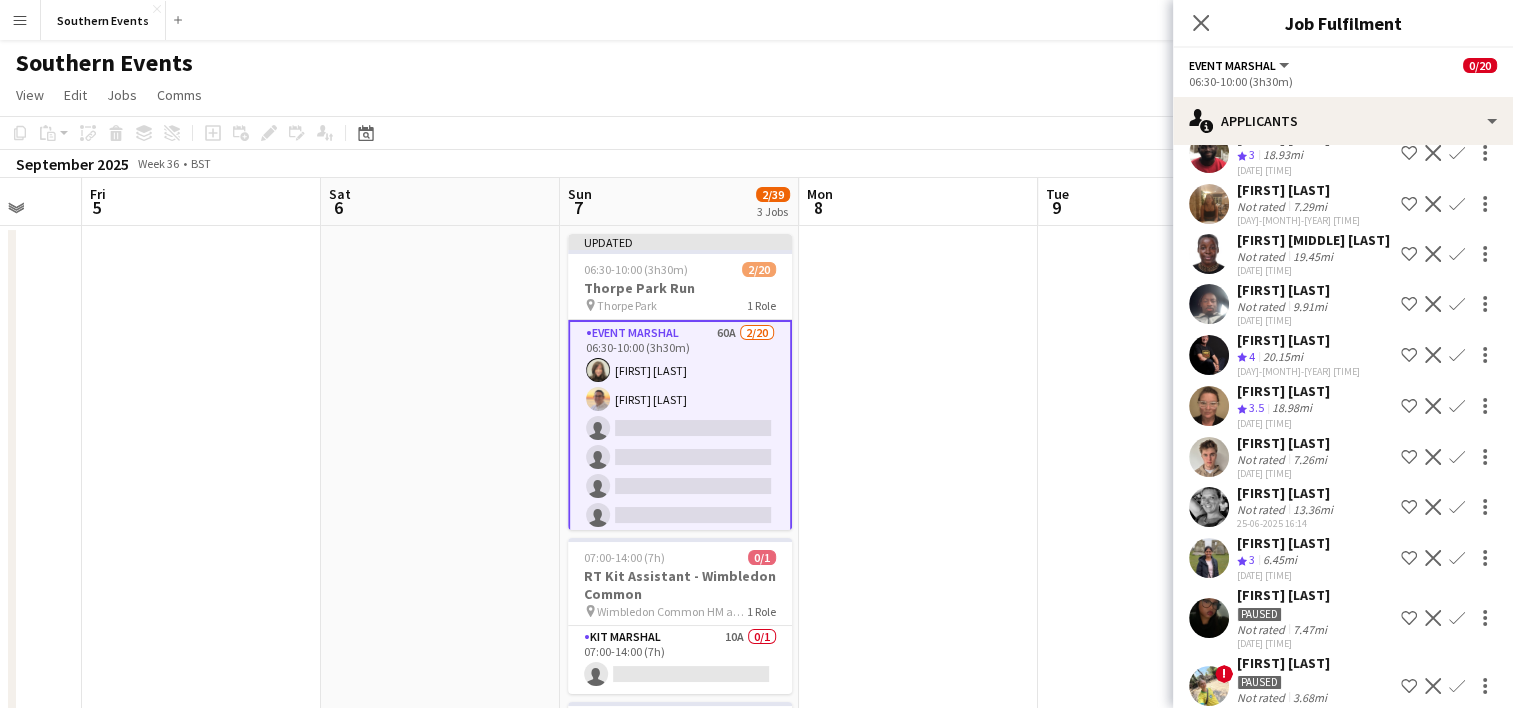 click on "Confirm" at bounding box center (1457, 406) 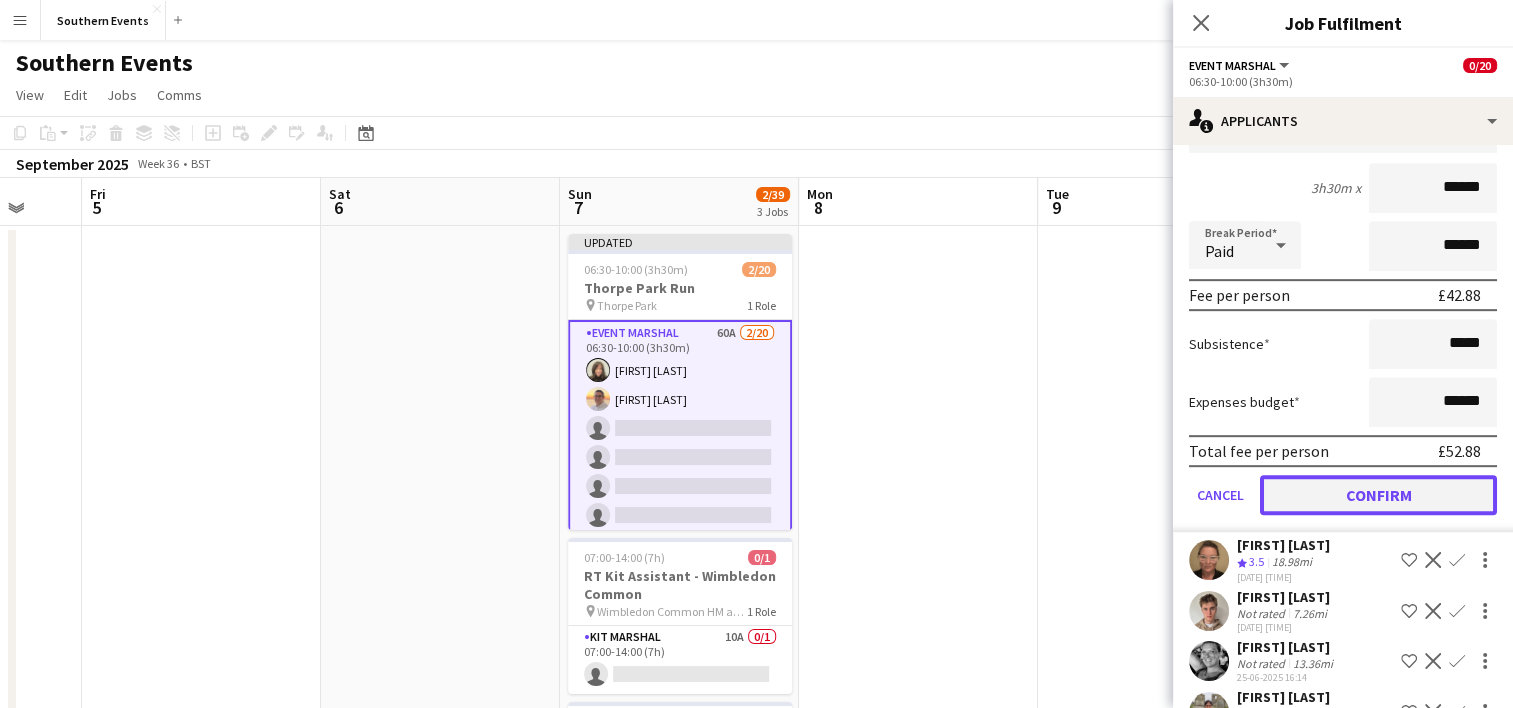 click on "Confirm" 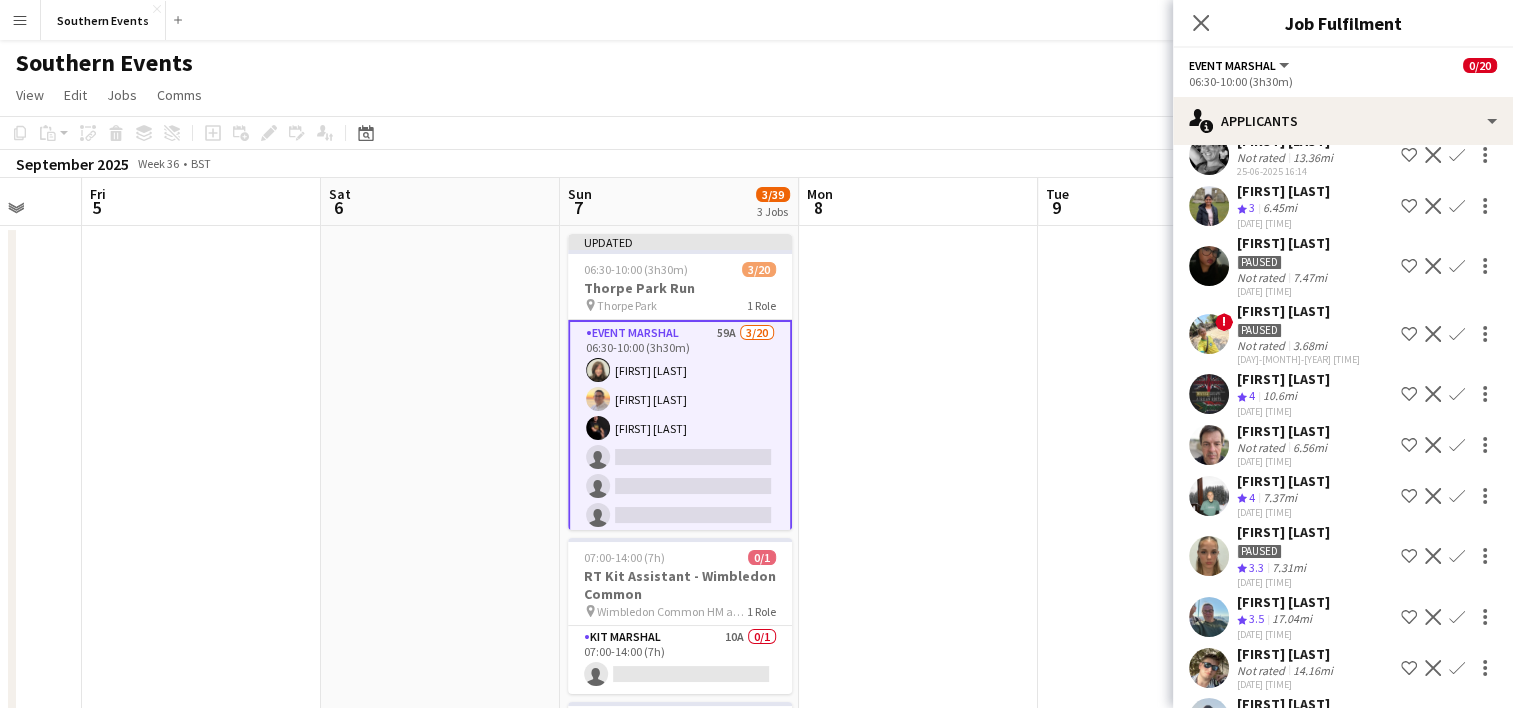 scroll, scrollTop: 497, scrollLeft: 0, axis: vertical 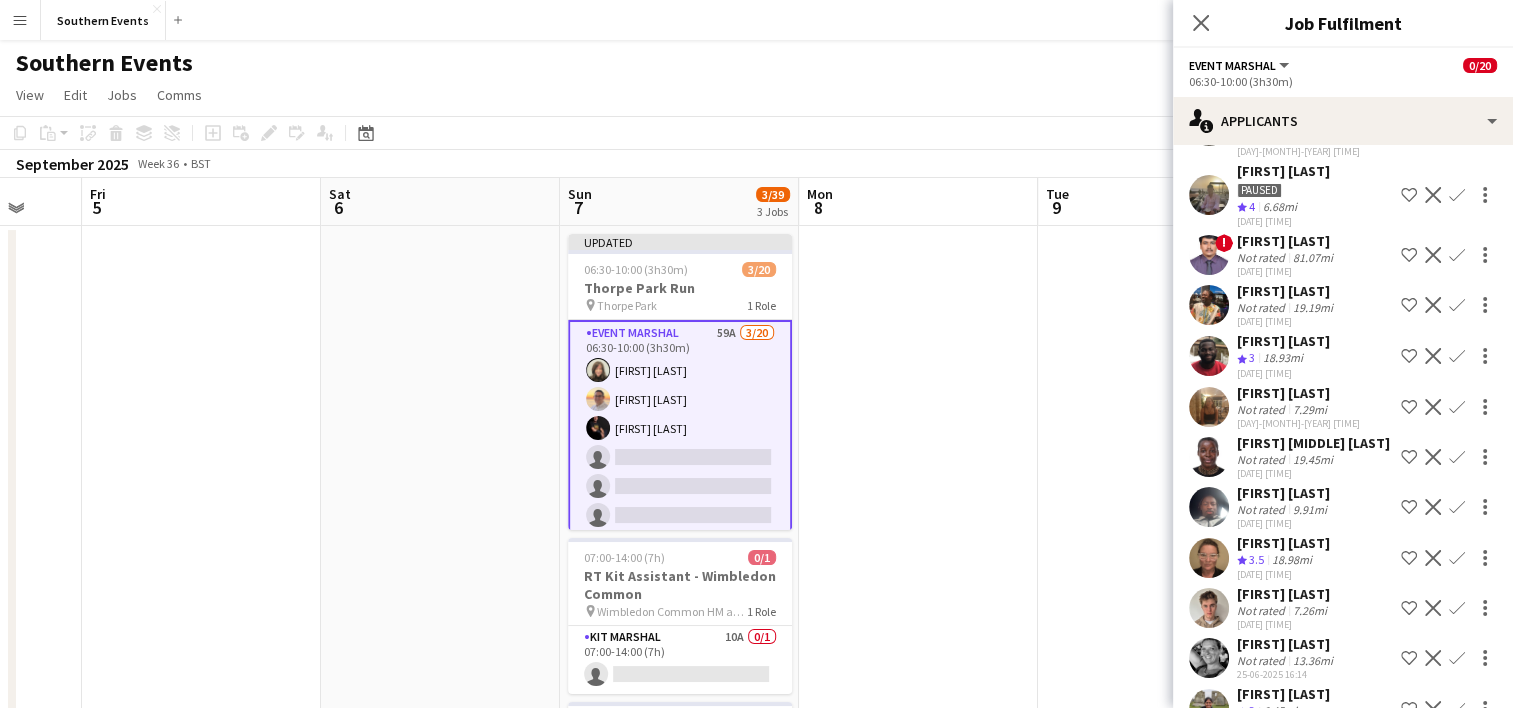 click on "Confirm" at bounding box center (1457, 608) 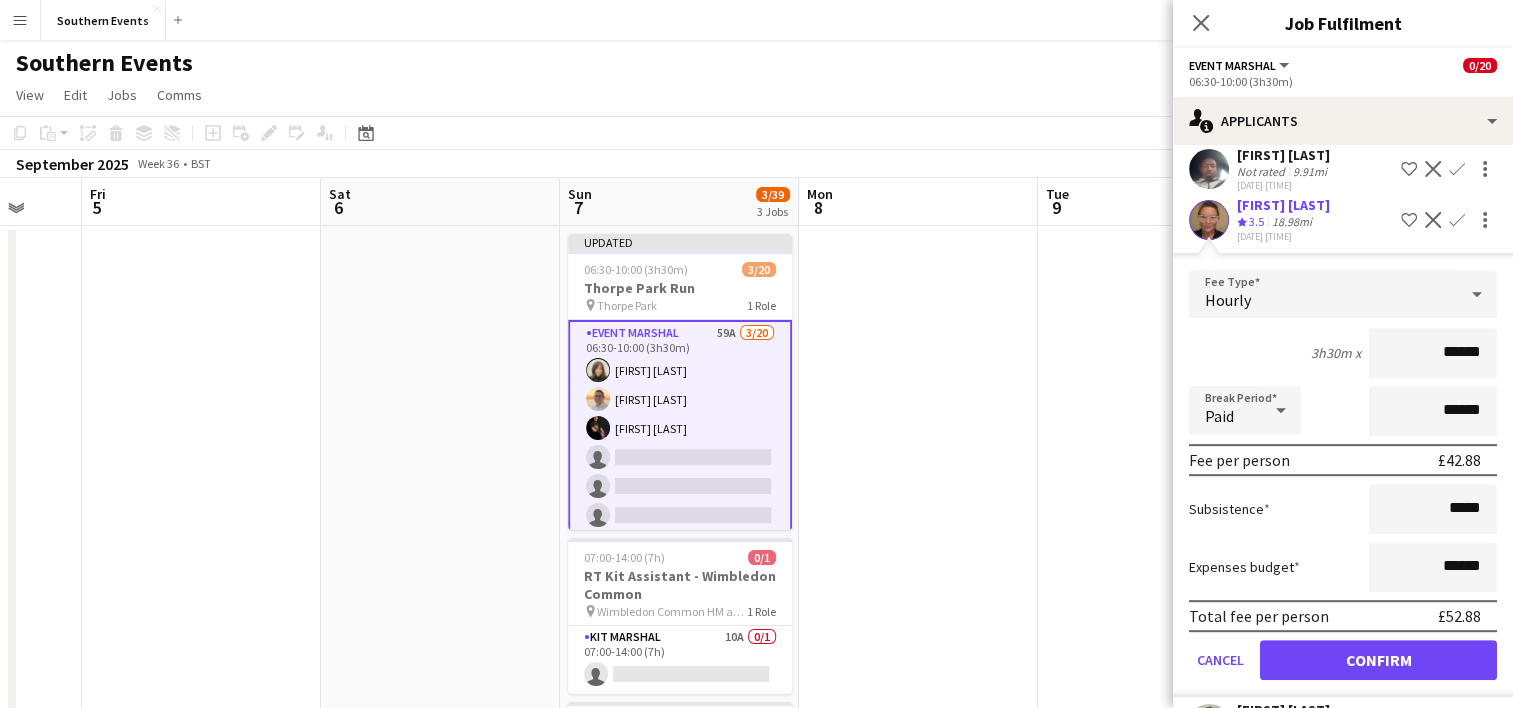 scroll, scrollTop: 837, scrollLeft: 0, axis: vertical 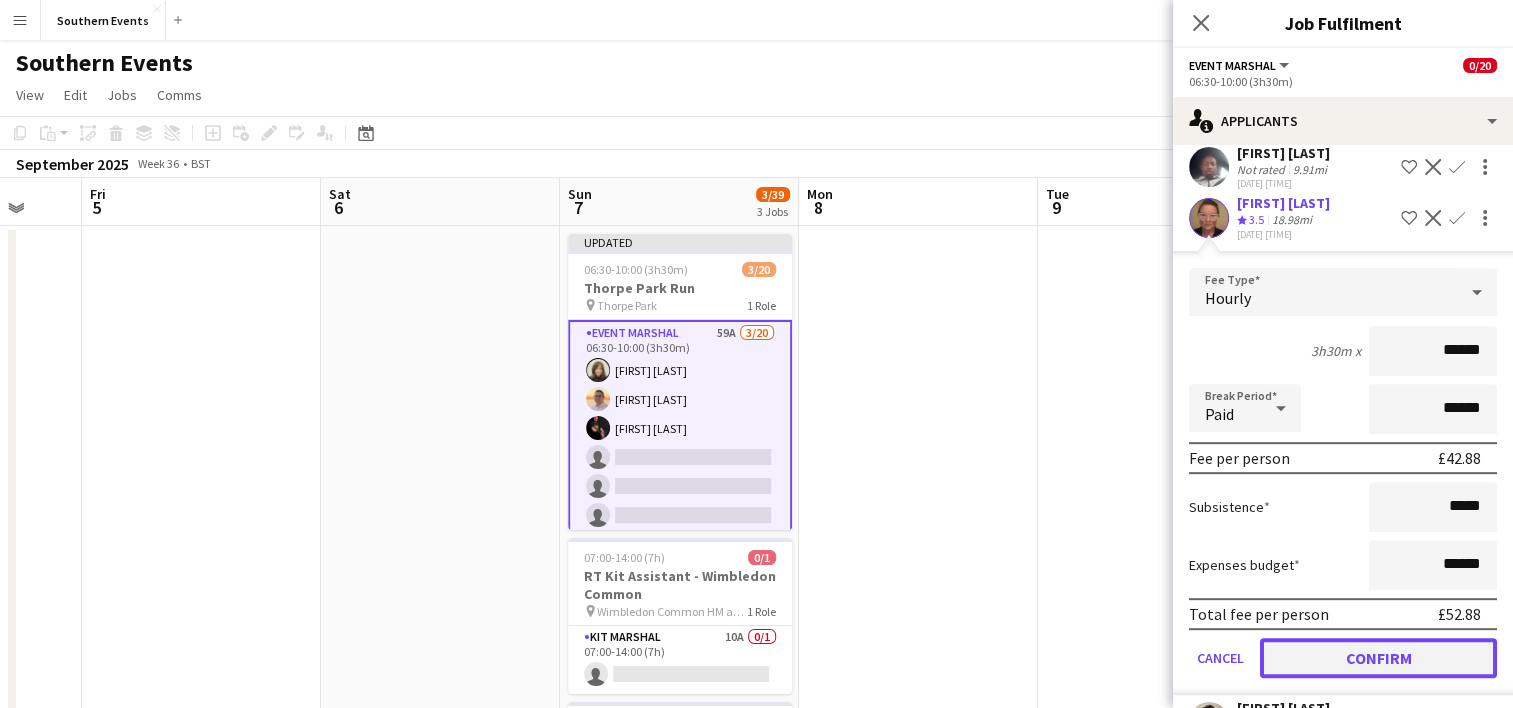click on "Confirm" 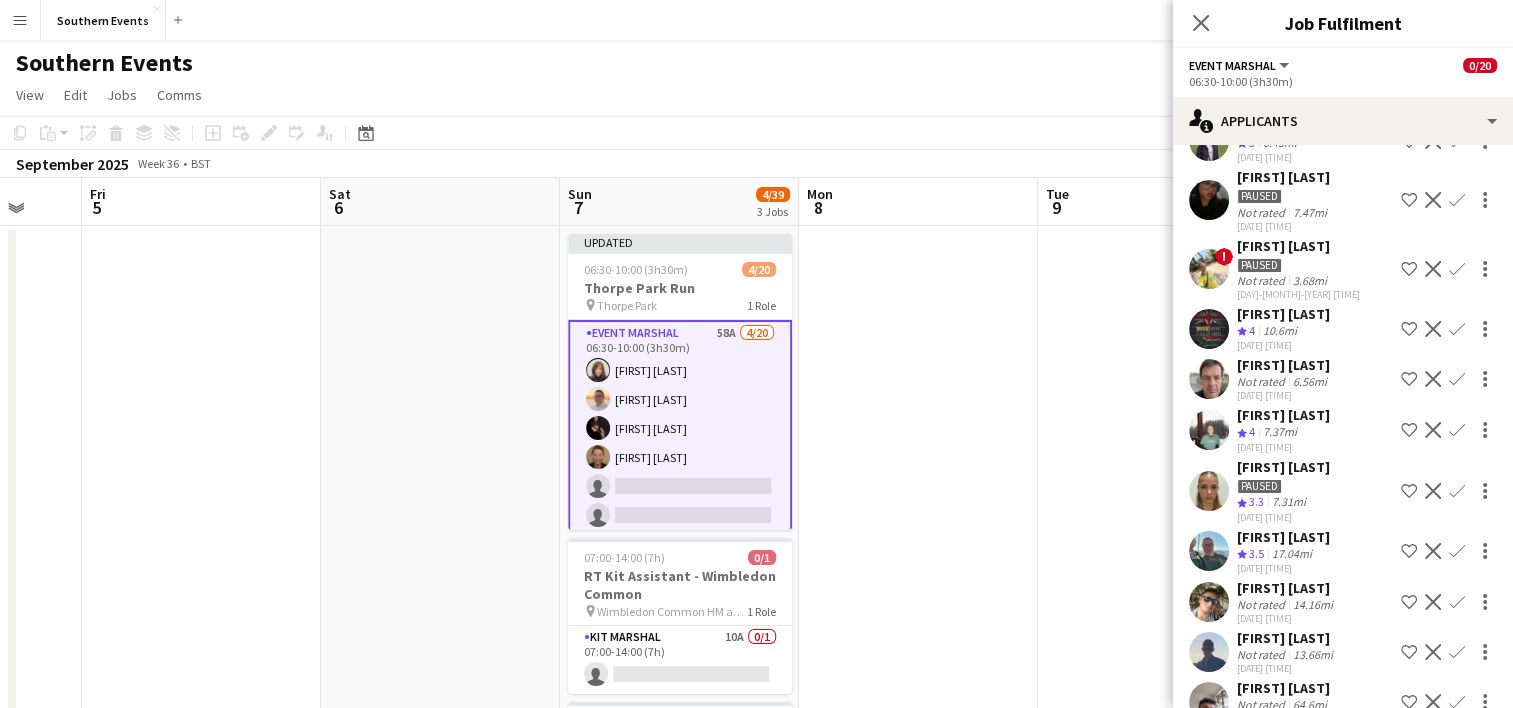 scroll, scrollTop: 1037, scrollLeft: 0, axis: vertical 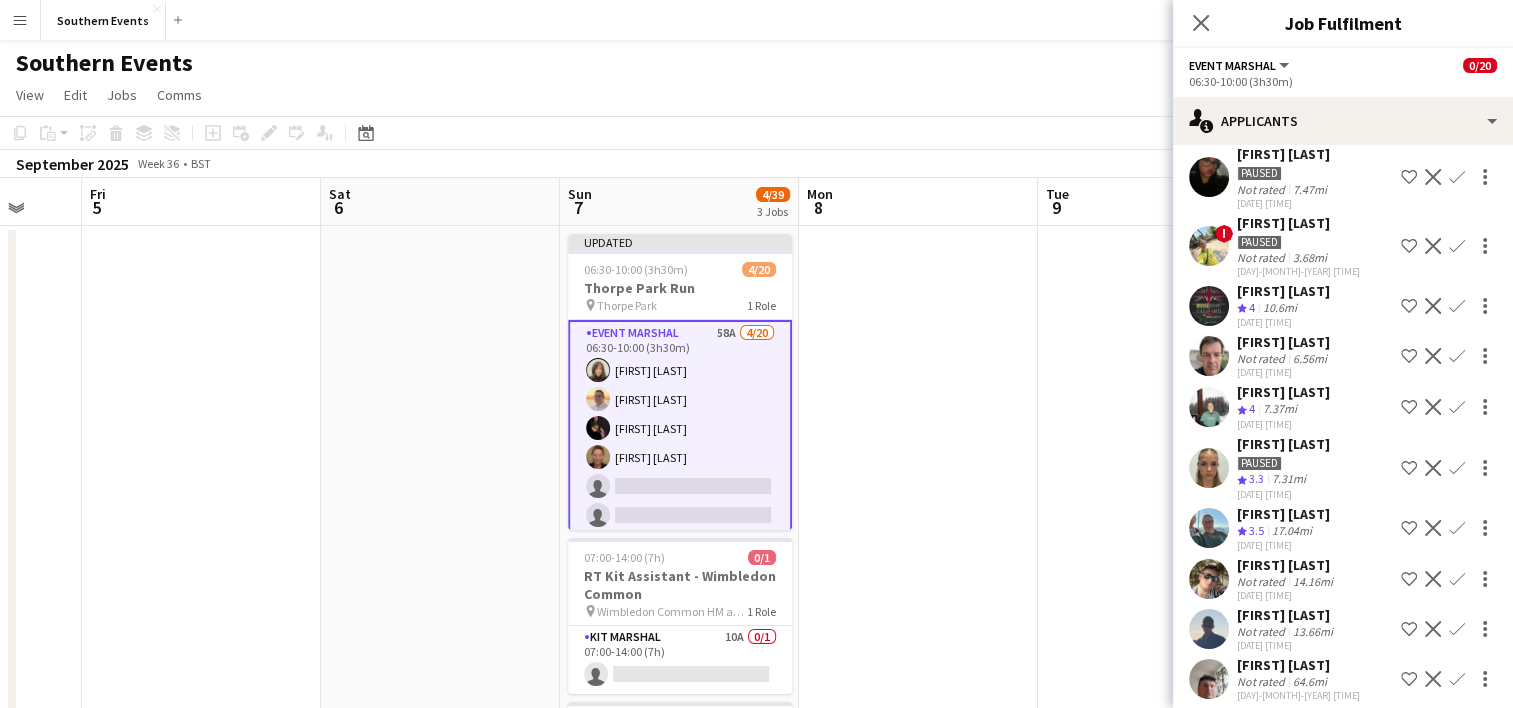 drag, startPoint x: 1442, startPoint y: 358, endPoint x: 1420, endPoint y: 379, distance: 30.413813 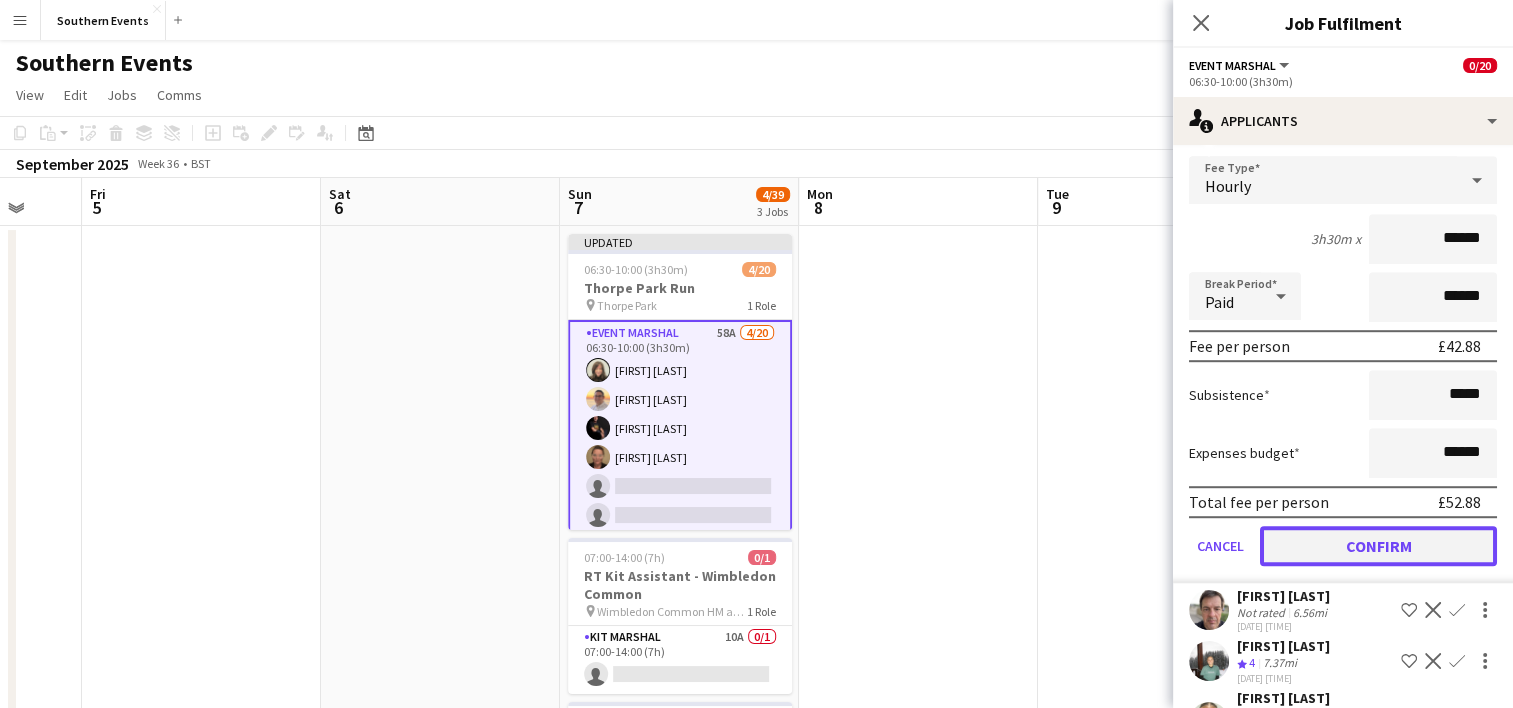 click on "Confirm" 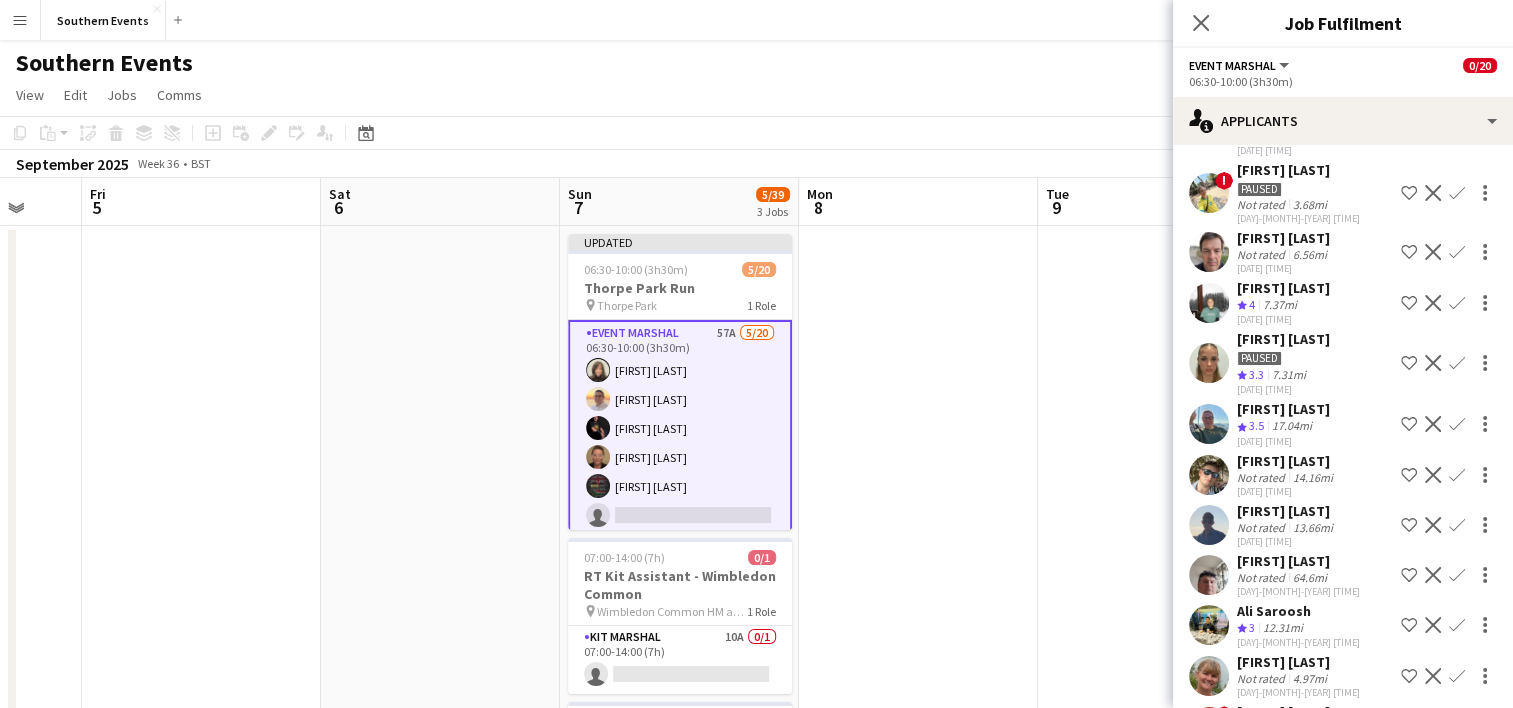 scroll, scrollTop: 1117, scrollLeft: 0, axis: vertical 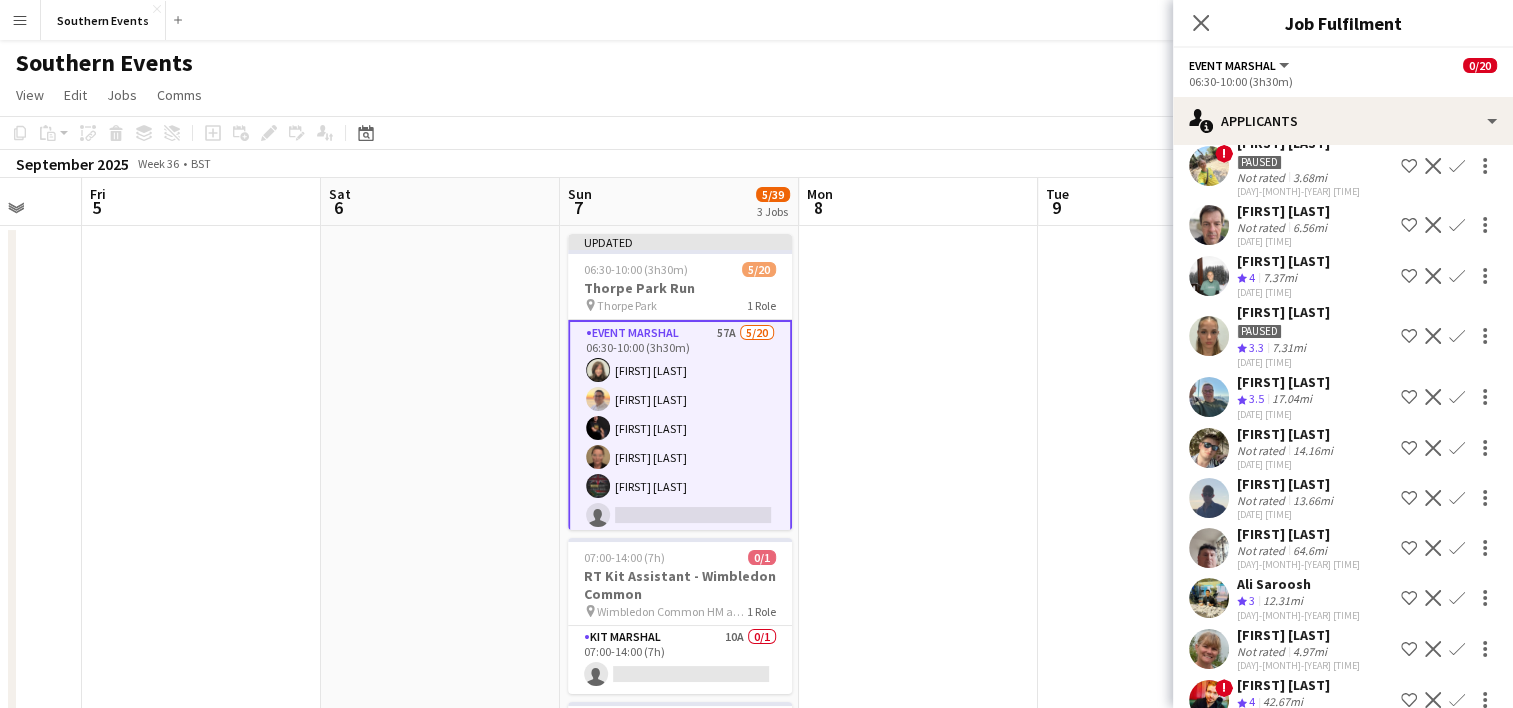 drag, startPoint x: 1440, startPoint y: 274, endPoint x: 1430, endPoint y: 284, distance: 14.142136 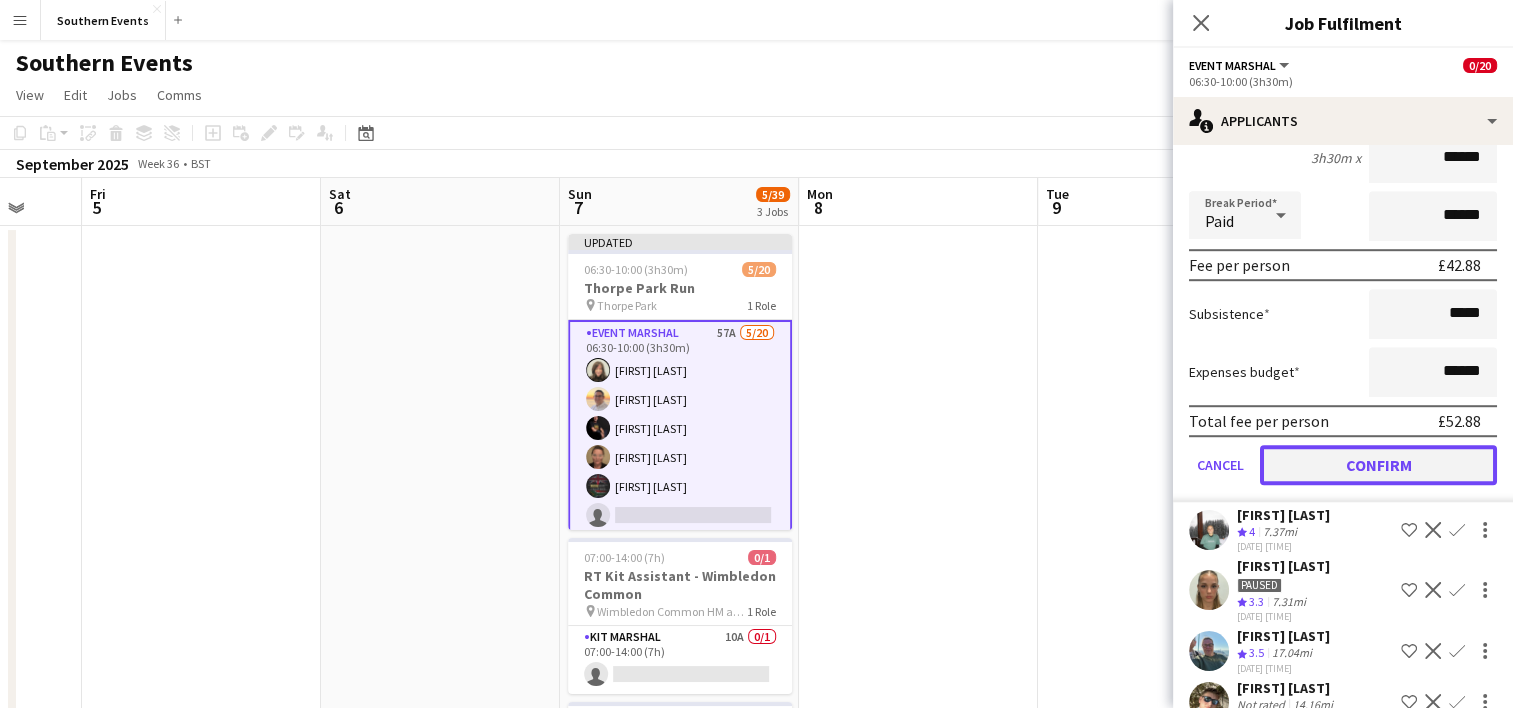 click on "Confirm" 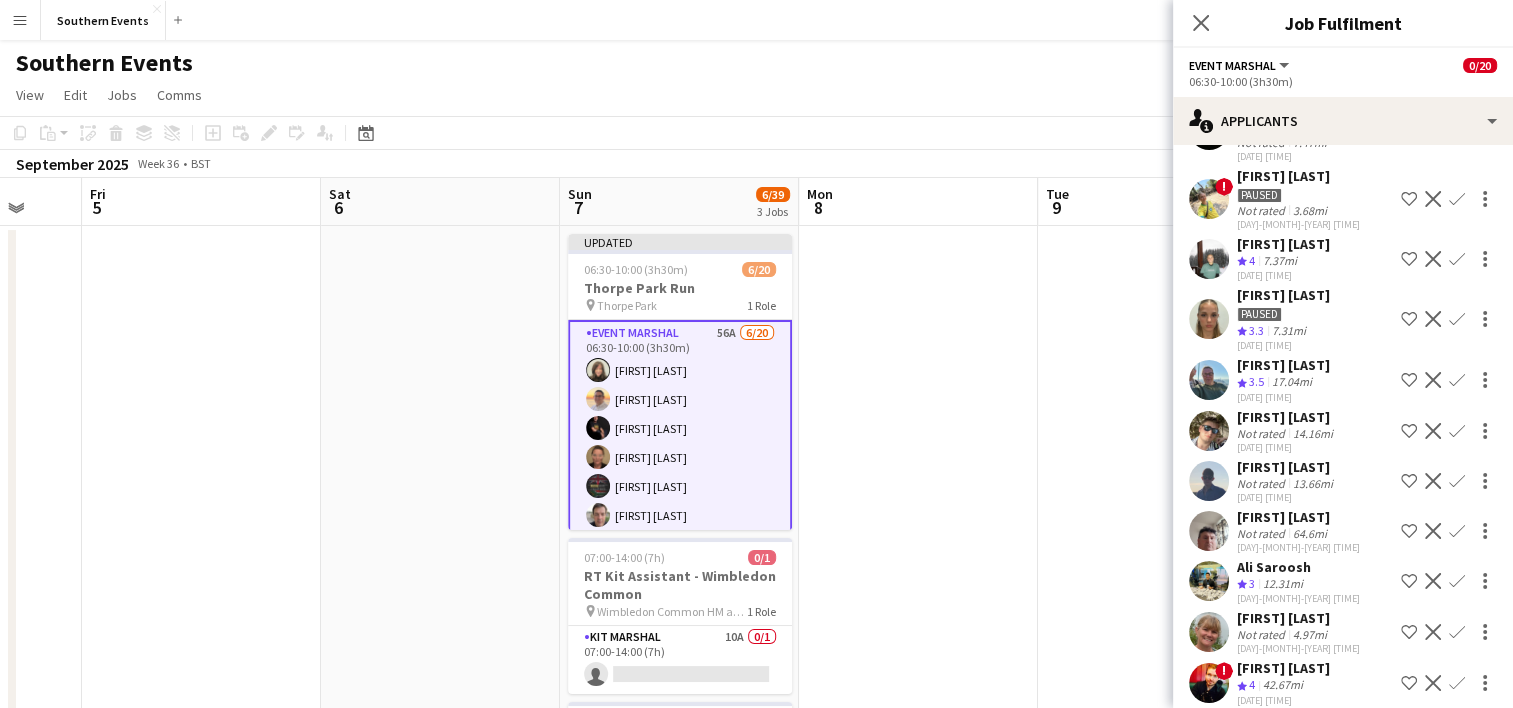 scroll, scrollTop: 1116, scrollLeft: 0, axis: vertical 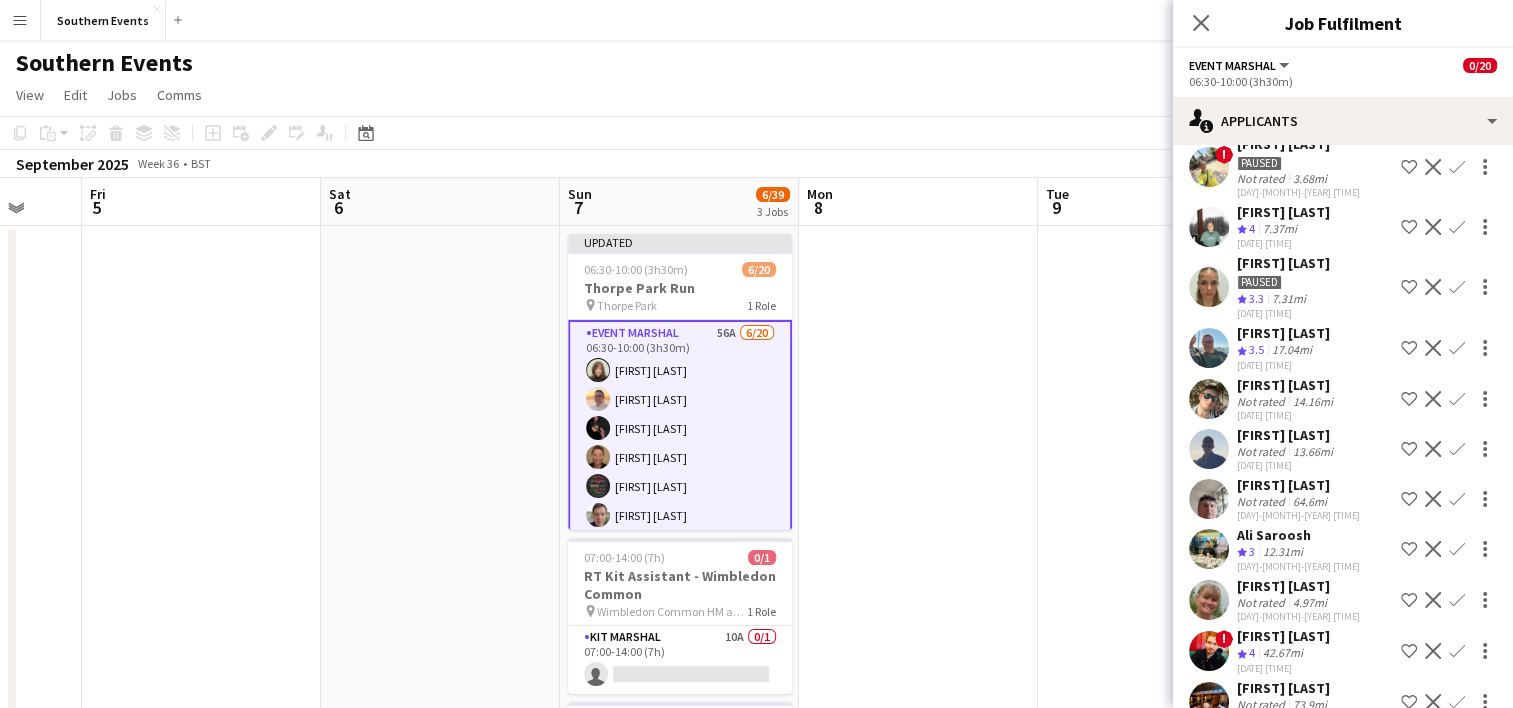 click on "Confirm" at bounding box center (1457, 287) 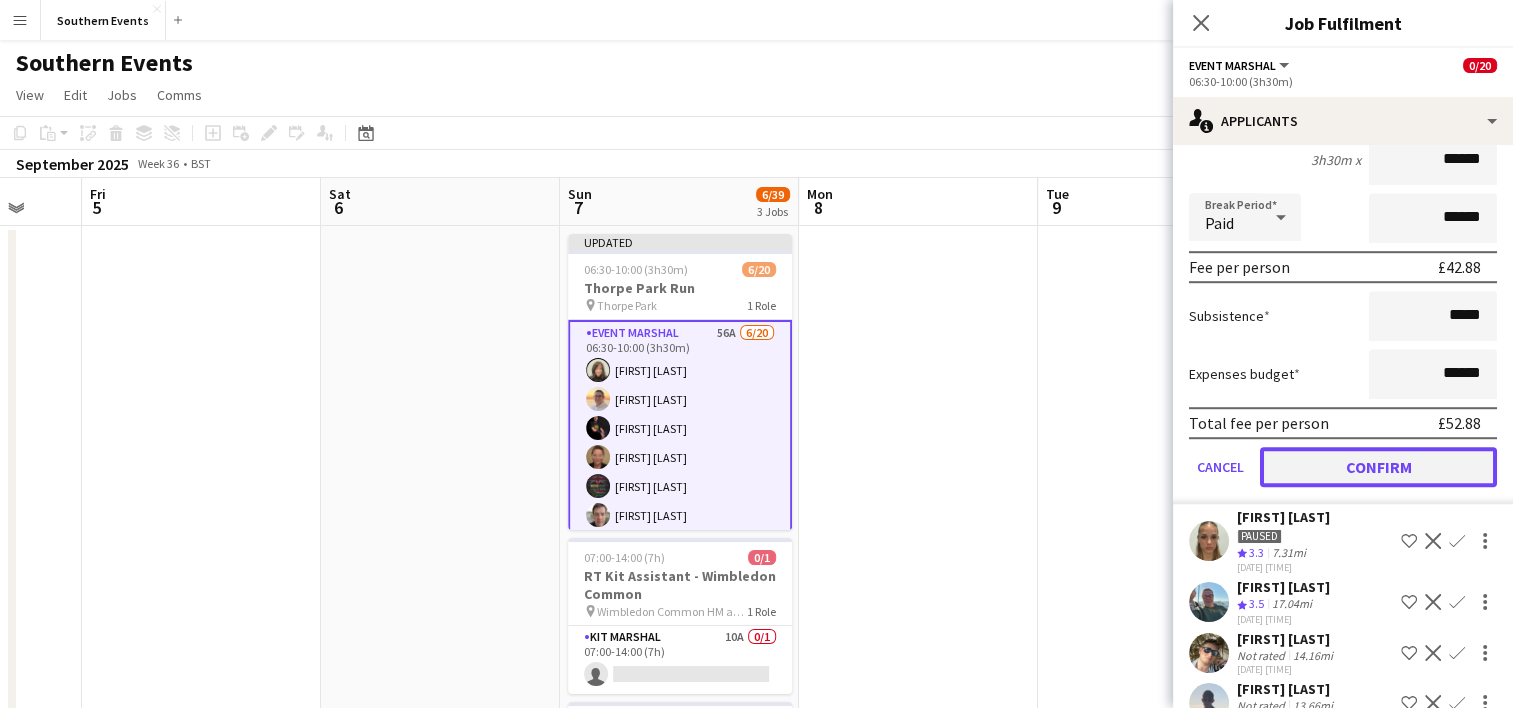 click on "Confirm" 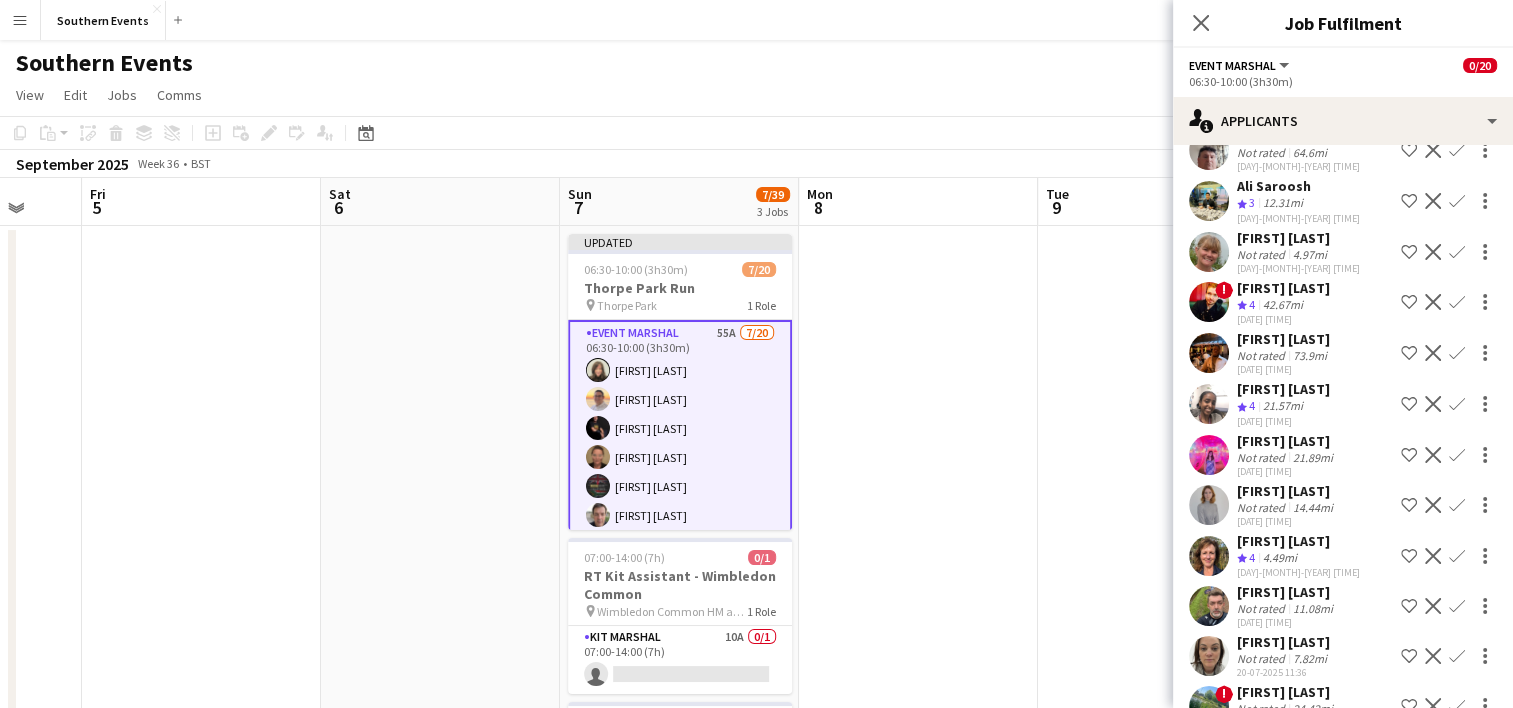 scroll, scrollTop: 1513, scrollLeft: 0, axis: vertical 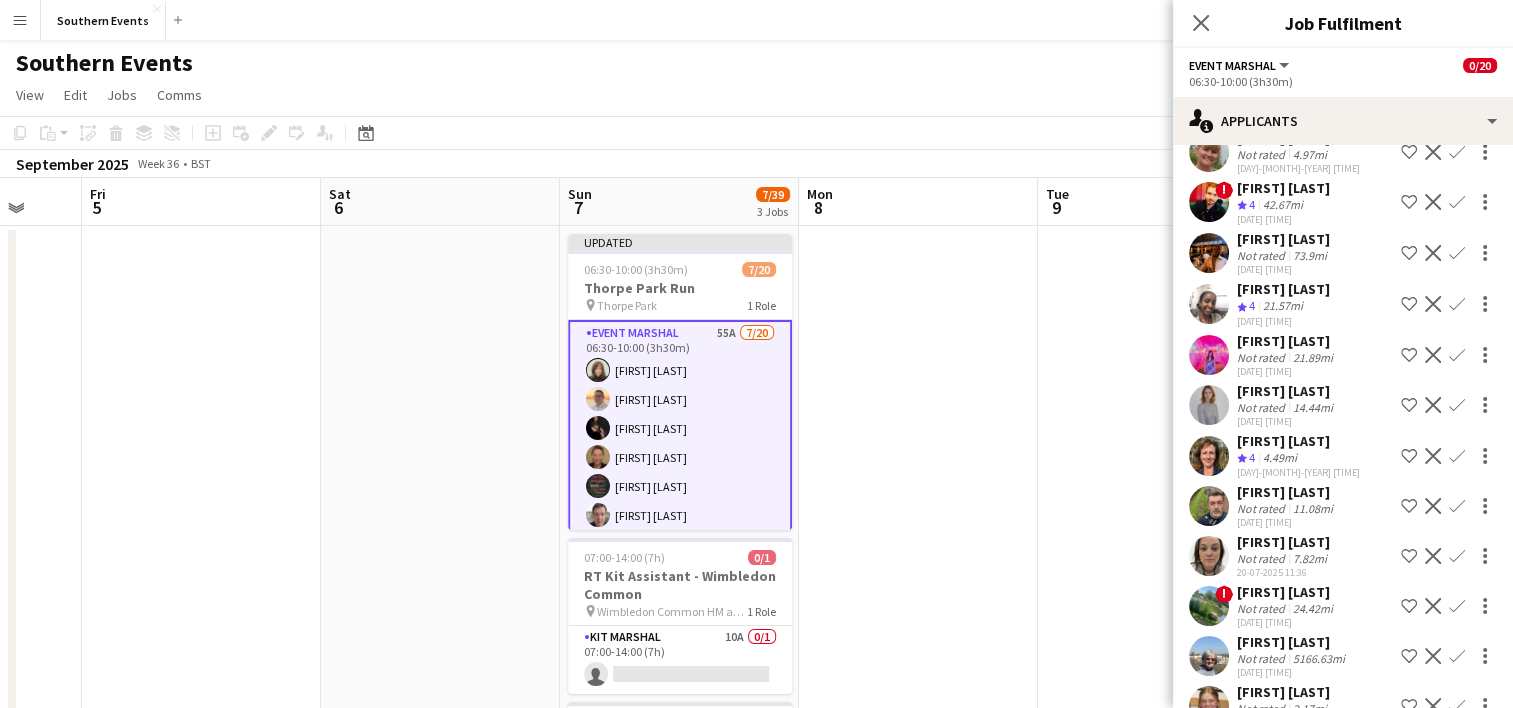 click on "Confirm" at bounding box center (1457, 355) 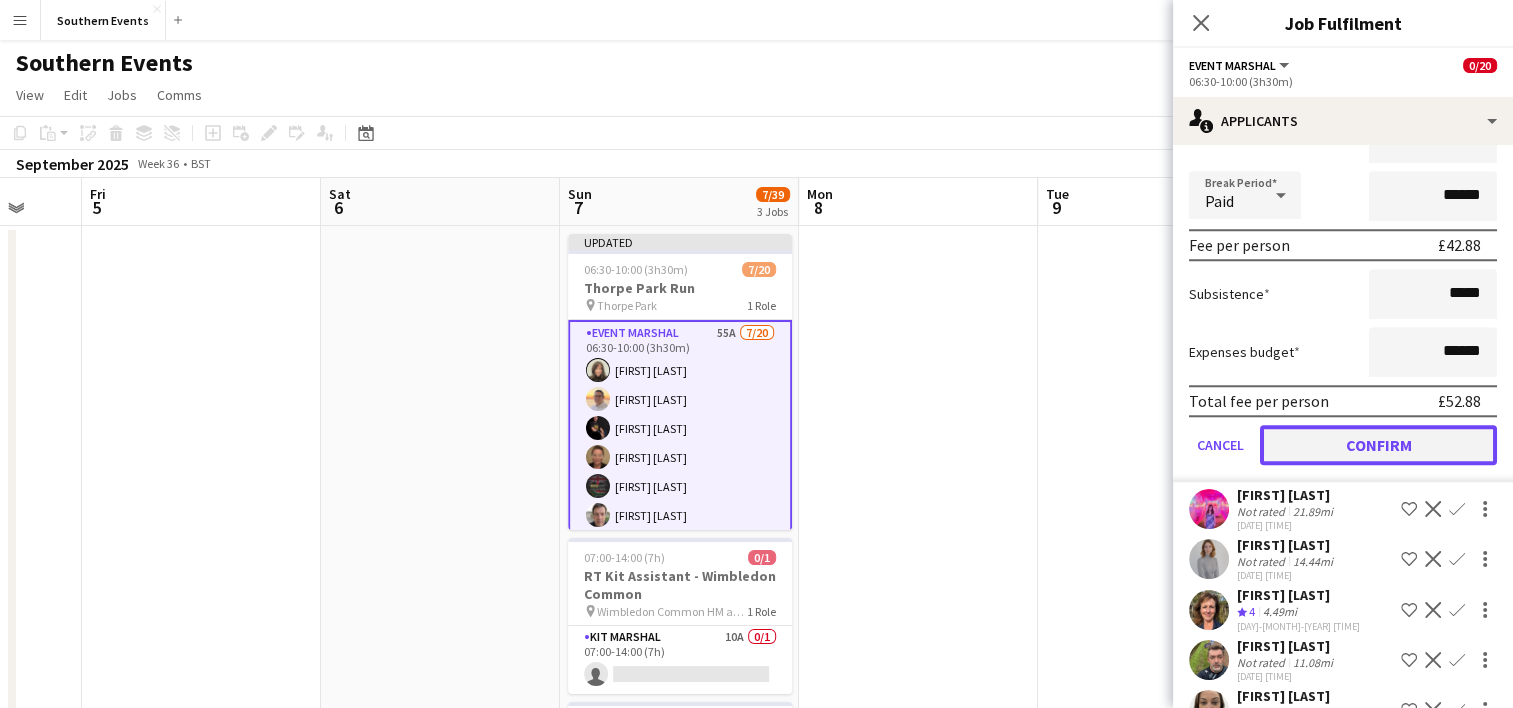 click on "Confirm" 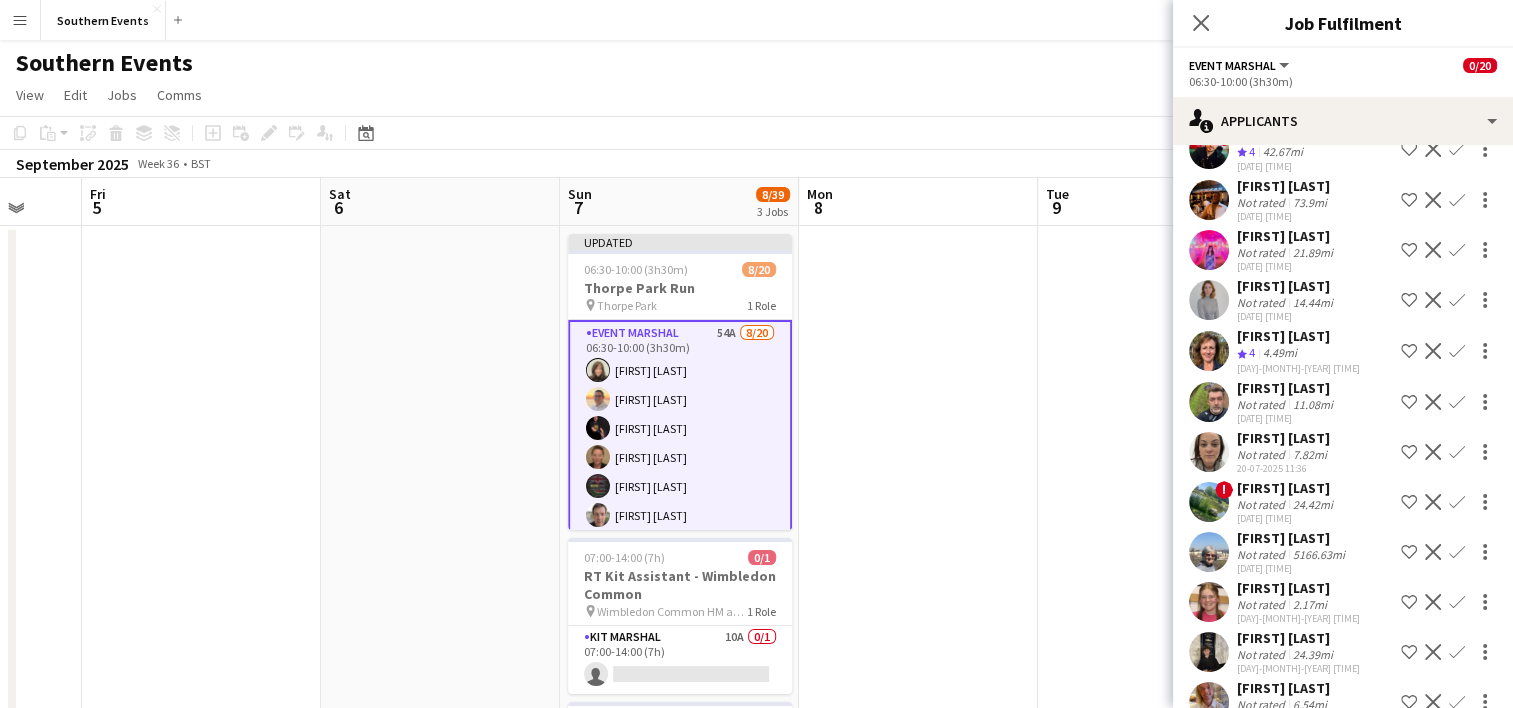 scroll, scrollTop: 1611, scrollLeft: 0, axis: vertical 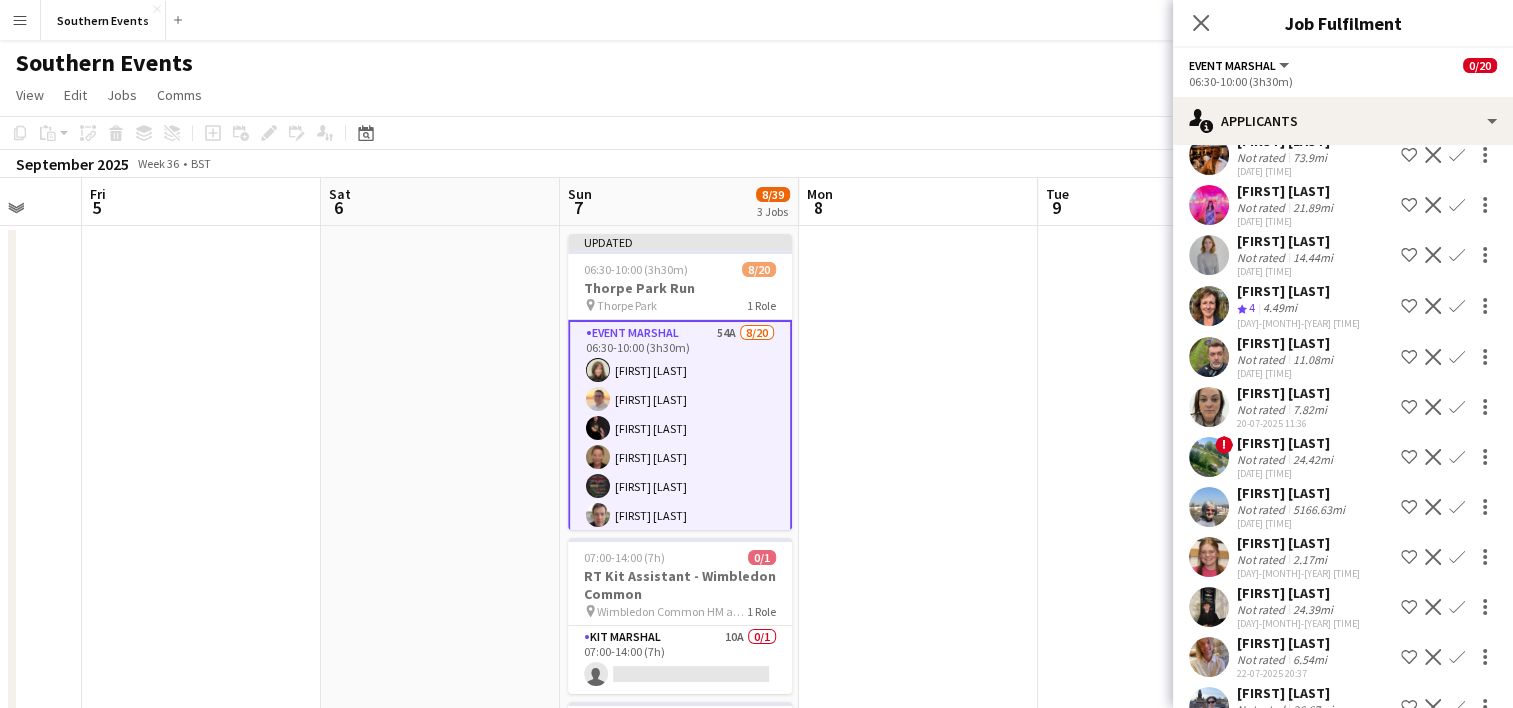 click on "Confirm" at bounding box center (1457, 357) 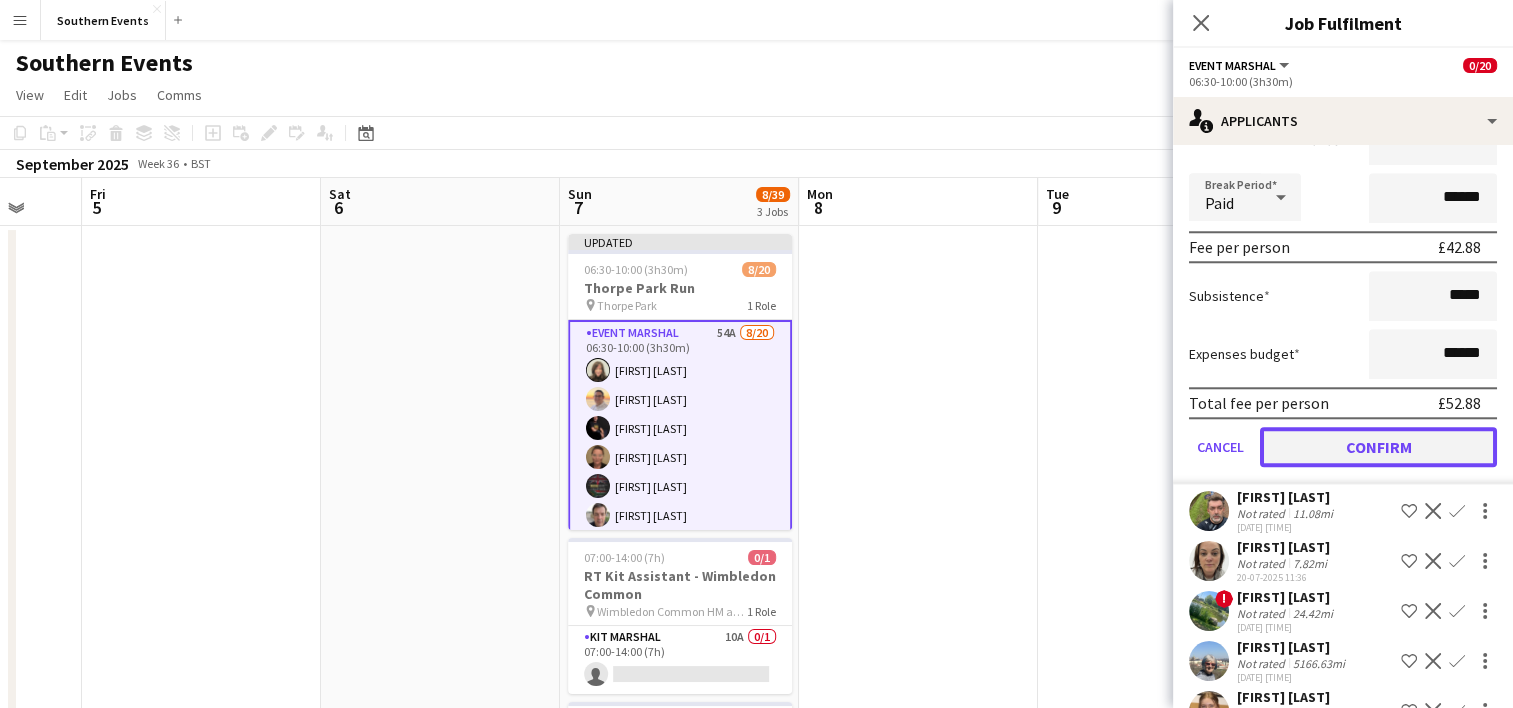 click on "Confirm" 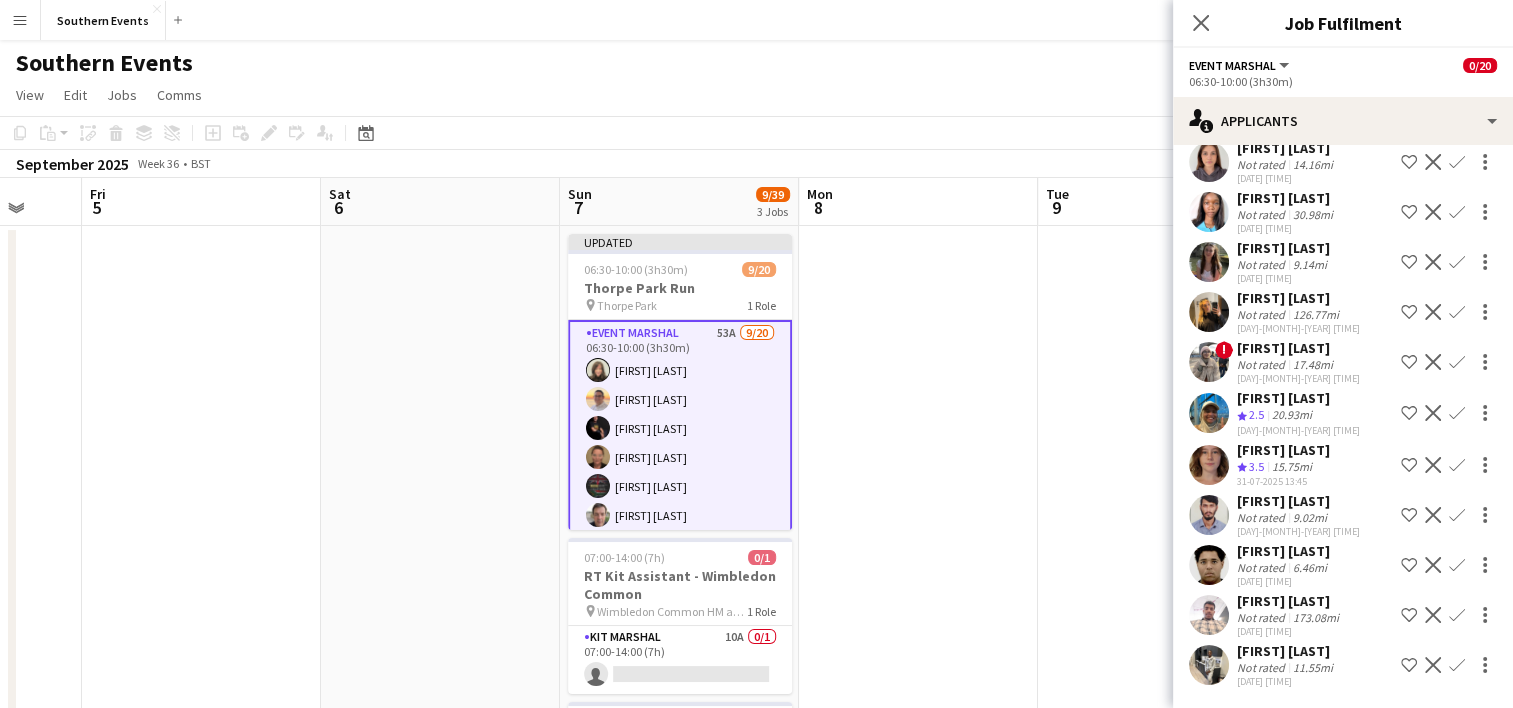 scroll, scrollTop: 2368, scrollLeft: 0, axis: vertical 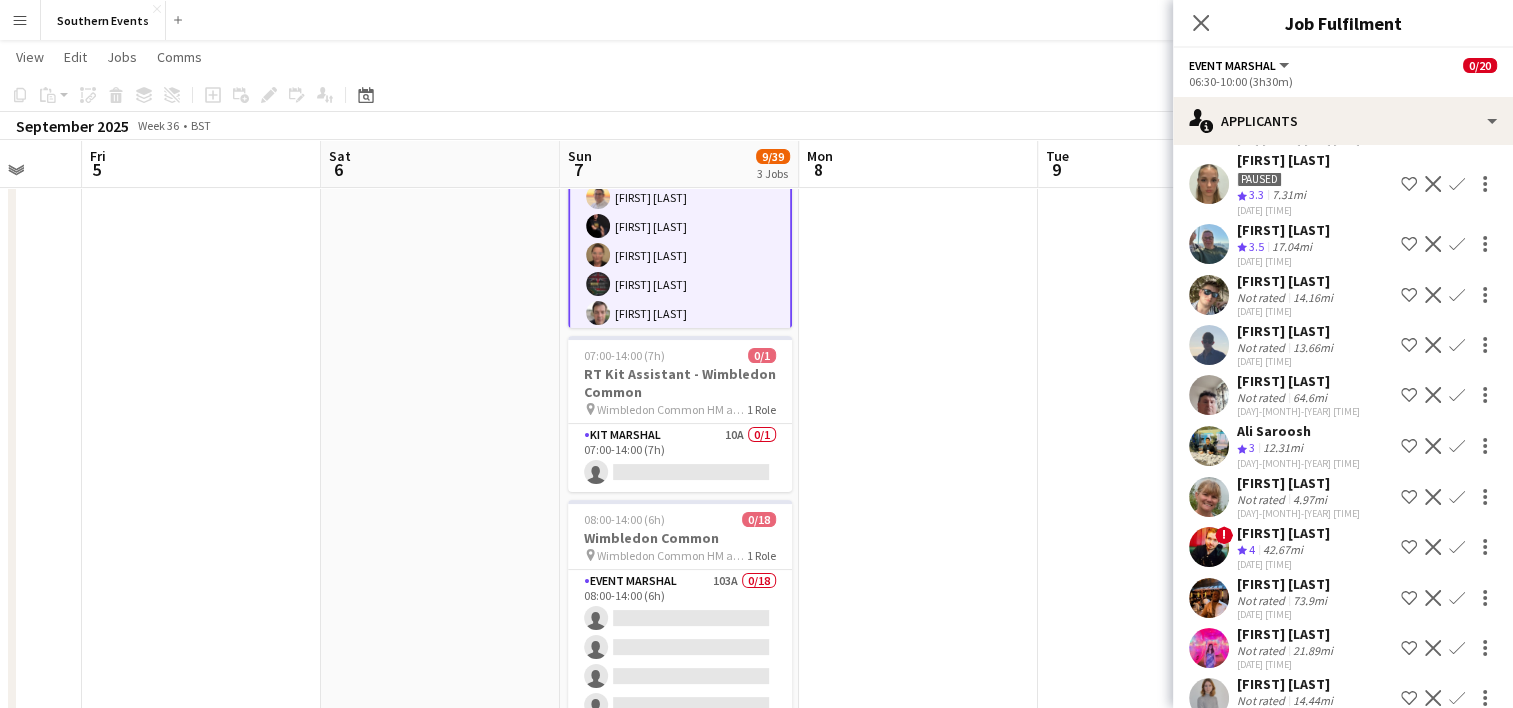 click at bounding box center (1209, 295) 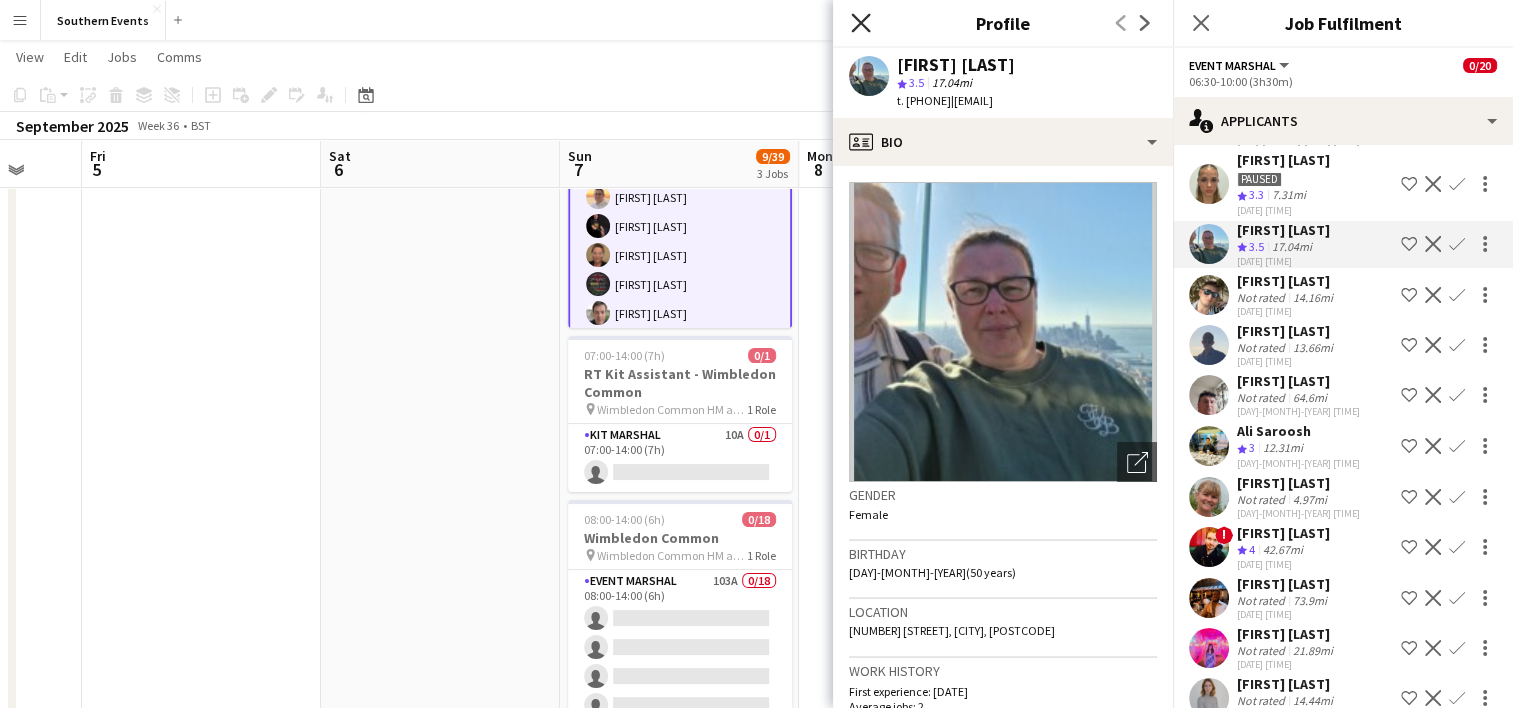 click 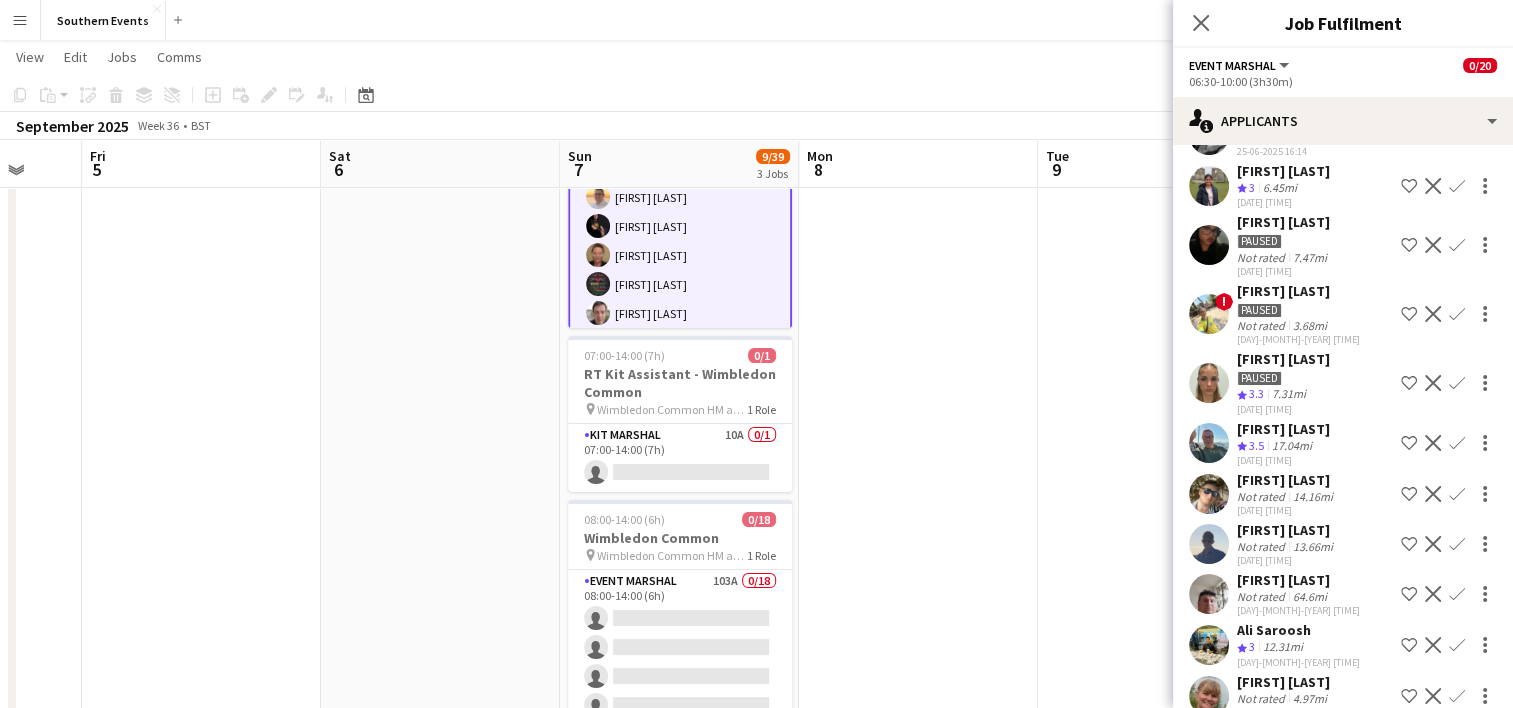 scroll, scrollTop: 968, scrollLeft: 0, axis: vertical 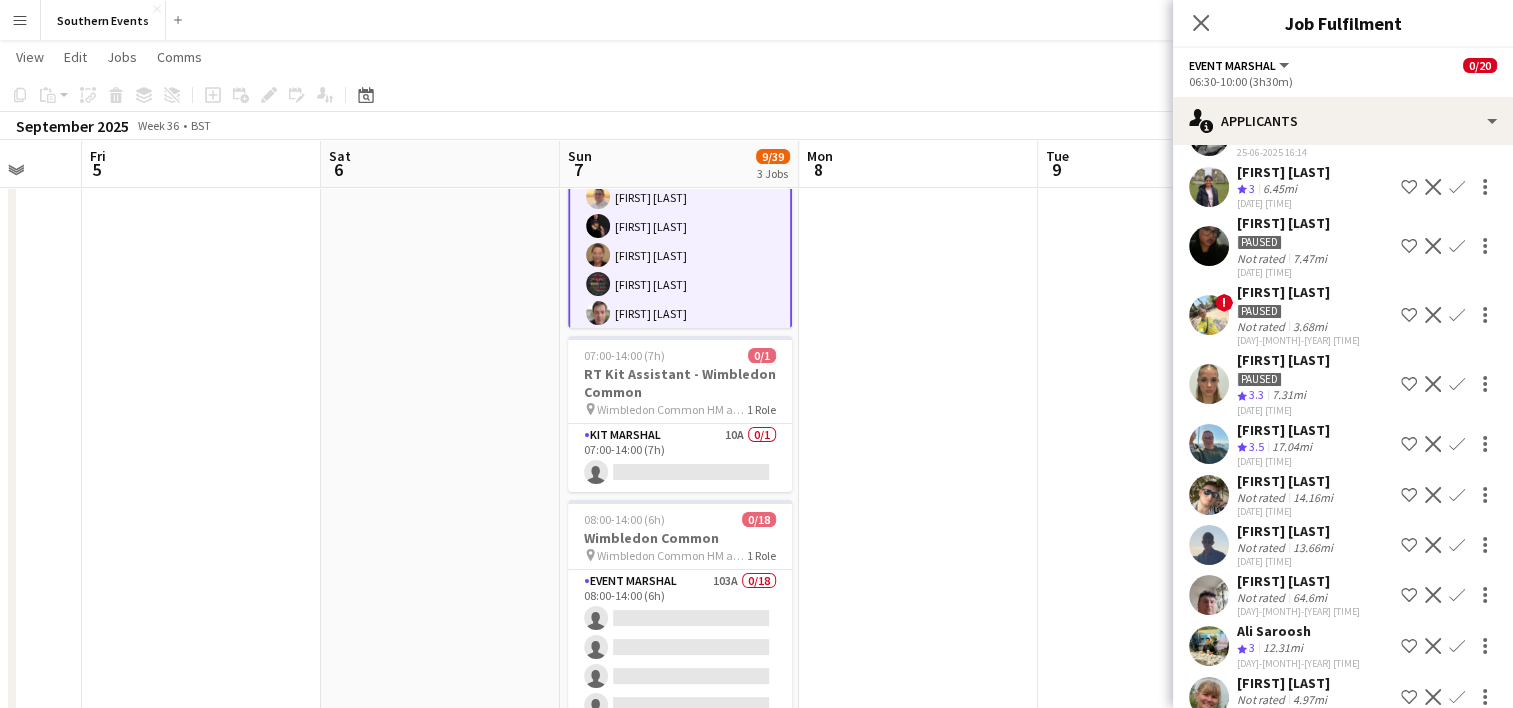 click on "Confirm" at bounding box center (1457, 384) 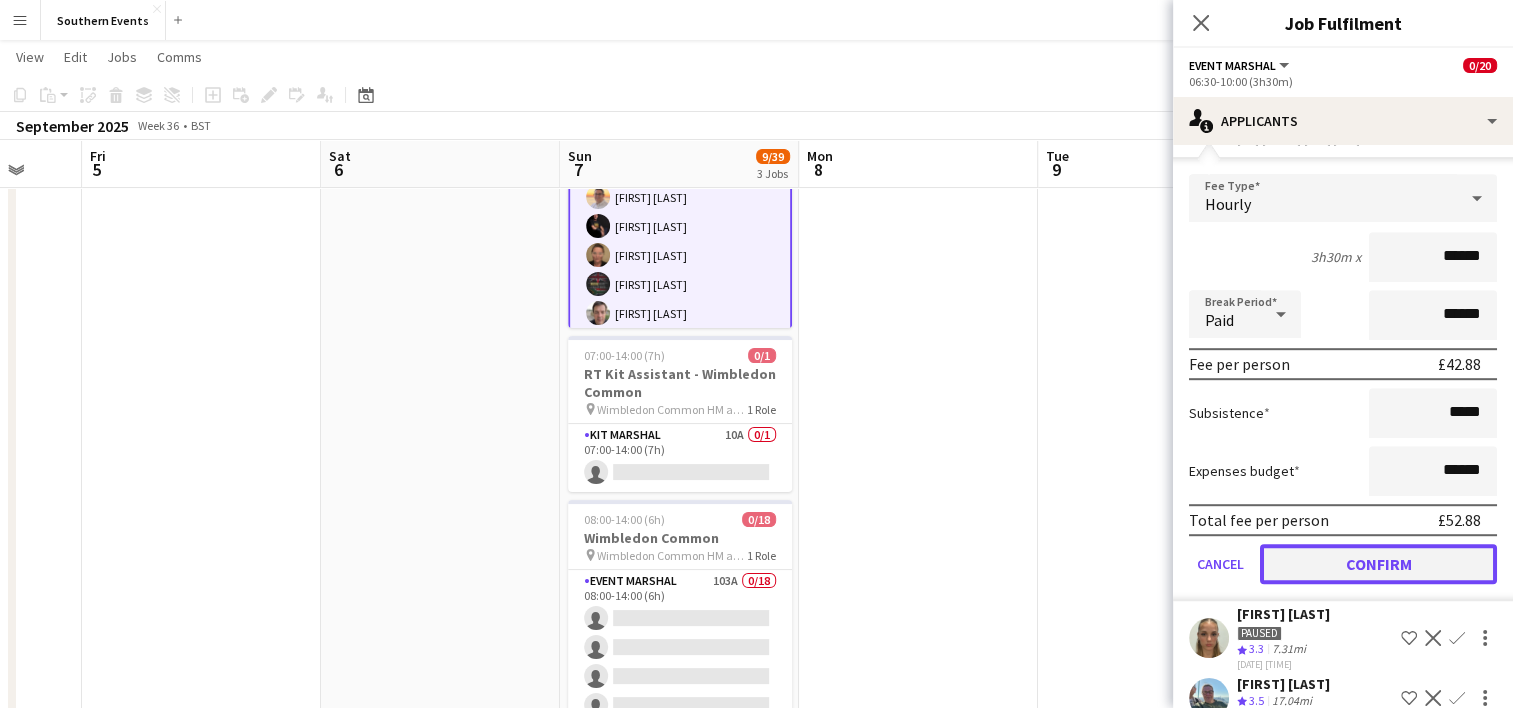 click on "Confirm" 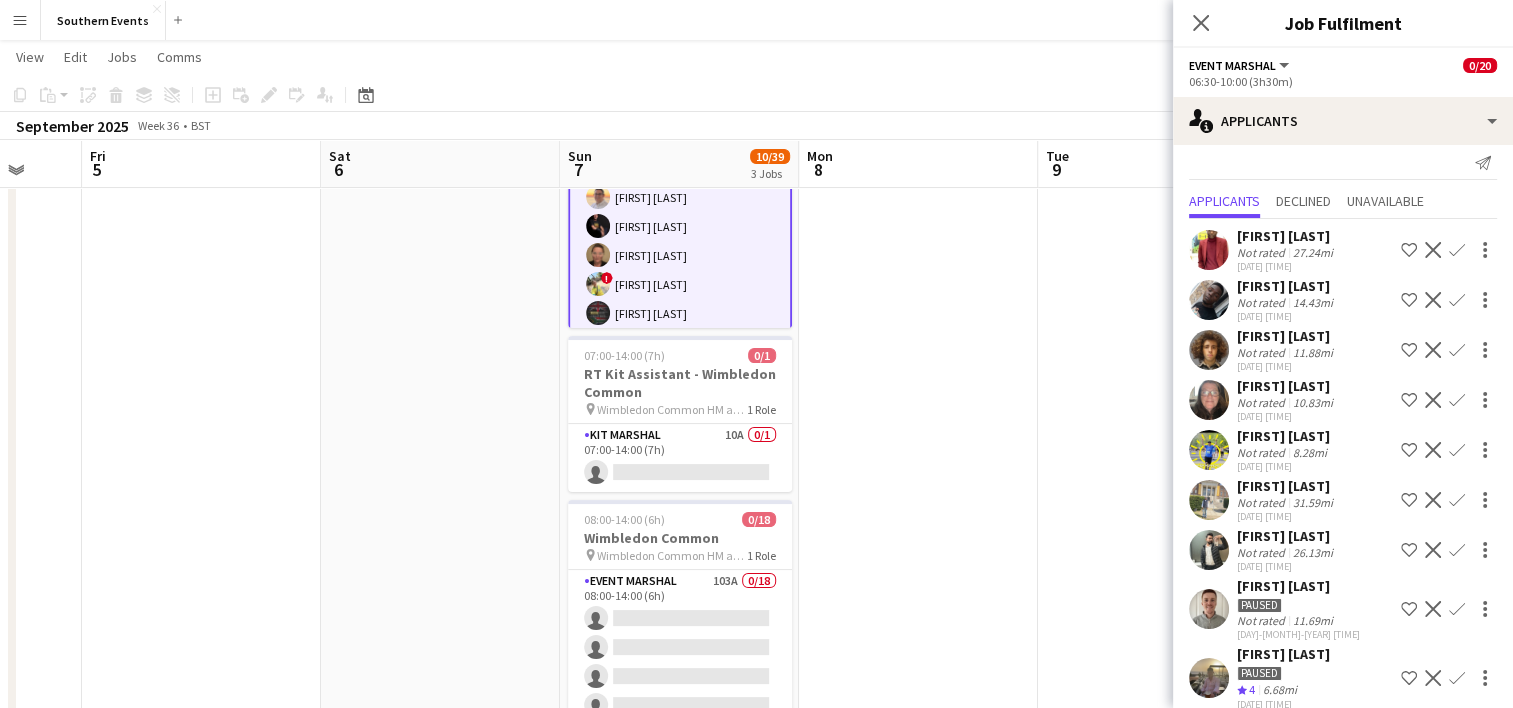 scroll, scrollTop: 0, scrollLeft: 0, axis: both 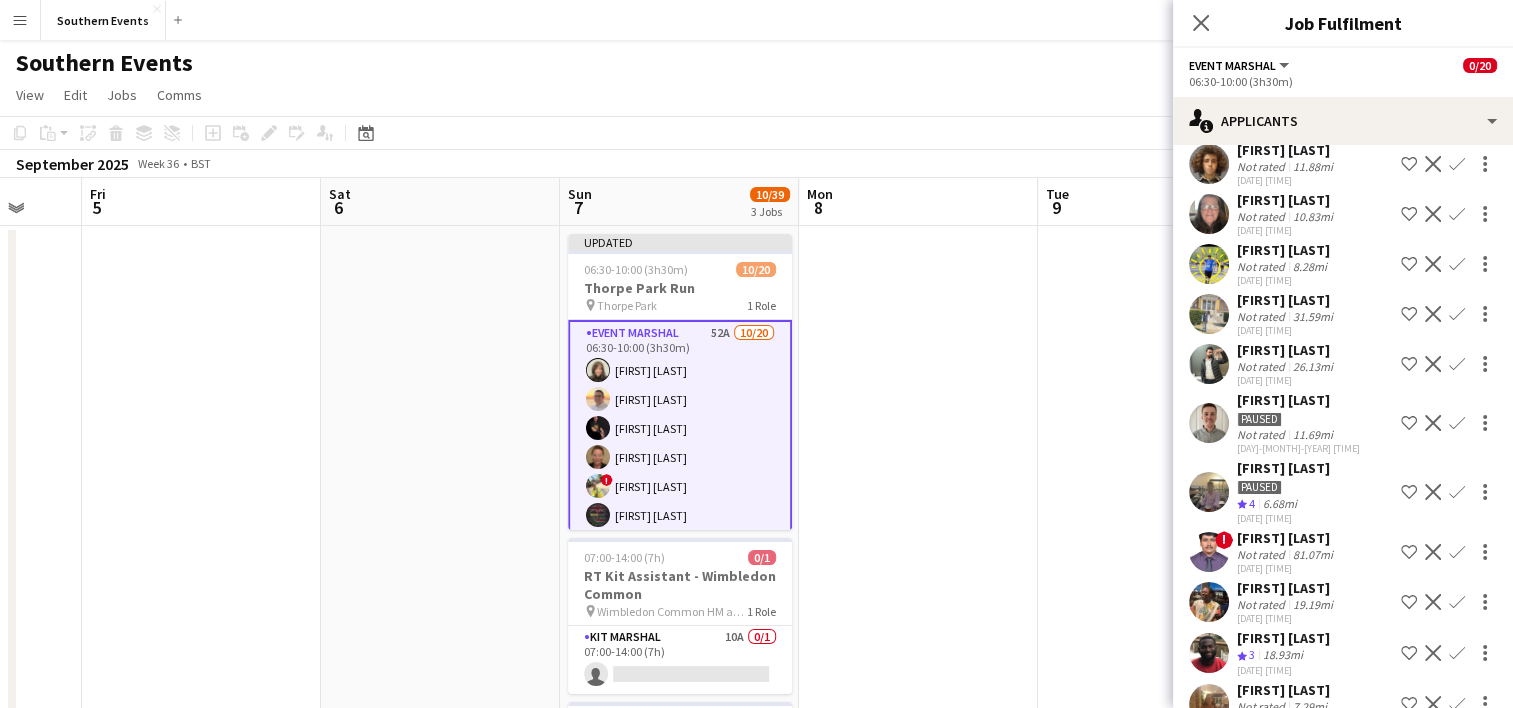 click on "Confirm" at bounding box center (1457, 314) 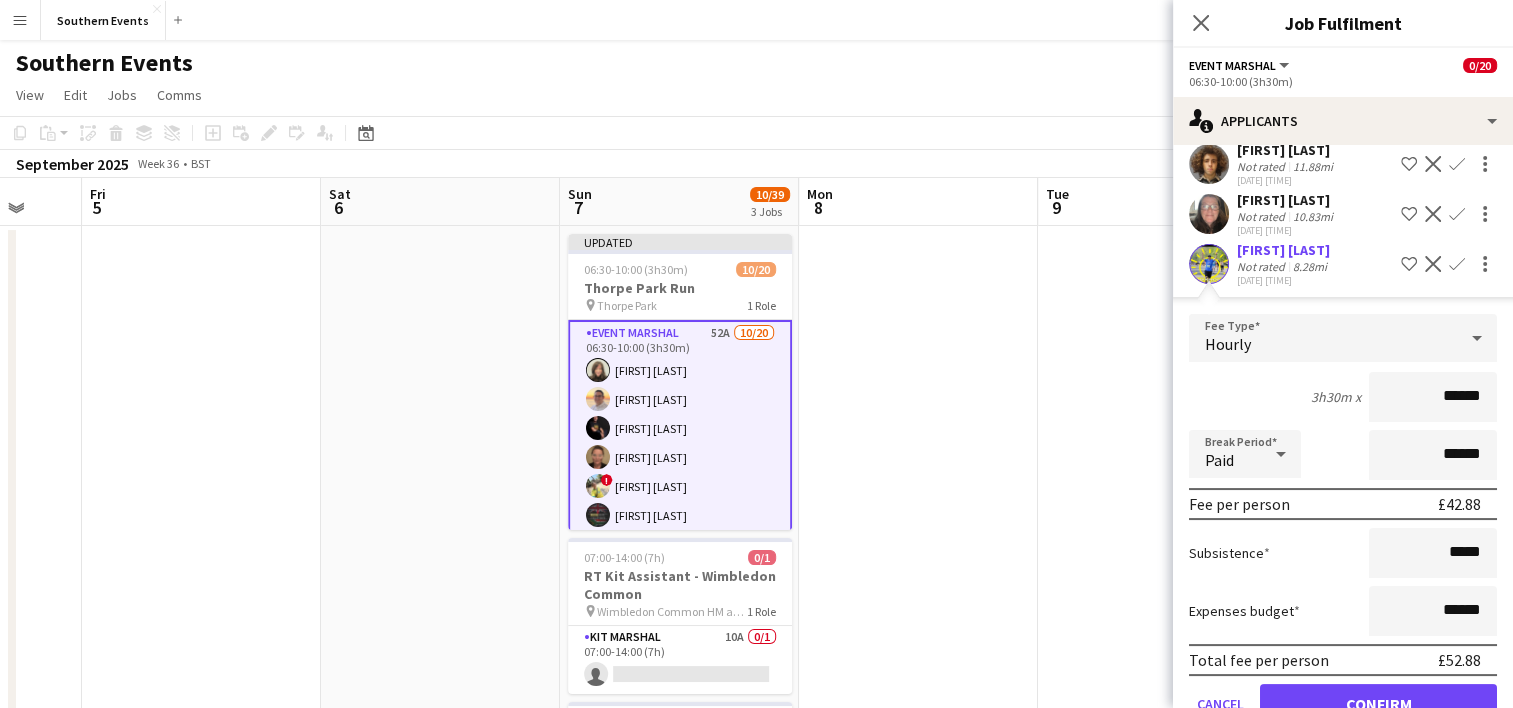 scroll, scrollTop: 400, scrollLeft: 0, axis: vertical 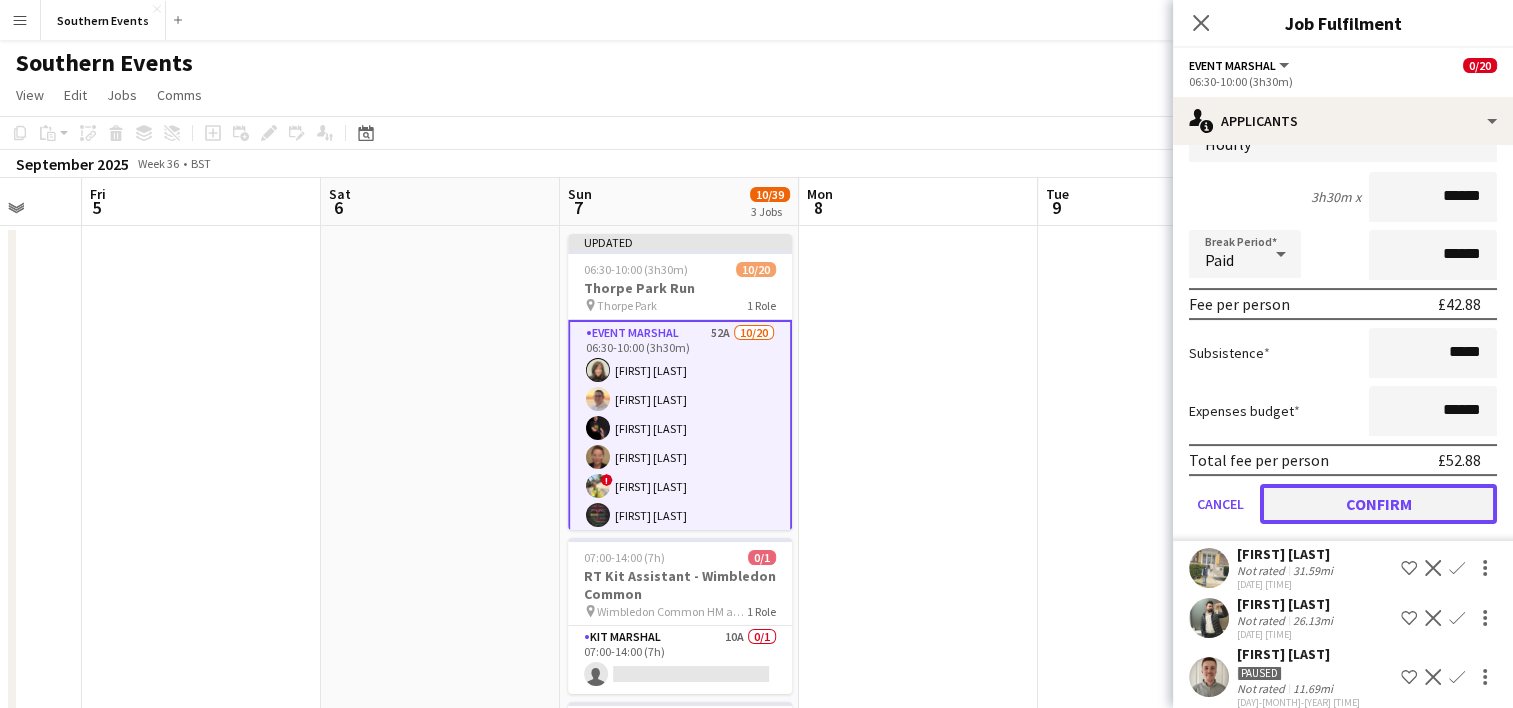 click on "Confirm" 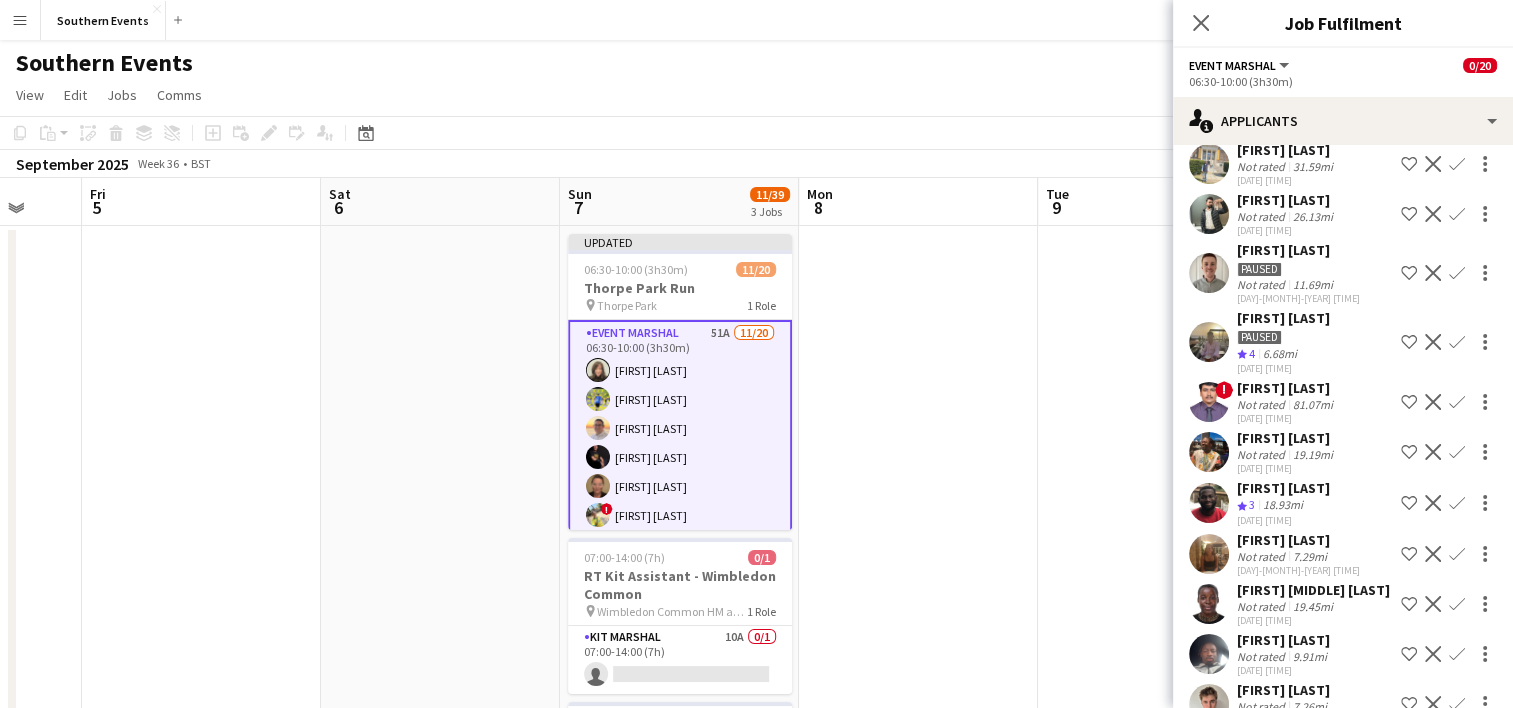 scroll, scrollTop: 400, scrollLeft: 0, axis: vertical 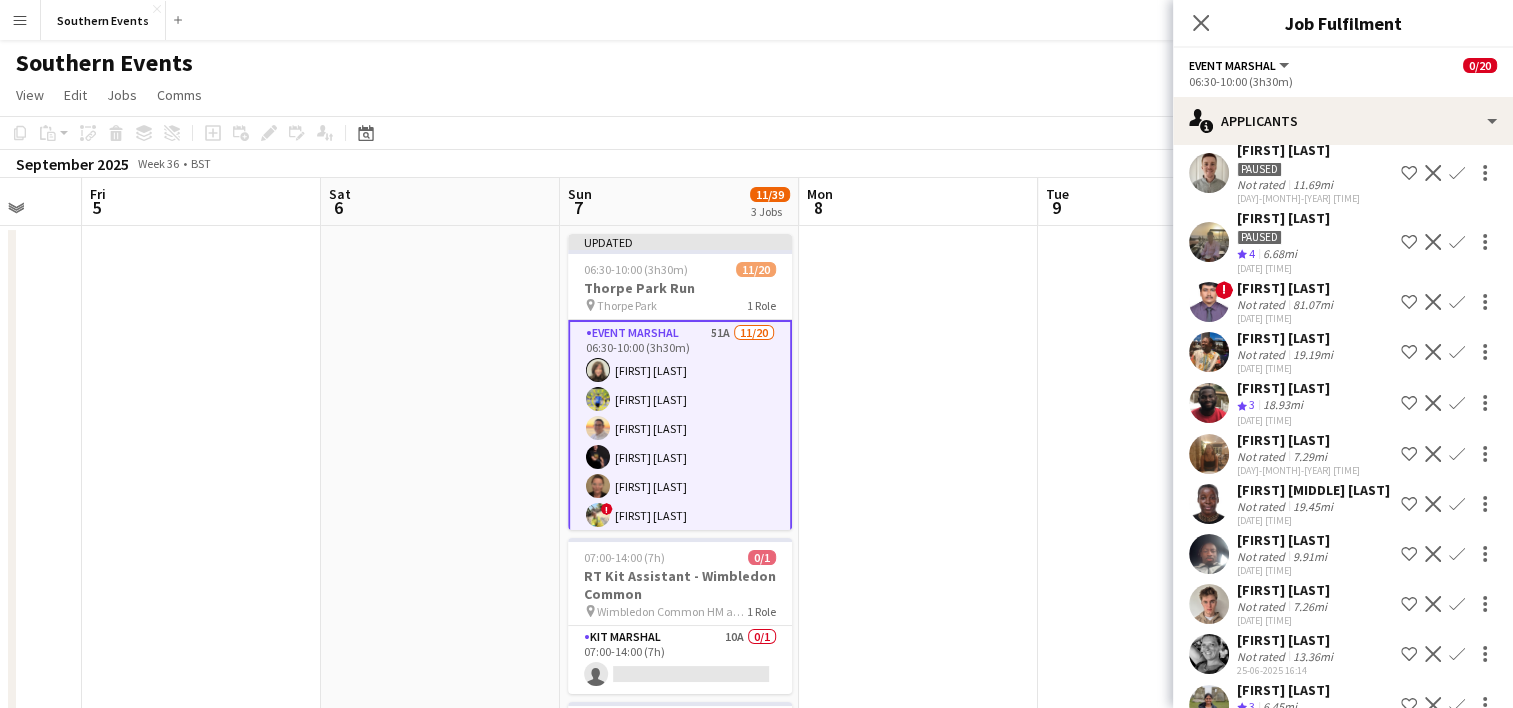 click on "Confirm" at bounding box center (1457, 403) 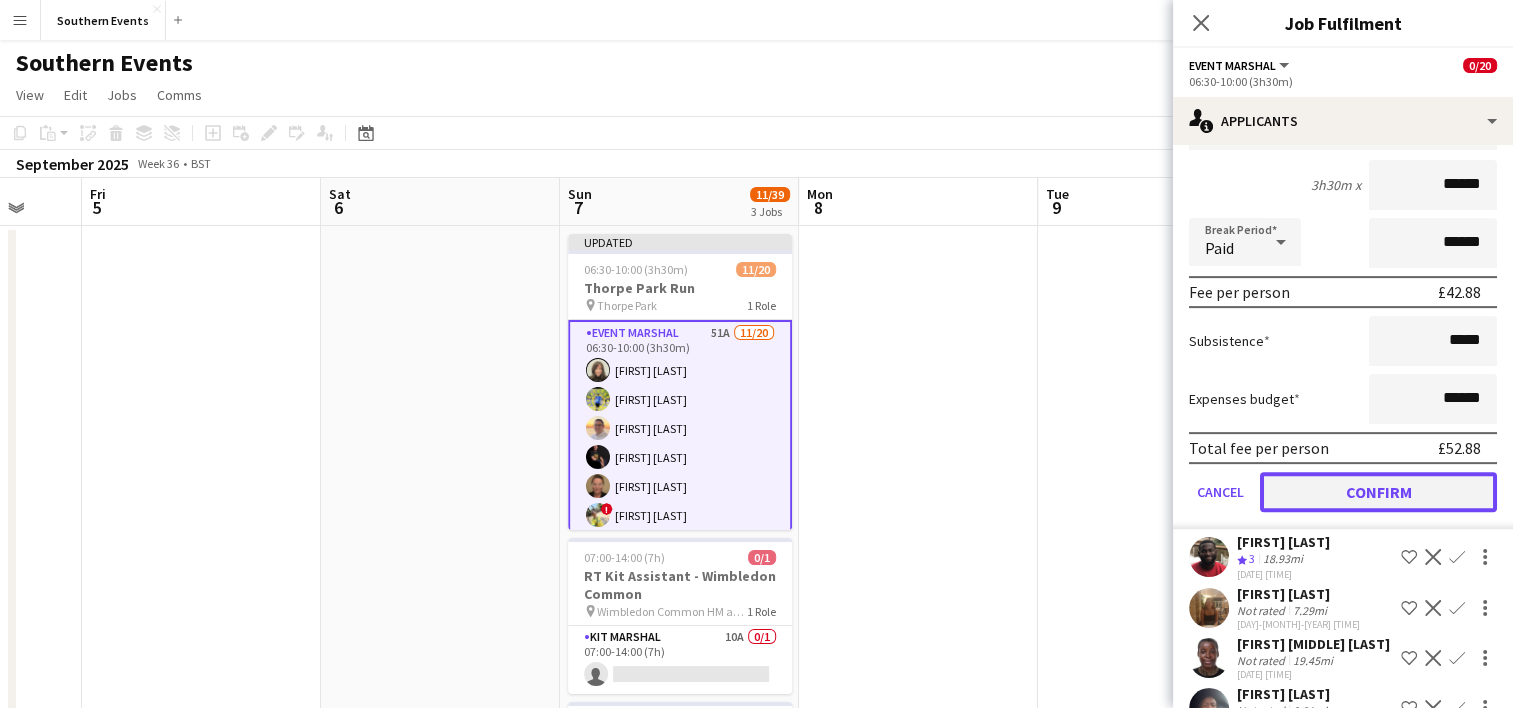 click on "Confirm" 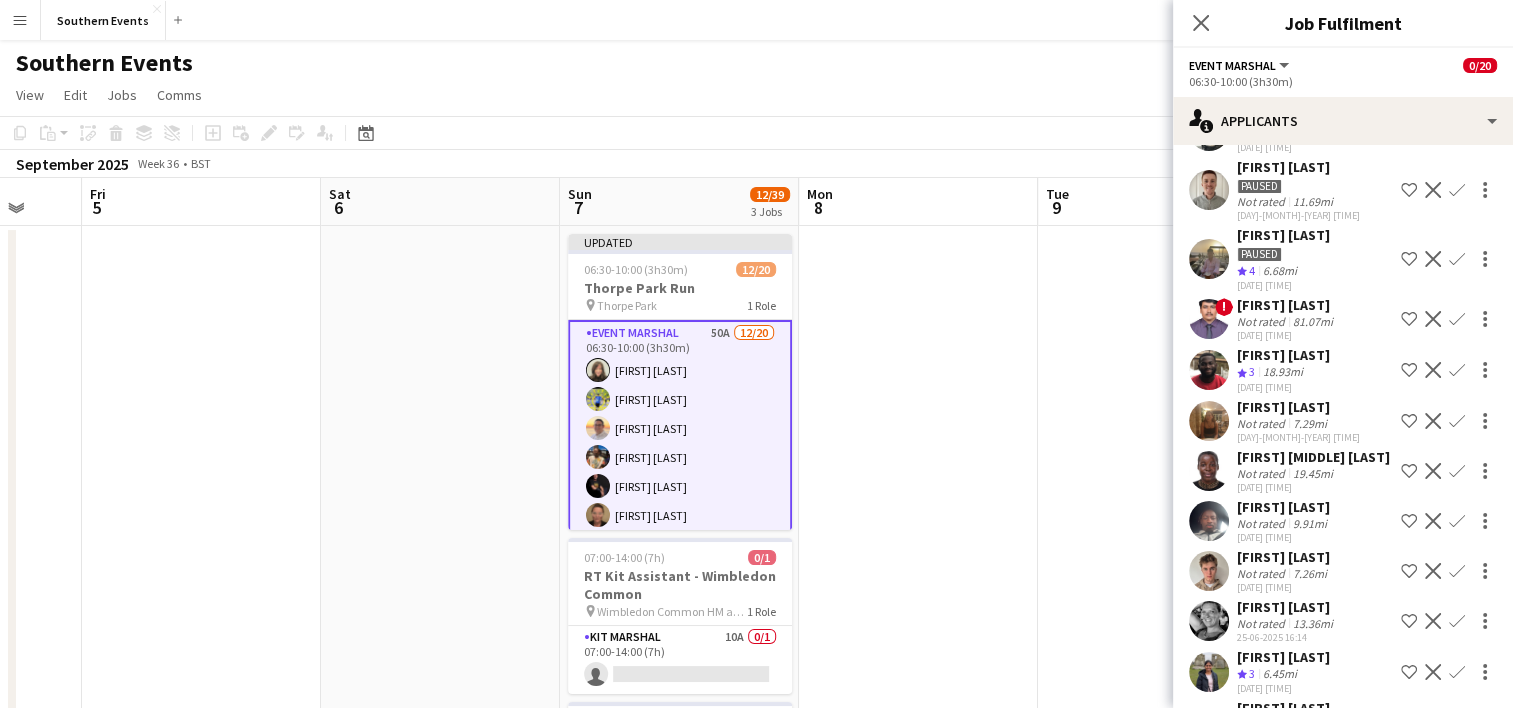 scroll, scrollTop: 398, scrollLeft: 0, axis: vertical 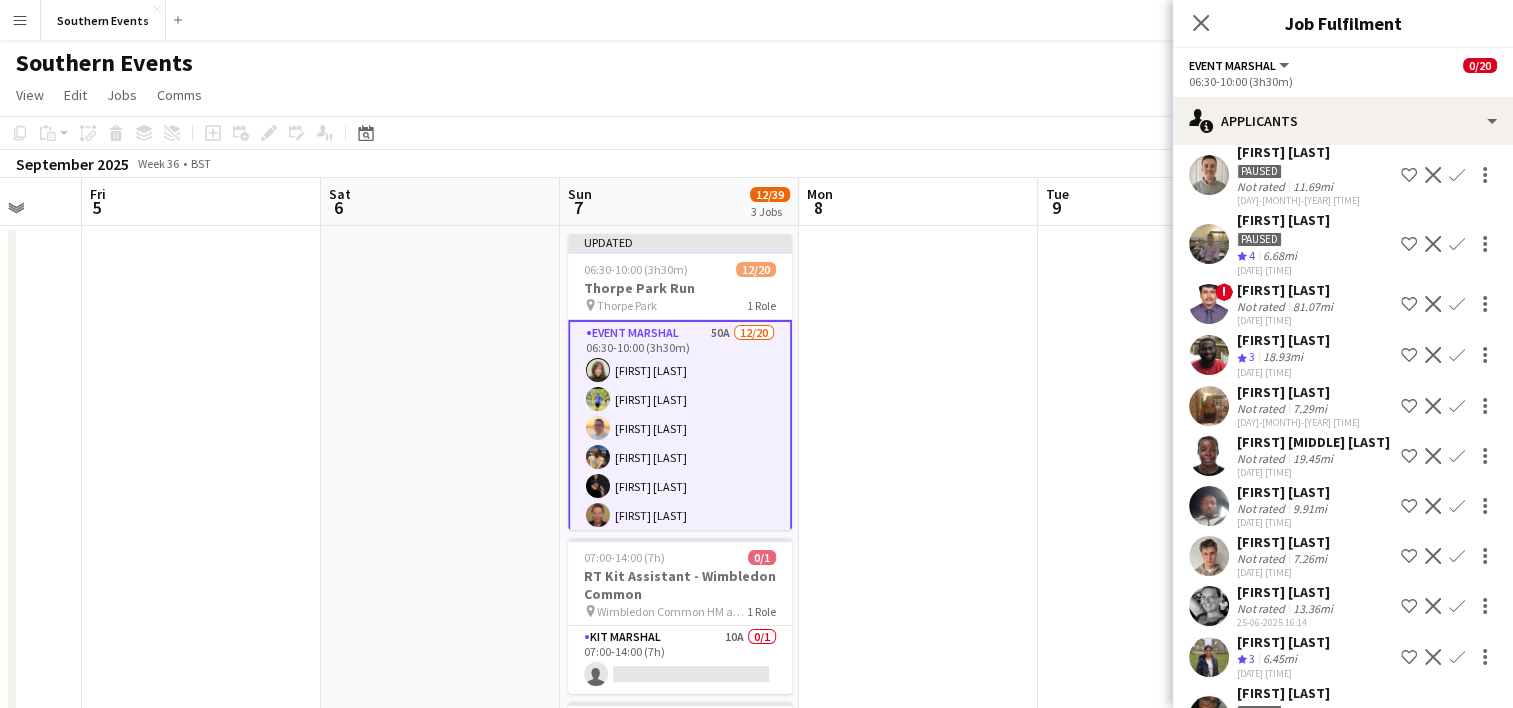 click at bounding box center (1209, 657) 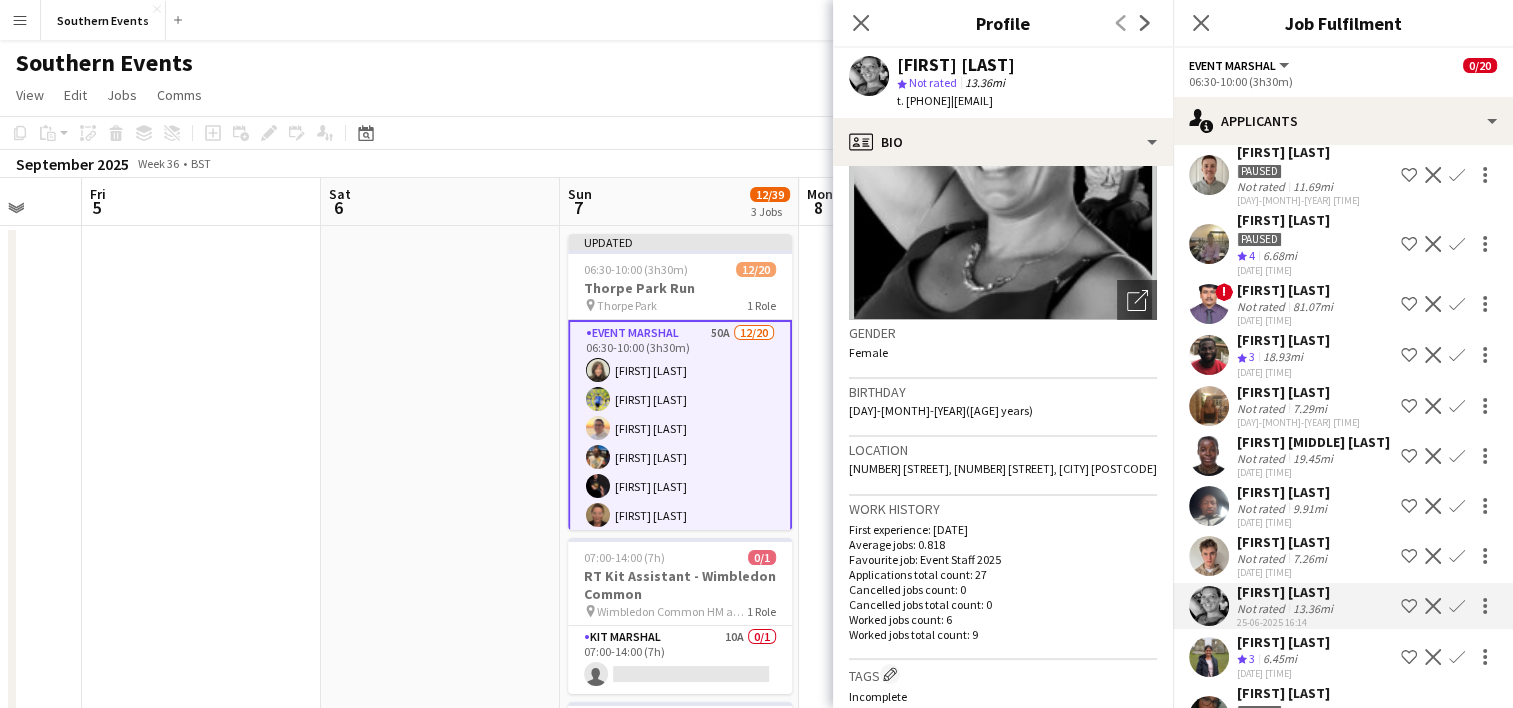 scroll, scrollTop: 0, scrollLeft: 0, axis: both 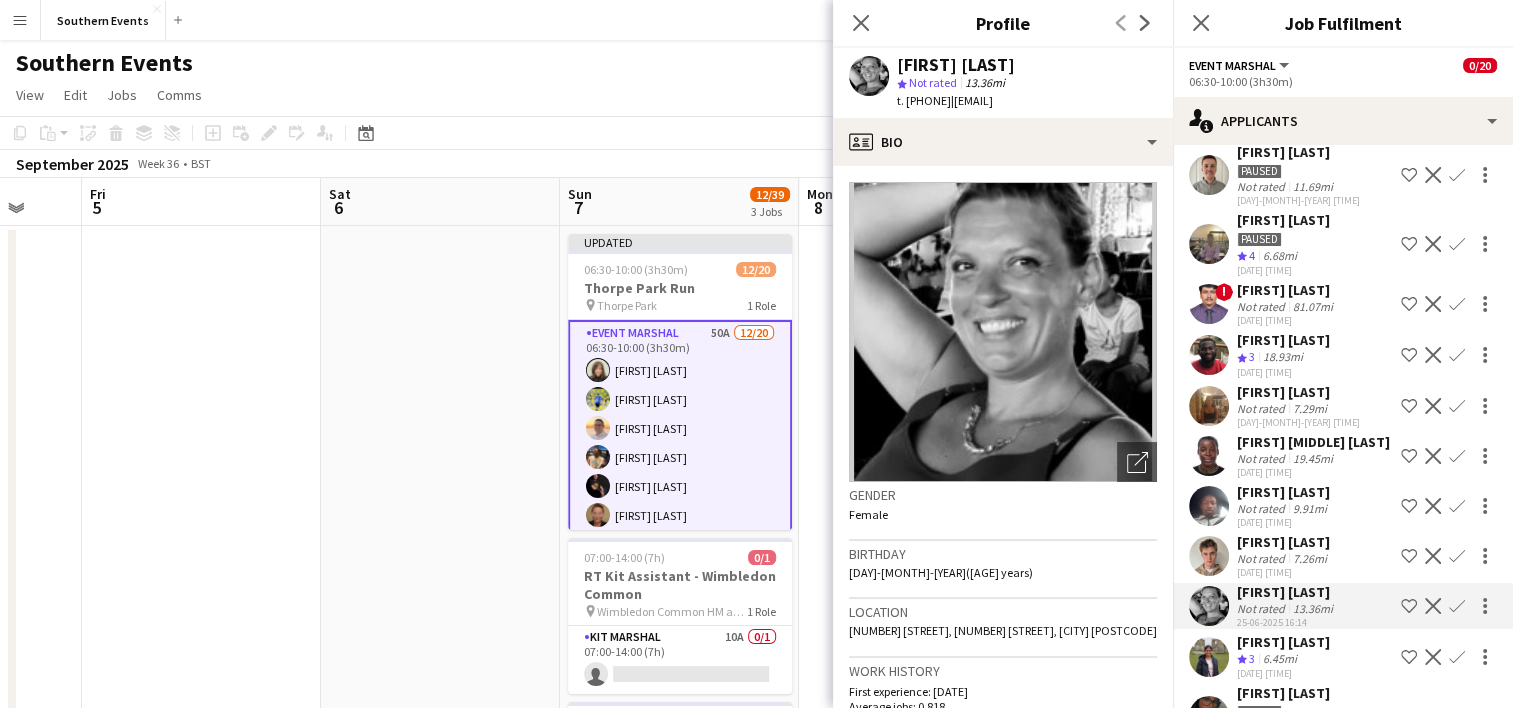 click on "Confirm" 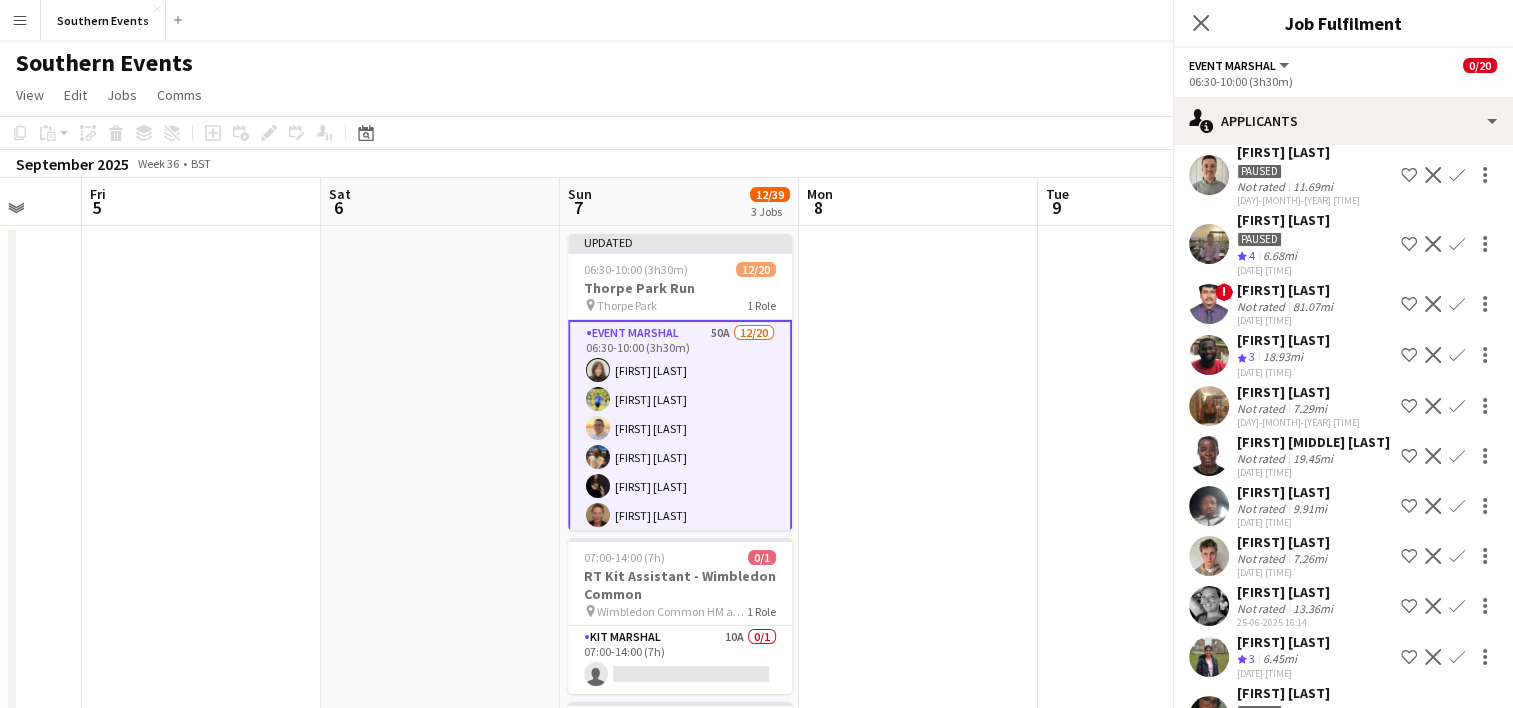 scroll, scrollTop: 743, scrollLeft: 0, axis: vertical 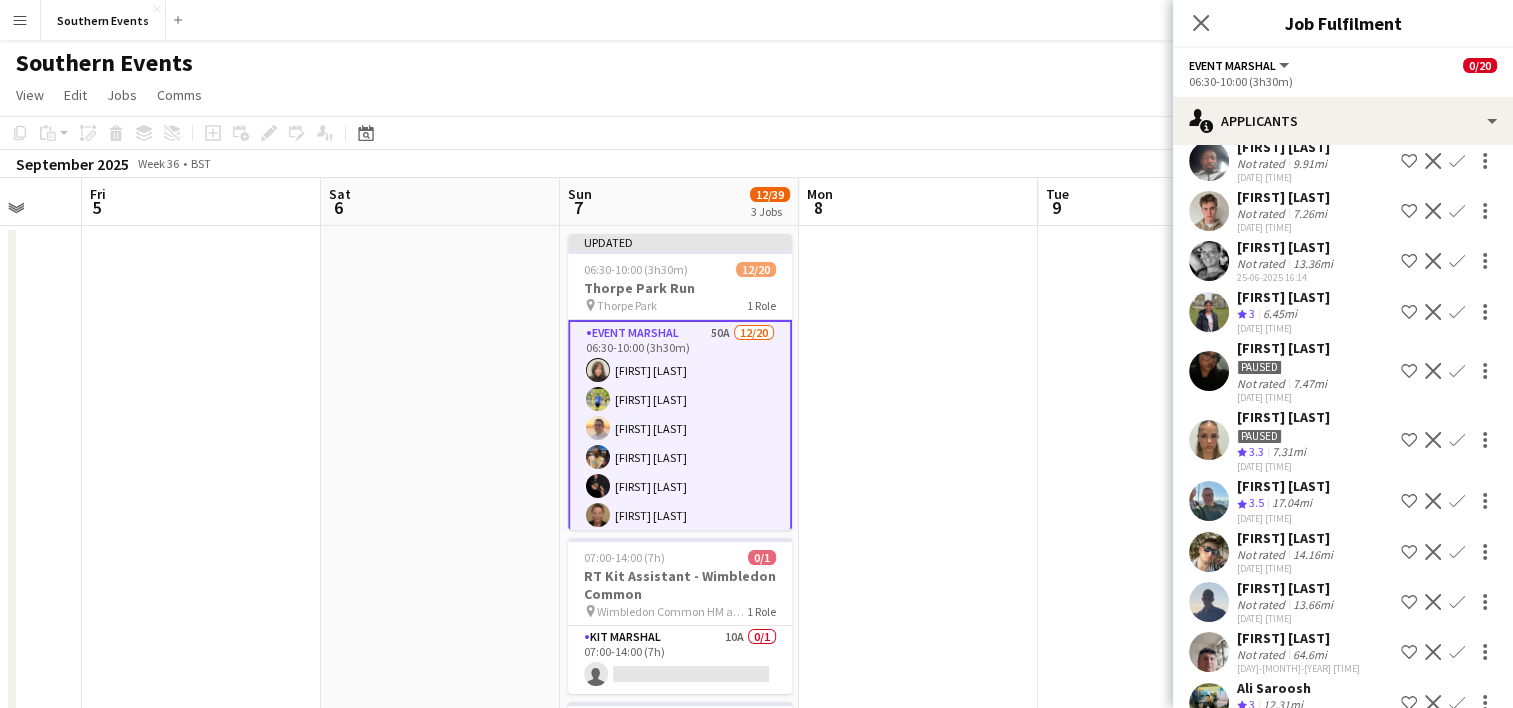 click on "Confirm" at bounding box center [1457, 312] 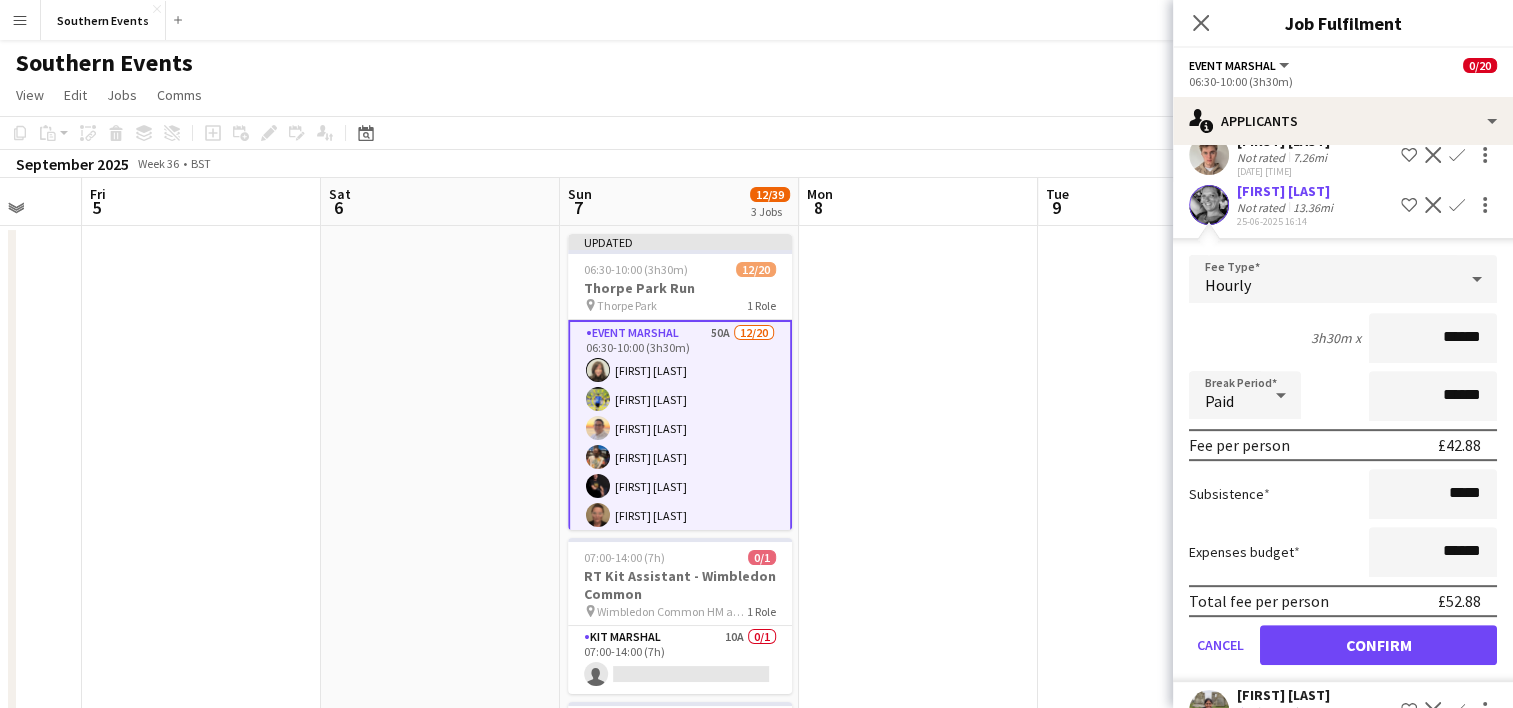 scroll, scrollTop: 843, scrollLeft: 0, axis: vertical 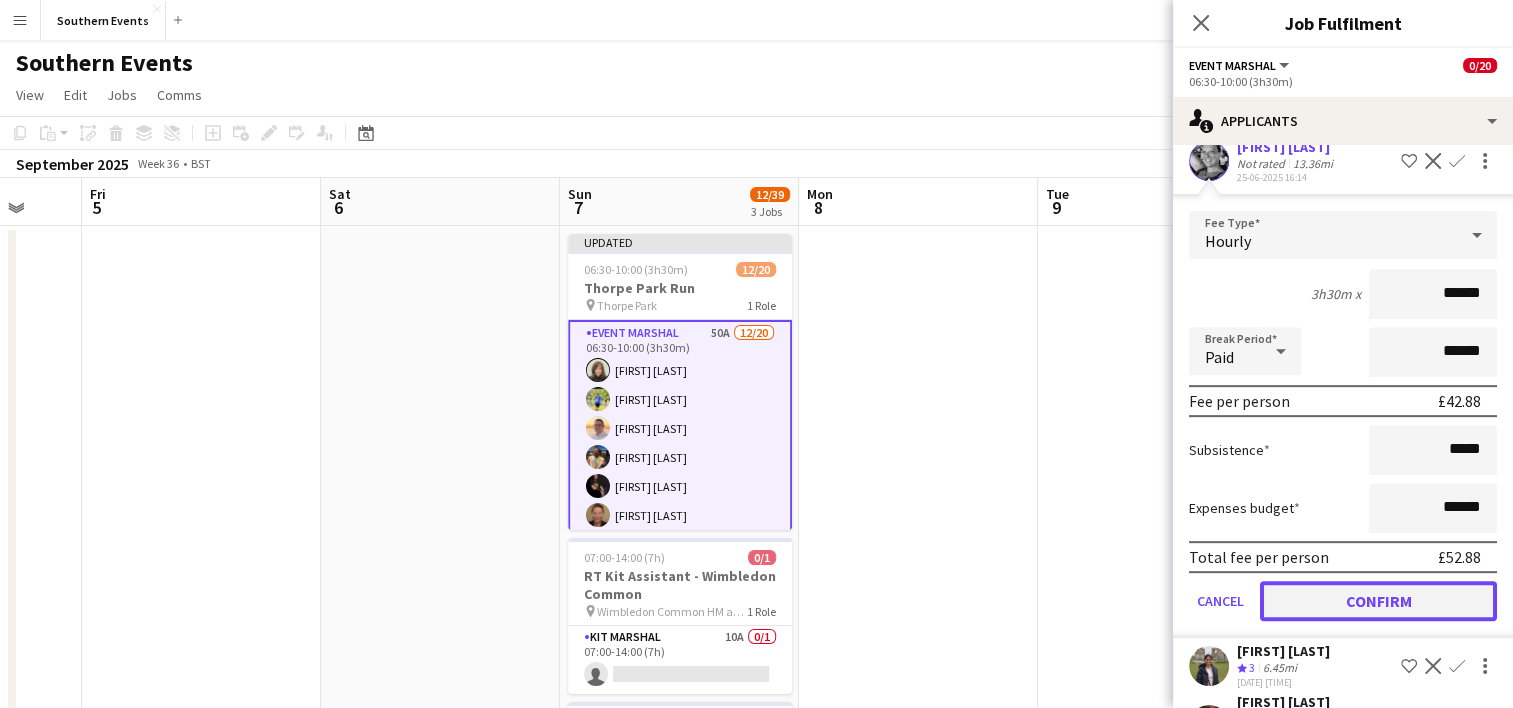 click on "Confirm" 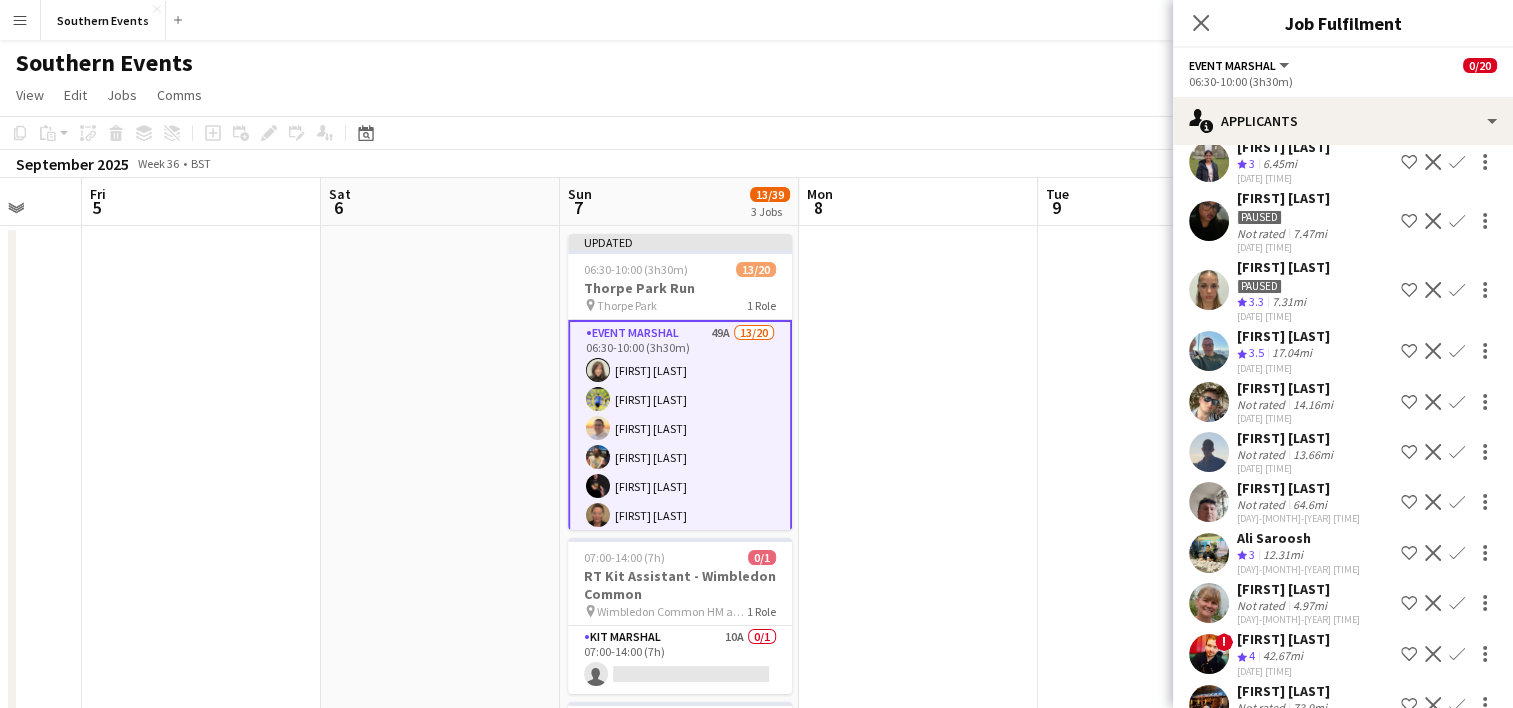 click on "Confirm" at bounding box center (1457, 221) 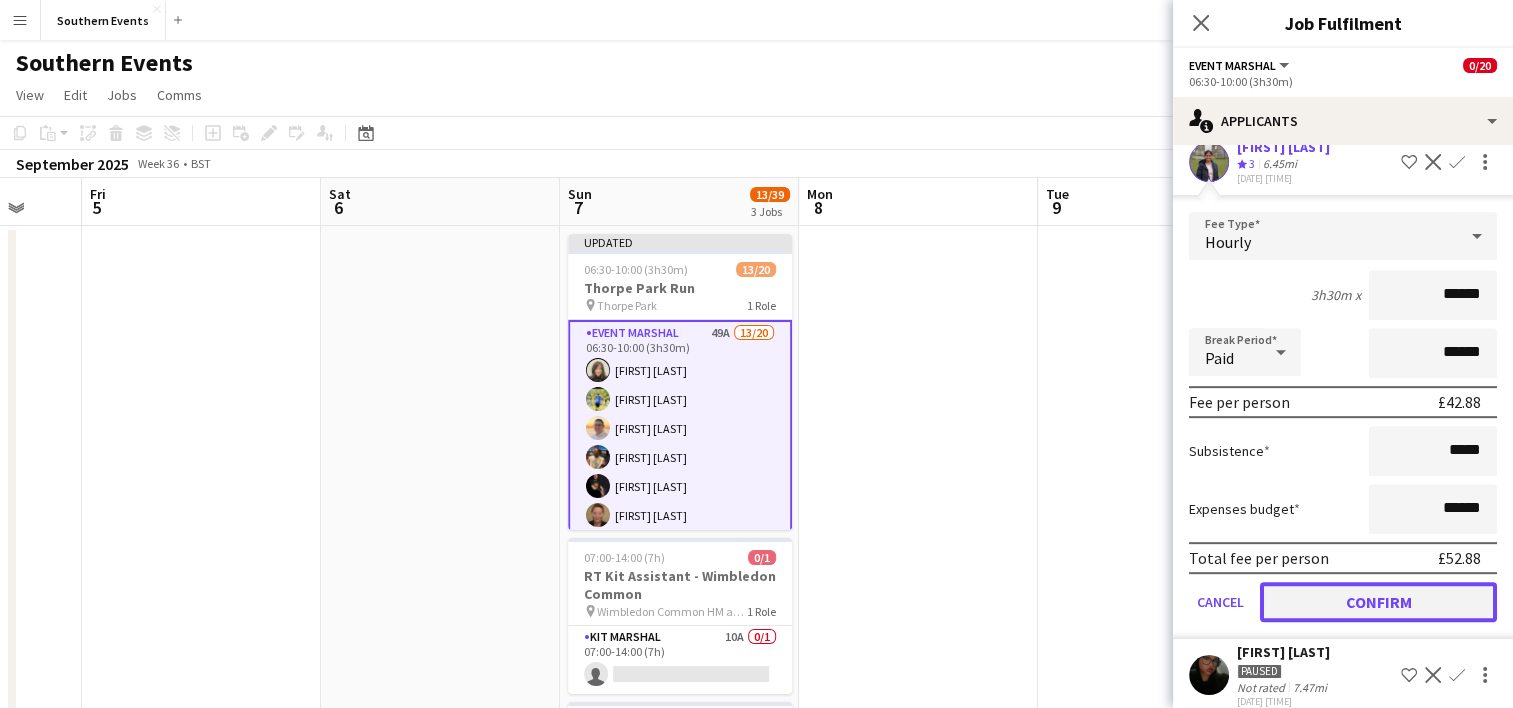 click on "Confirm" 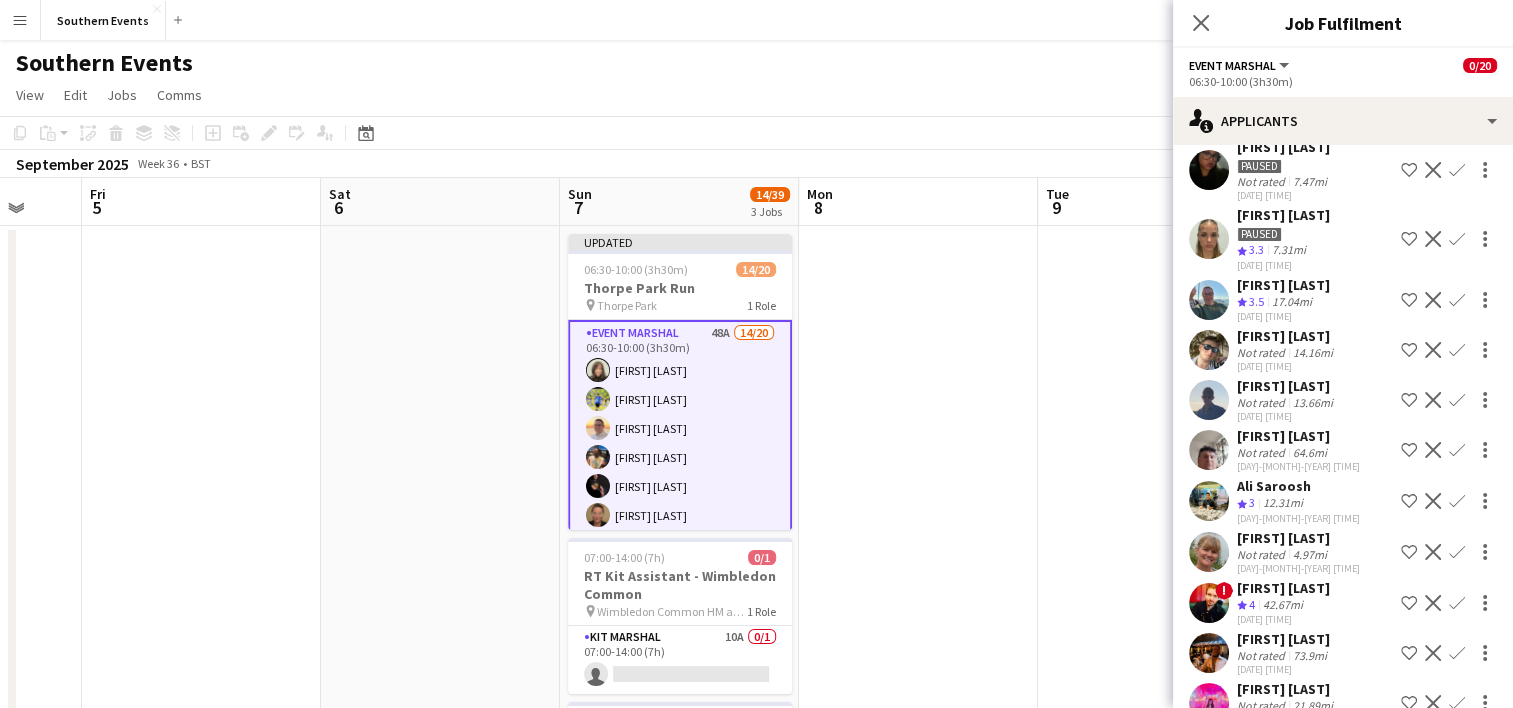 click on "Confirm" at bounding box center (1457, 350) 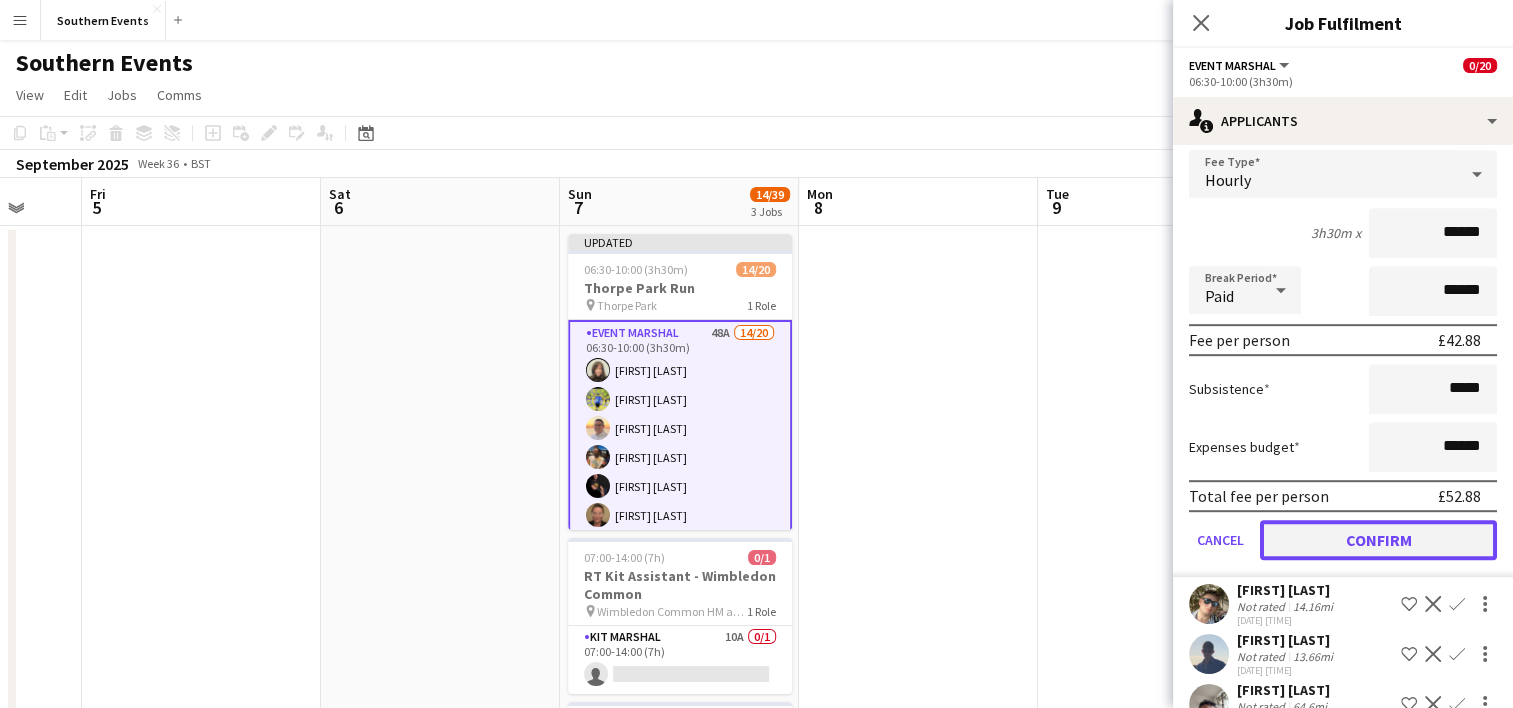 click on "Confirm" 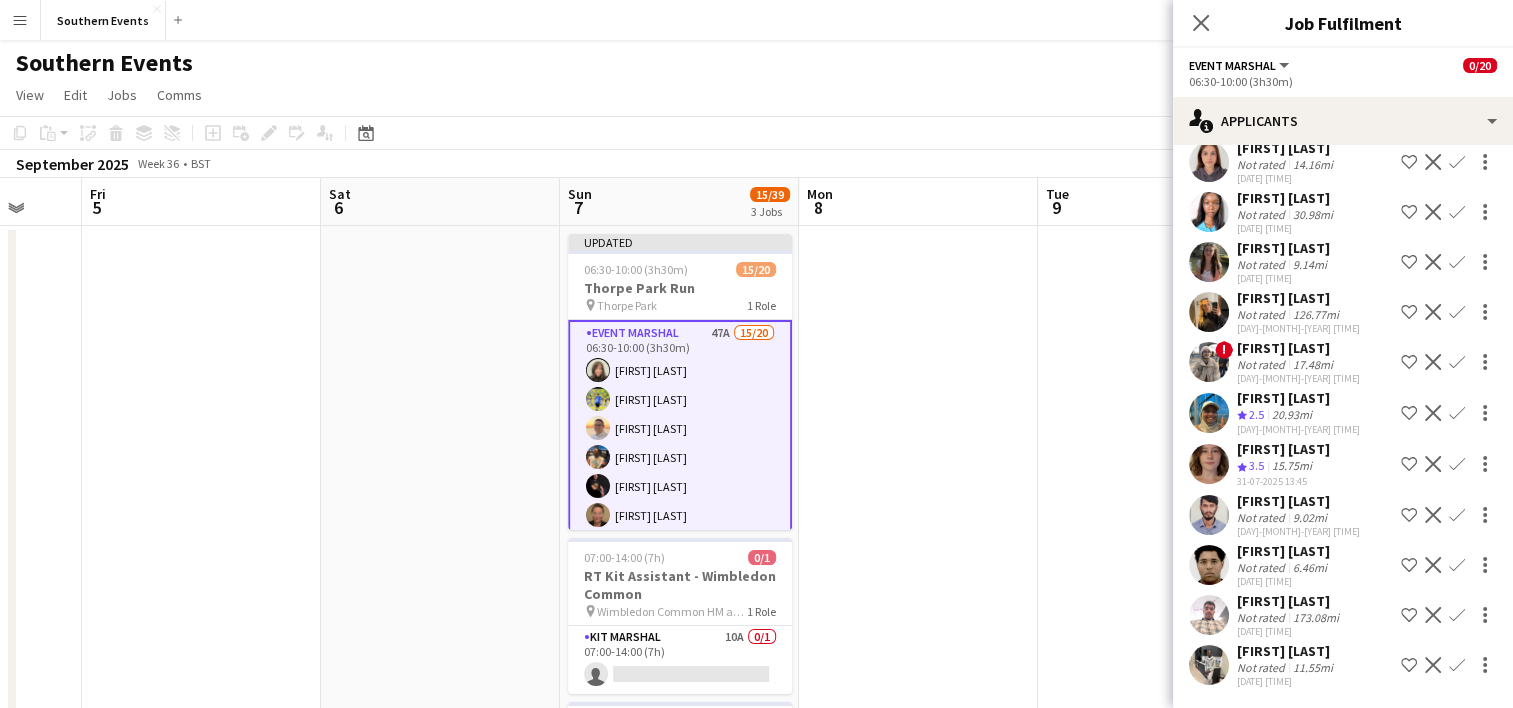 scroll, scrollTop: 2030, scrollLeft: 0, axis: vertical 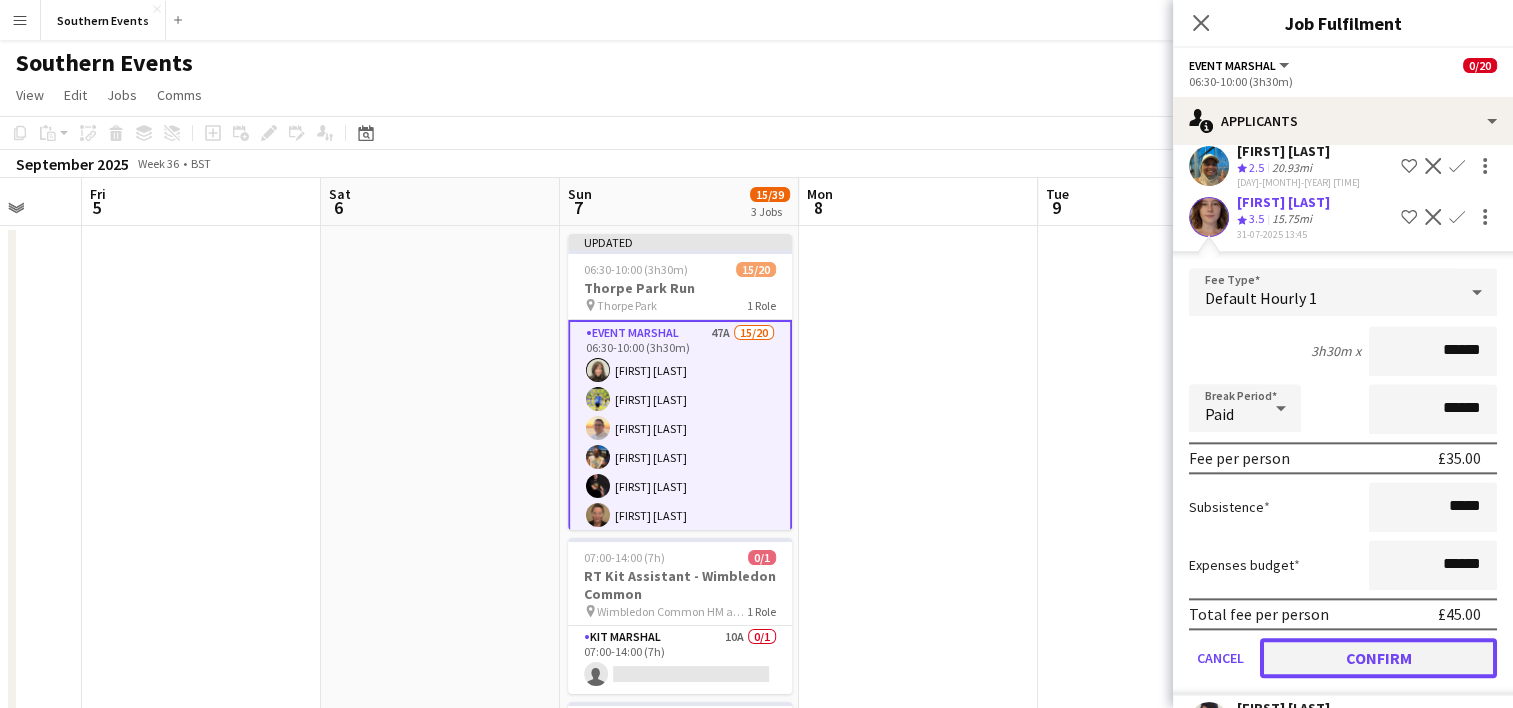 drag, startPoint x: 1304, startPoint y: 693, endPoint x: 1363, endPoint y: 551, distance: 153.7693 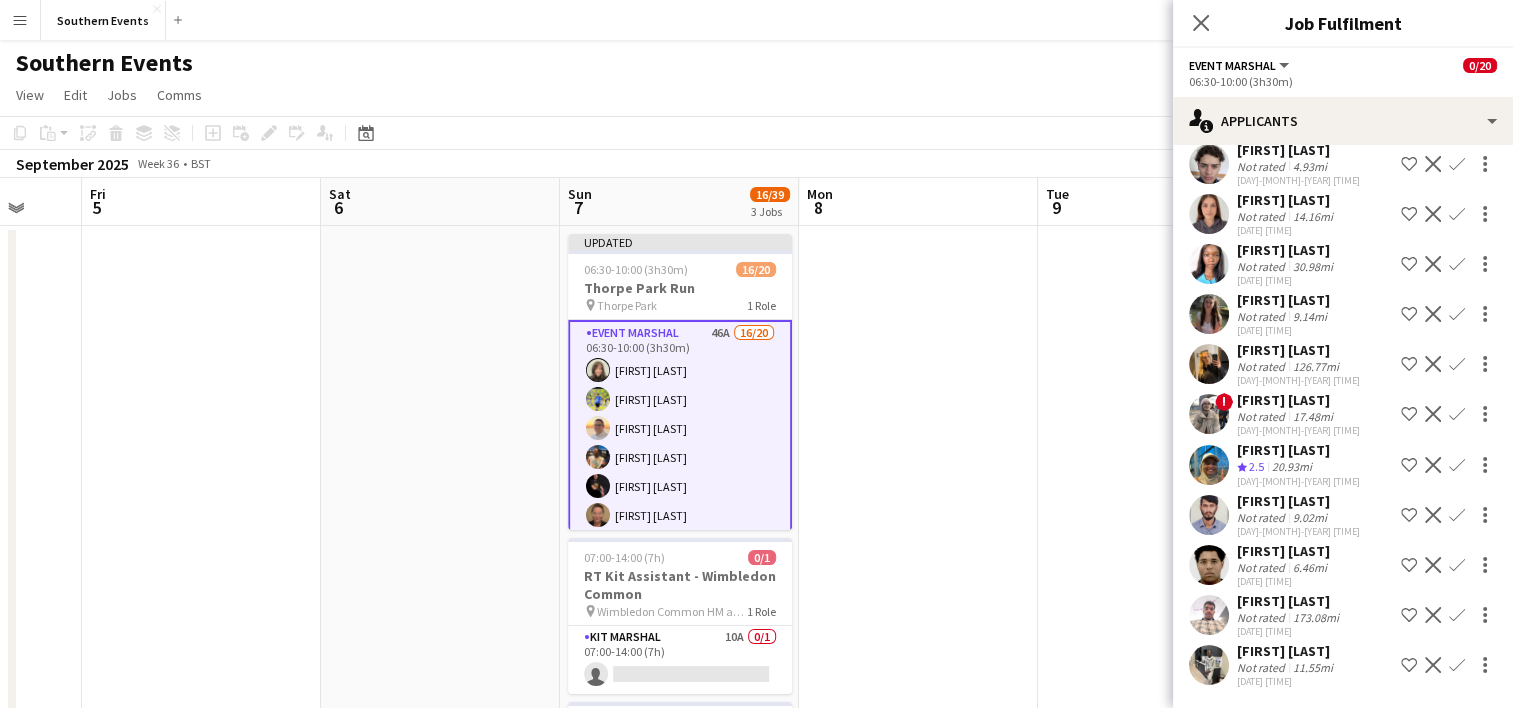 scroll, scrollTop: 1980, scrollLeft: 0, axis: vertical 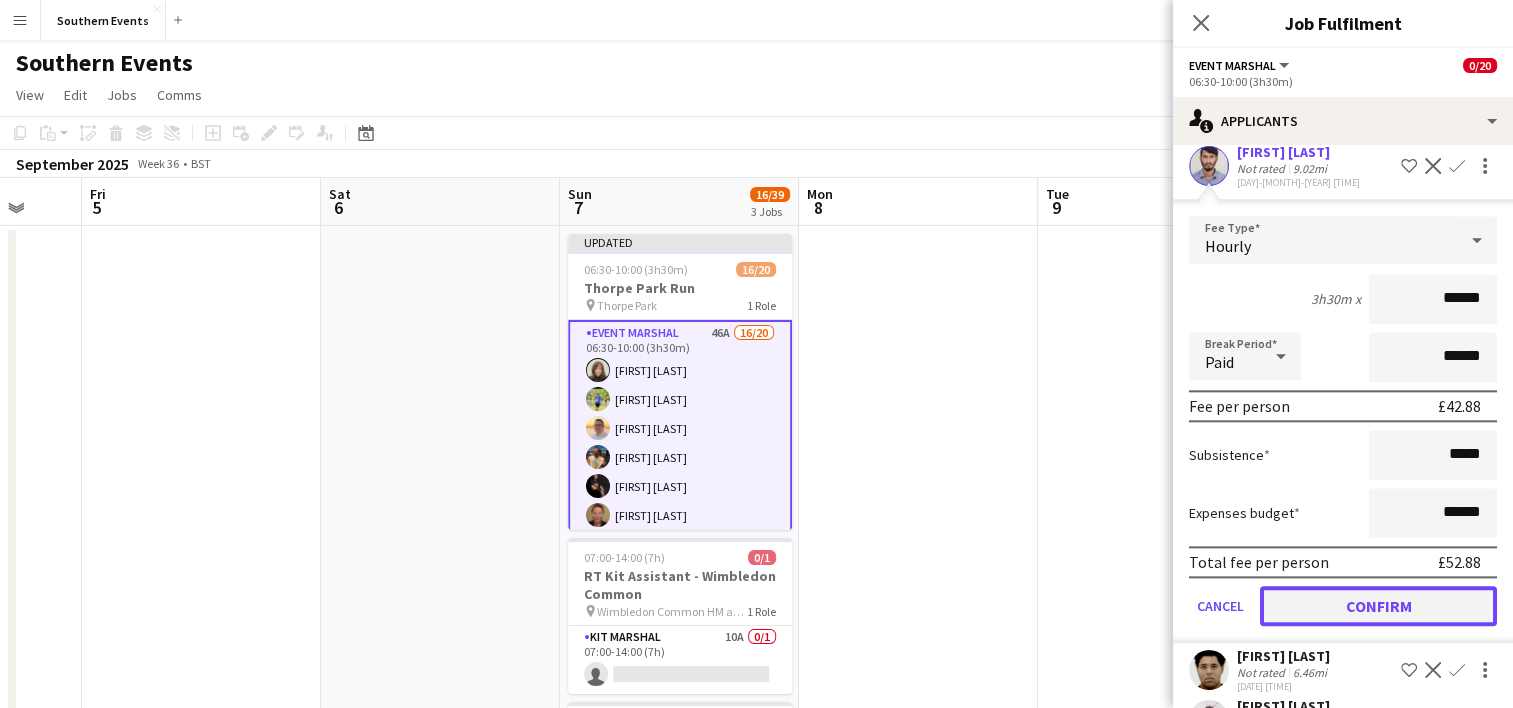 click on "Confirm" 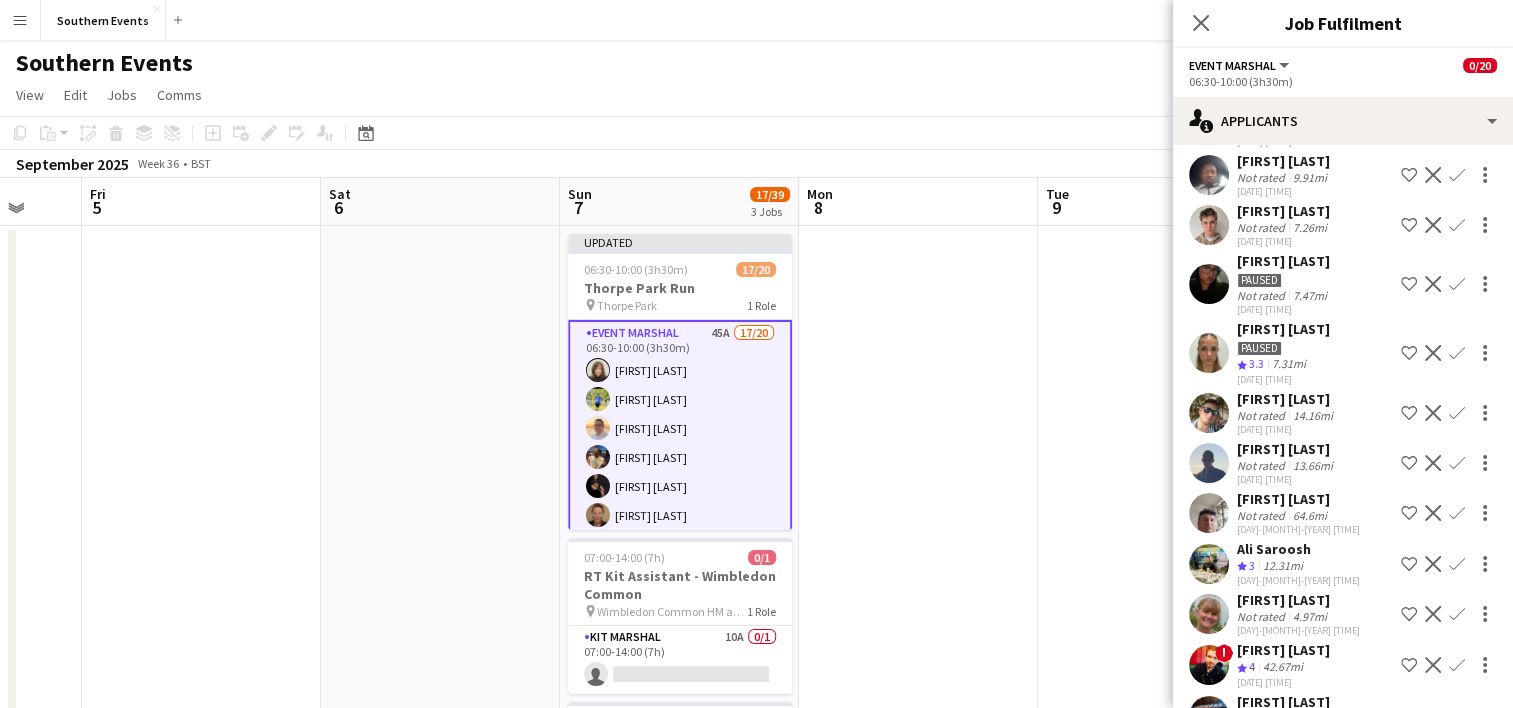 scroll, scrollTop: 929, scrollLeft: 0, axis: vertical 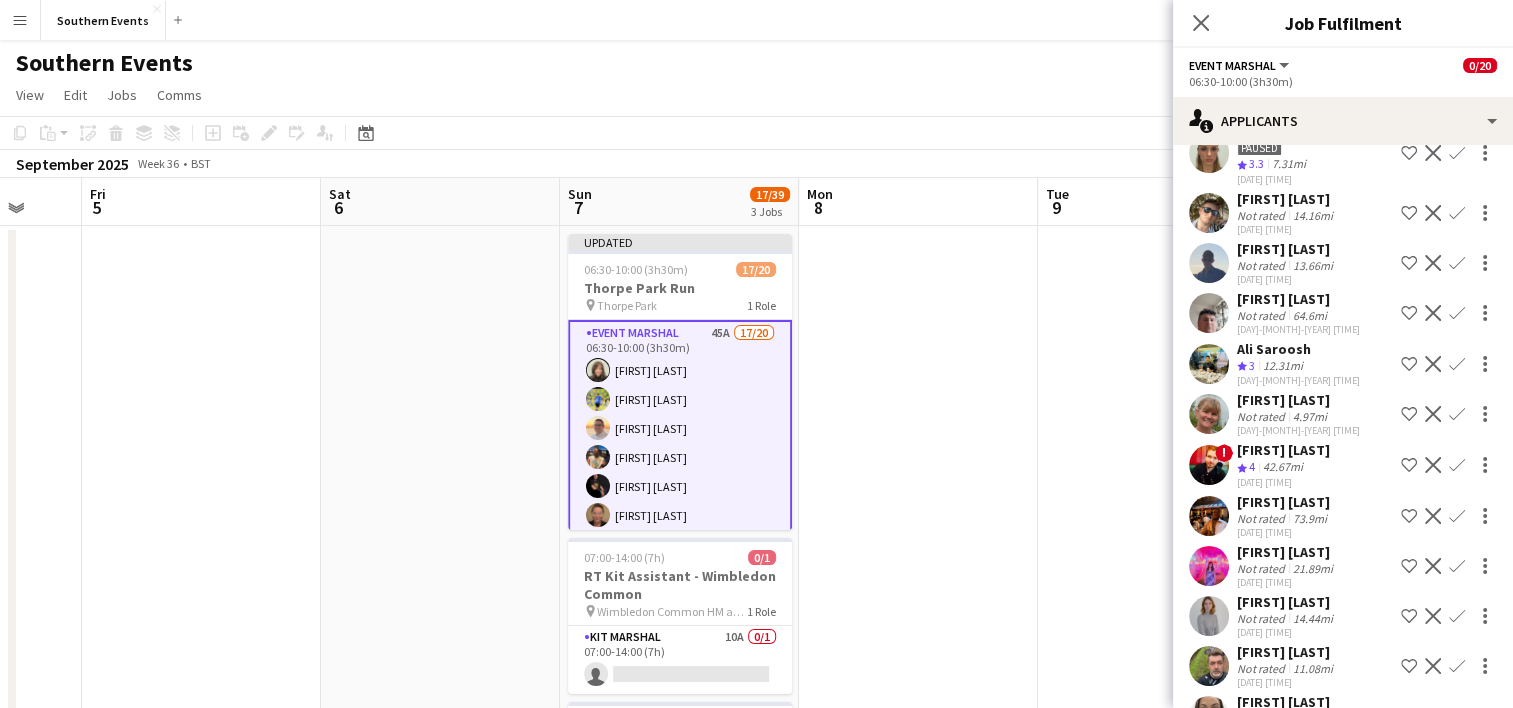 click on "Confirm" at bounding box center [1457, 516] 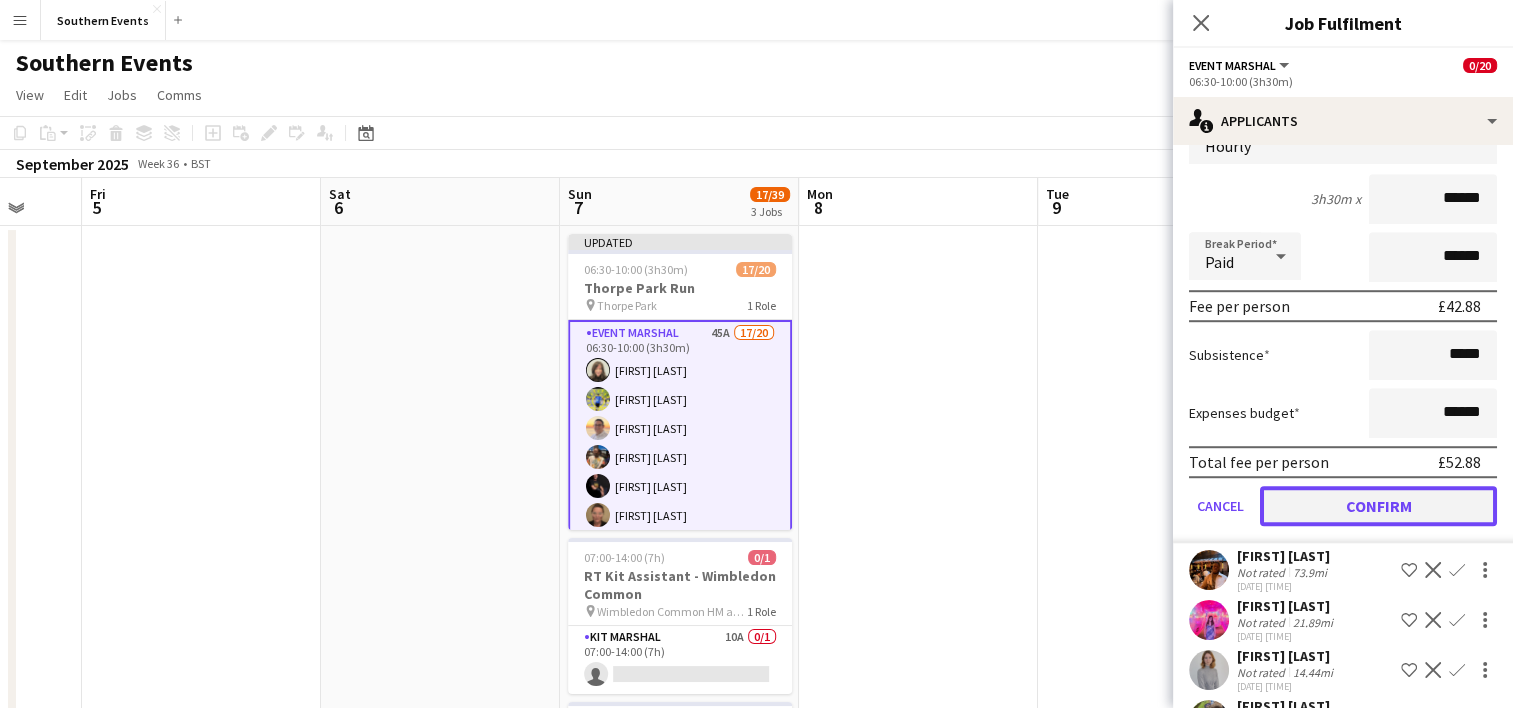click on "Confirm" 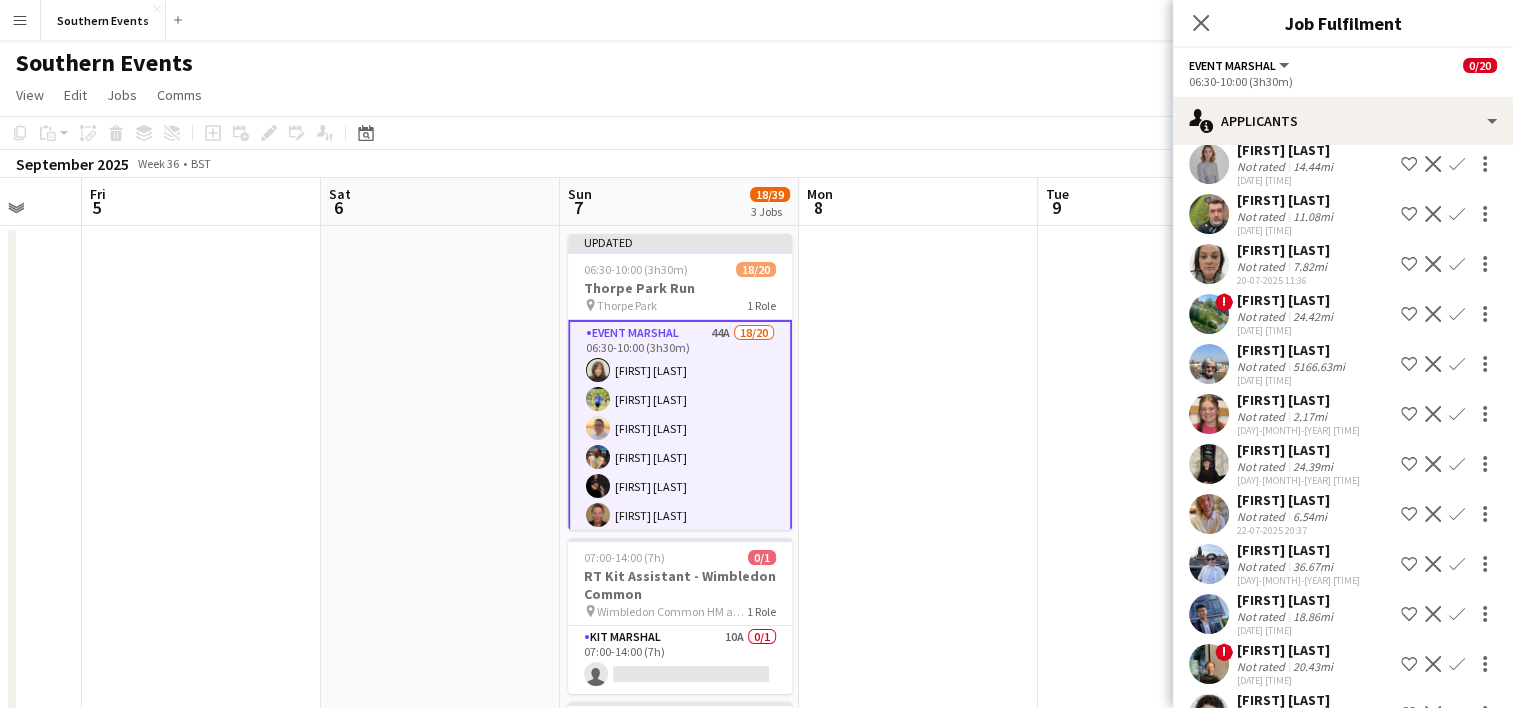 scroll, scrollTop: 827, scrollLeft: 0, axis: vertical 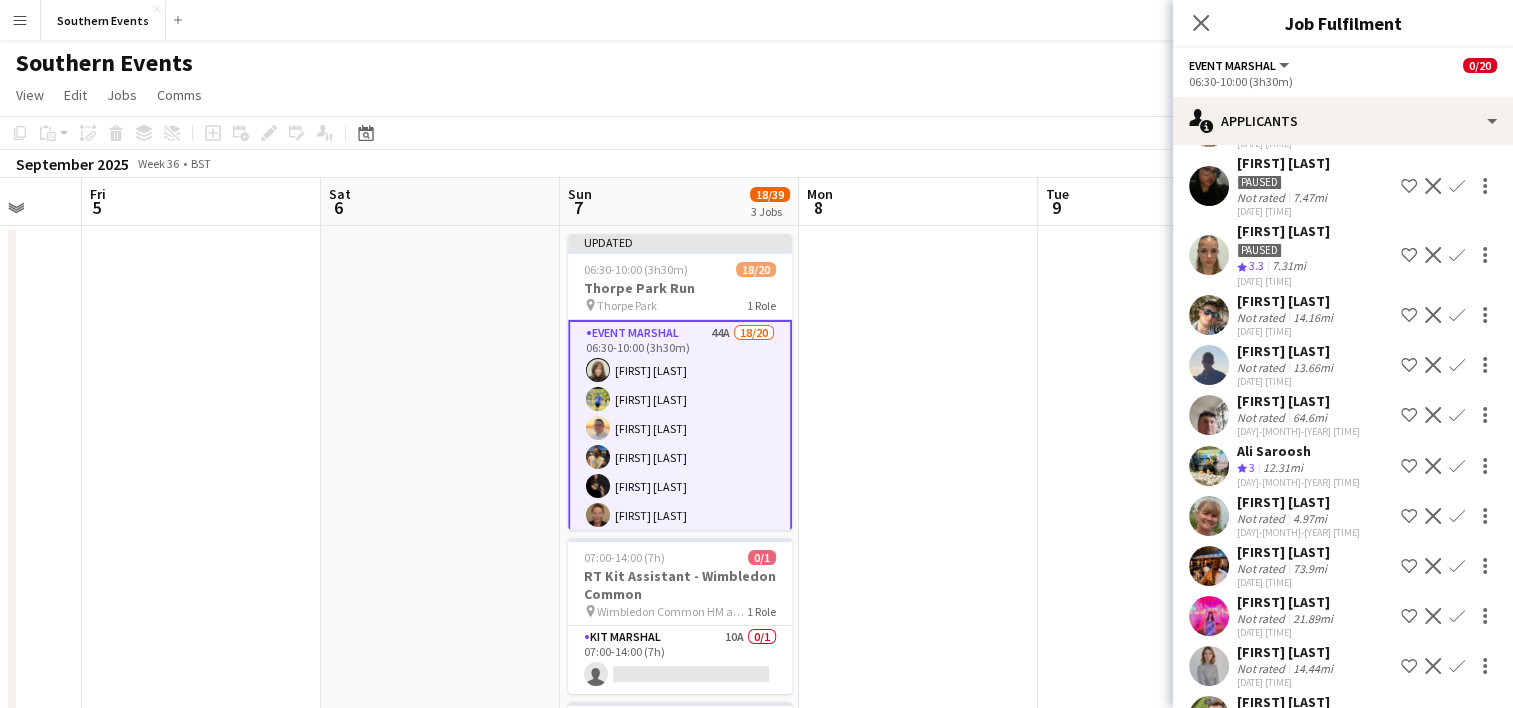 drag, startPoint x: 944, startPoint y: 453, endPoint x: 972, endPoint y: 403, distance: 57.306194 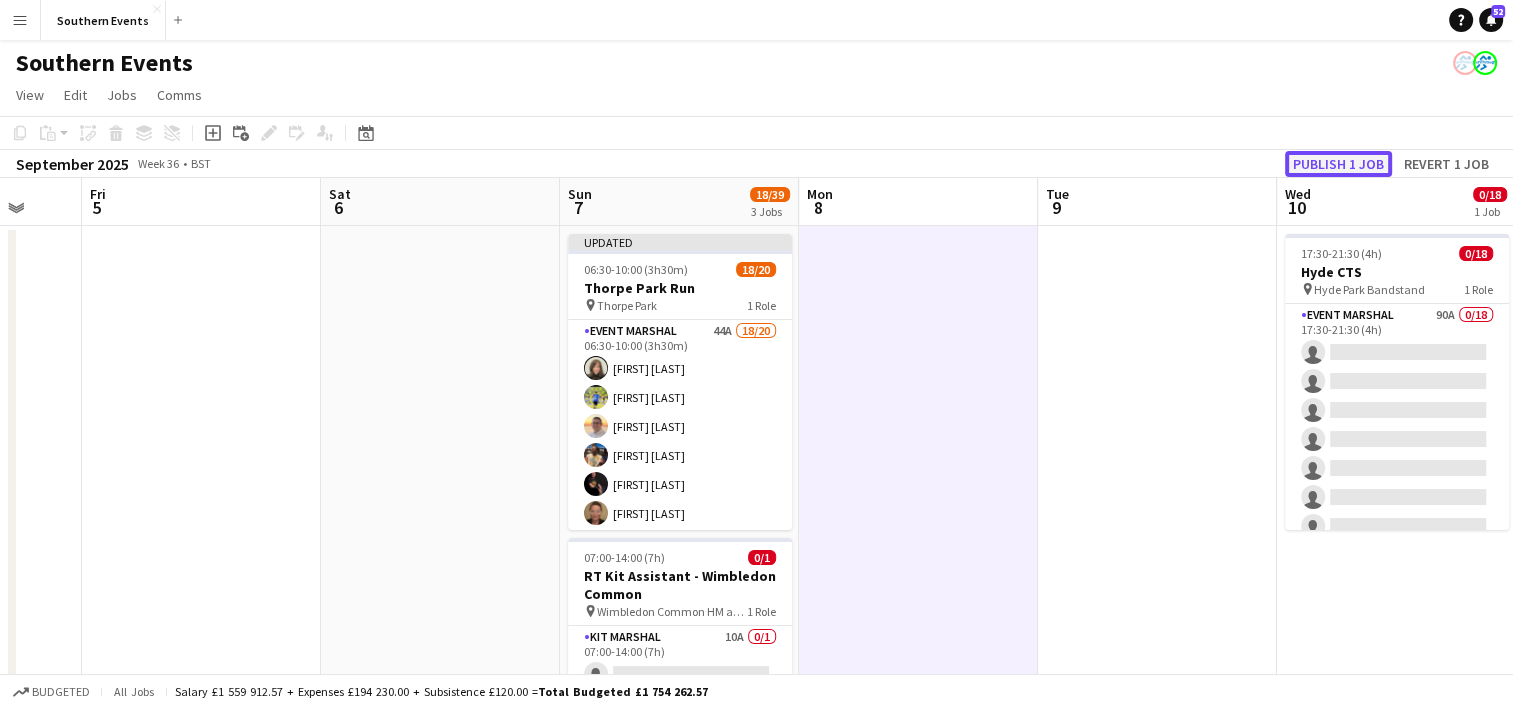click on "Publish 1 job" 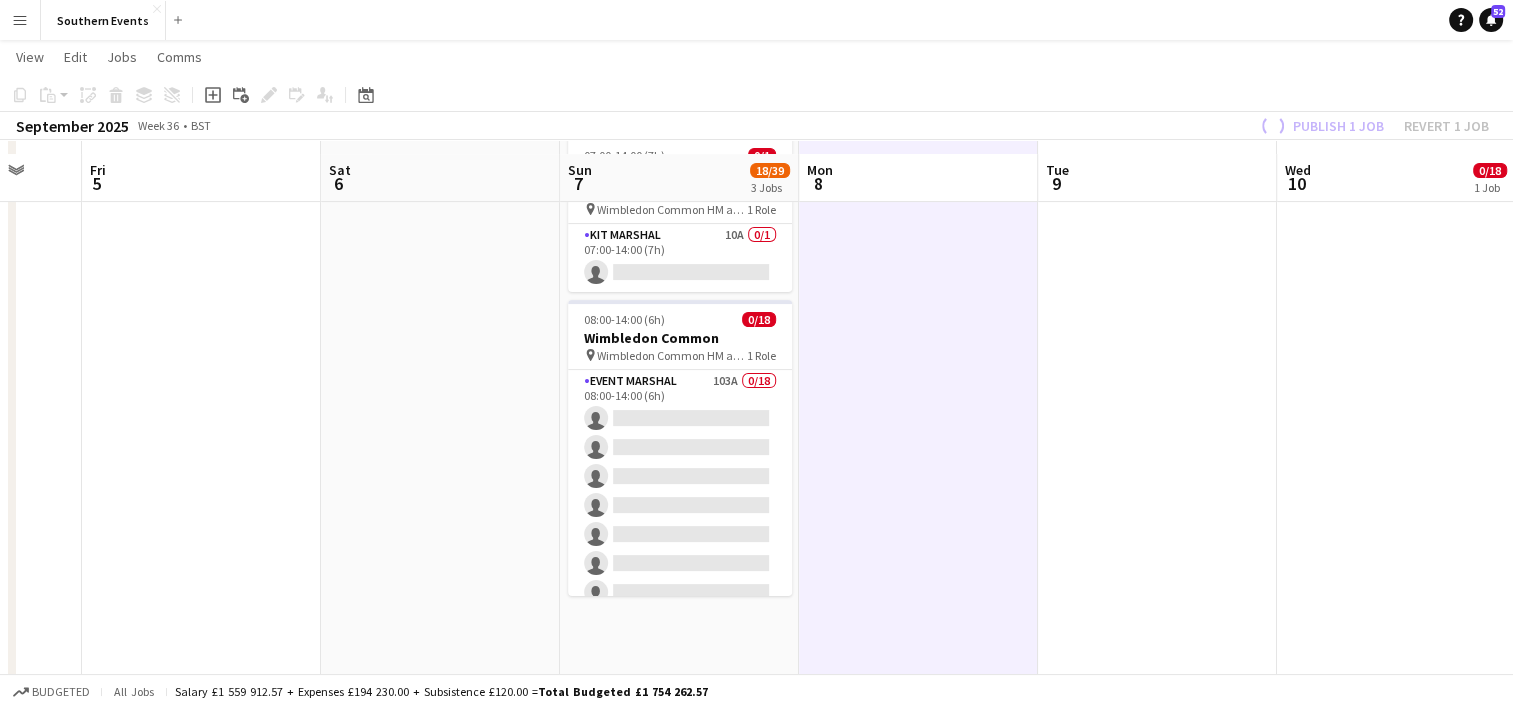 scroll, scrollTop: 500, scrollLeft: 0, axis: vertical 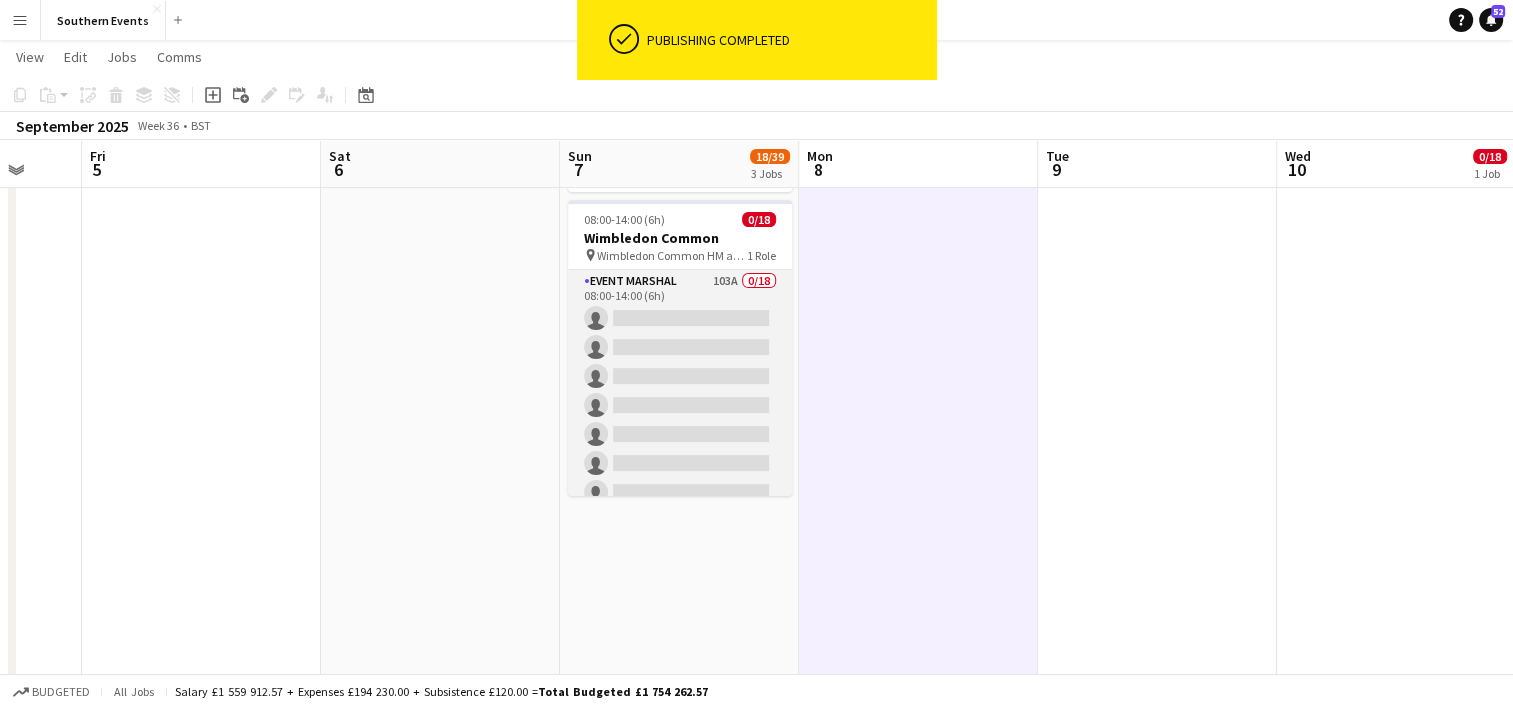 click on "Event Marshal   103A   0/18   08:00-14:00 (6h)
single-neutral-actions
single-neutral-actions
single-neutral-actions
single-neutral-actions
single-neutral-actions
single-neutral-actions
single-neutral-actions
single-neutral-actions
single-neutral-actions
single-neutral-actions
single-neutral-actions
single-neutral-actions
single-neutral-actions
single-neutral-actions" at bounding box center (680, 550) 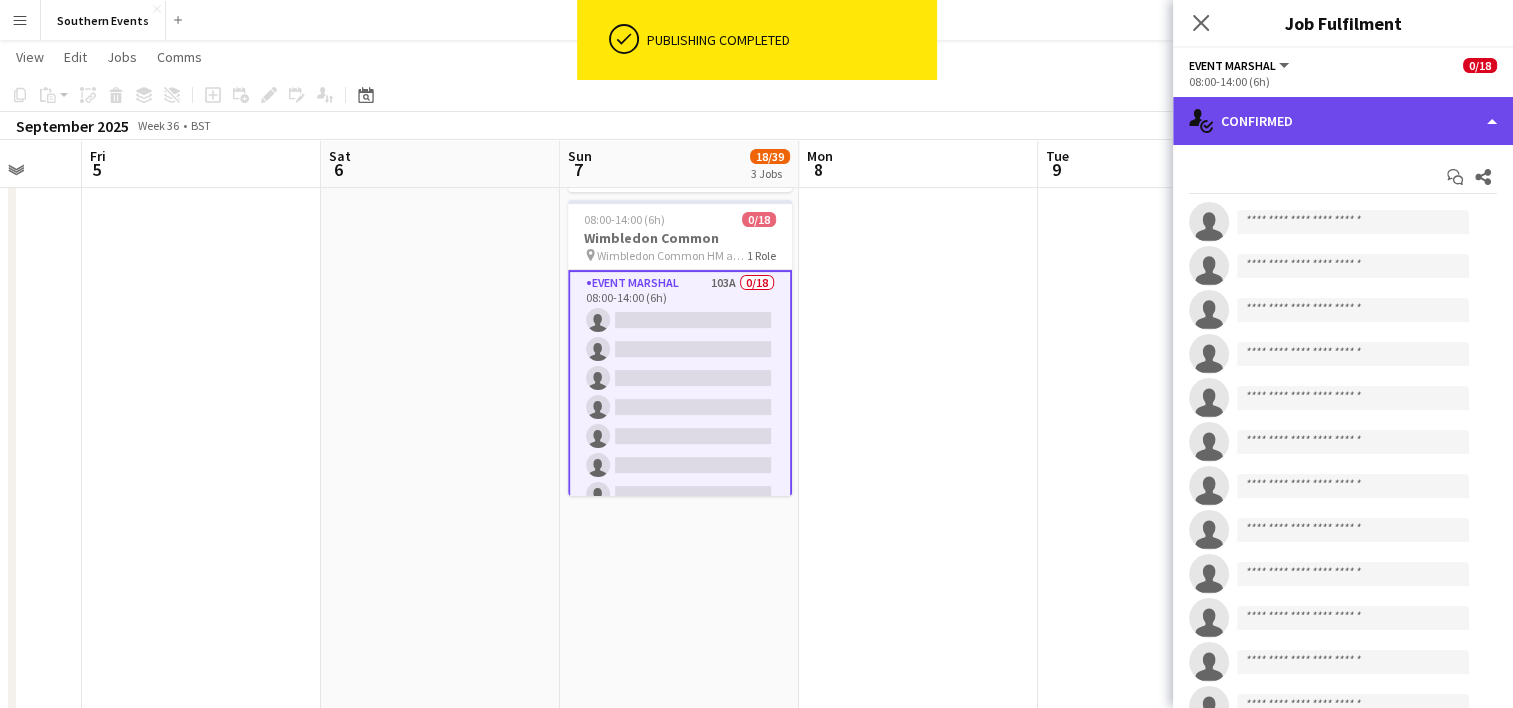 click on "single-neutral-actions-check-2
Confirmed" 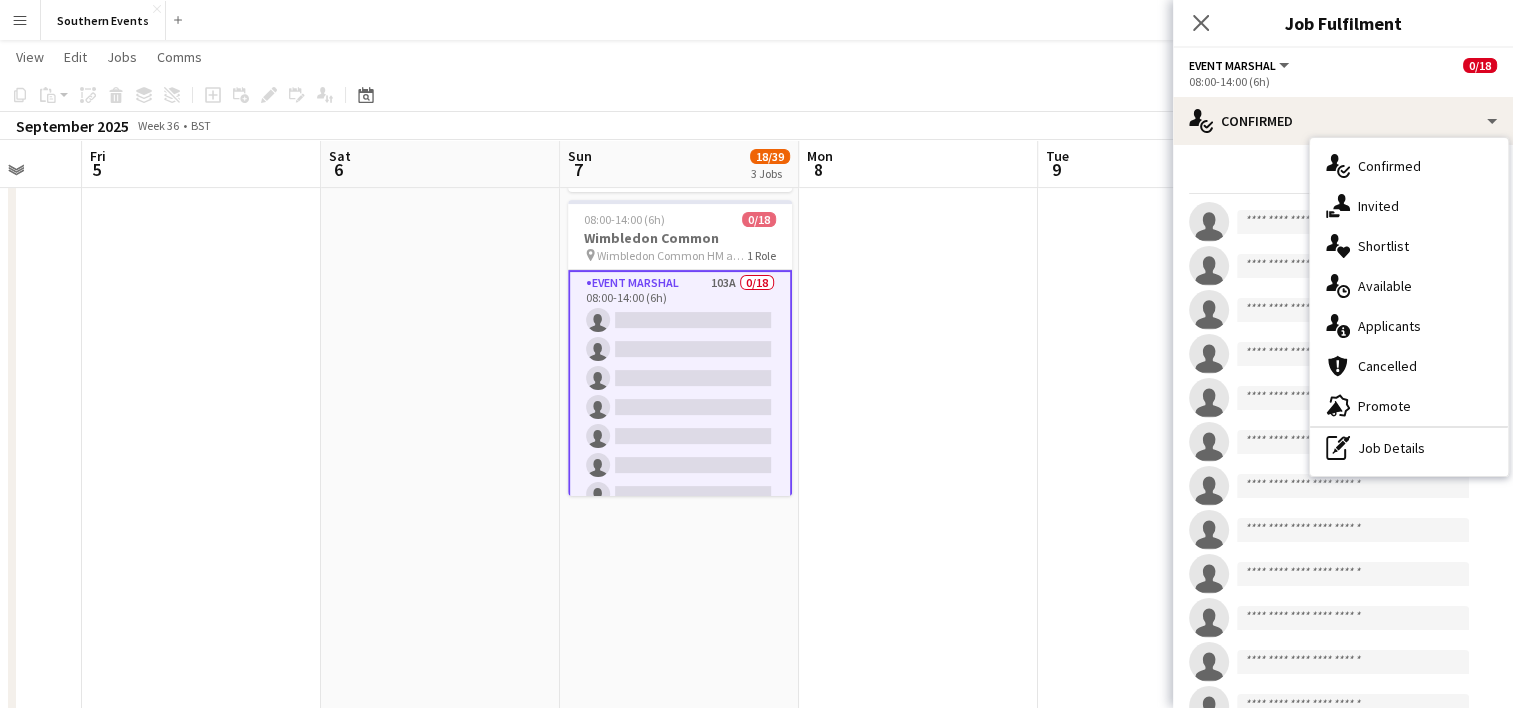 click on "single-neutral-actions-information
Applicants" at bounding box center (1409, 326) 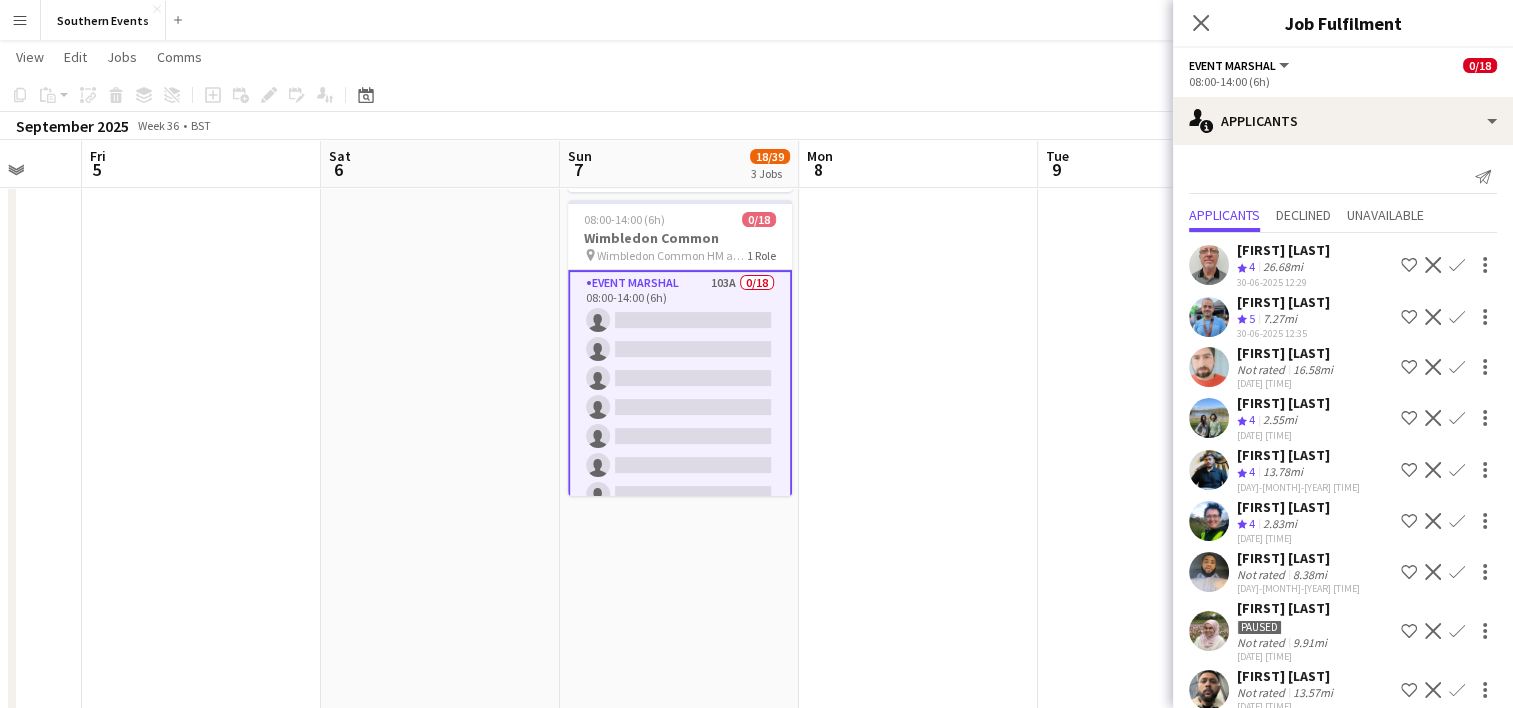 click on "Confirm" at bounding box center (1457, 317) 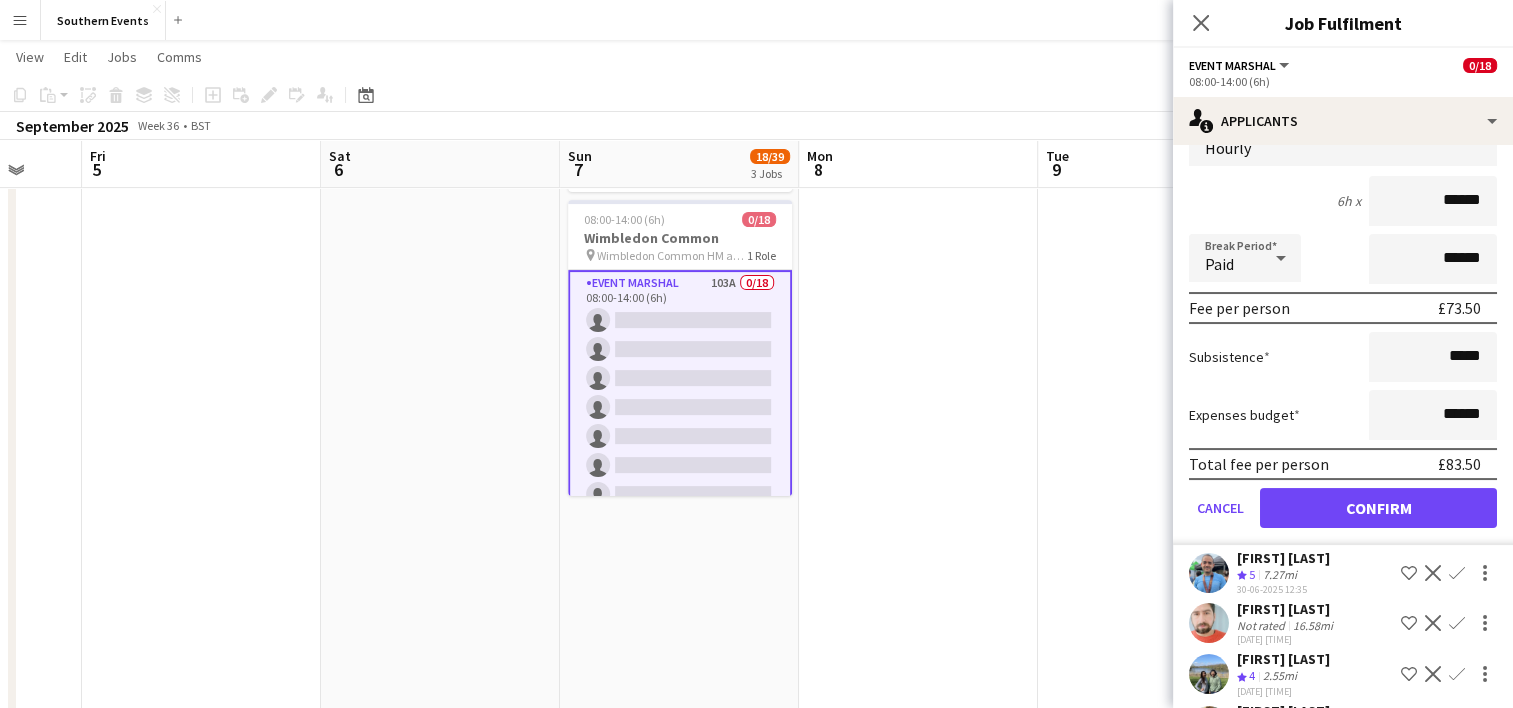 scroll, scrollTop: 200, scrollLeft: 0, axis: vertical 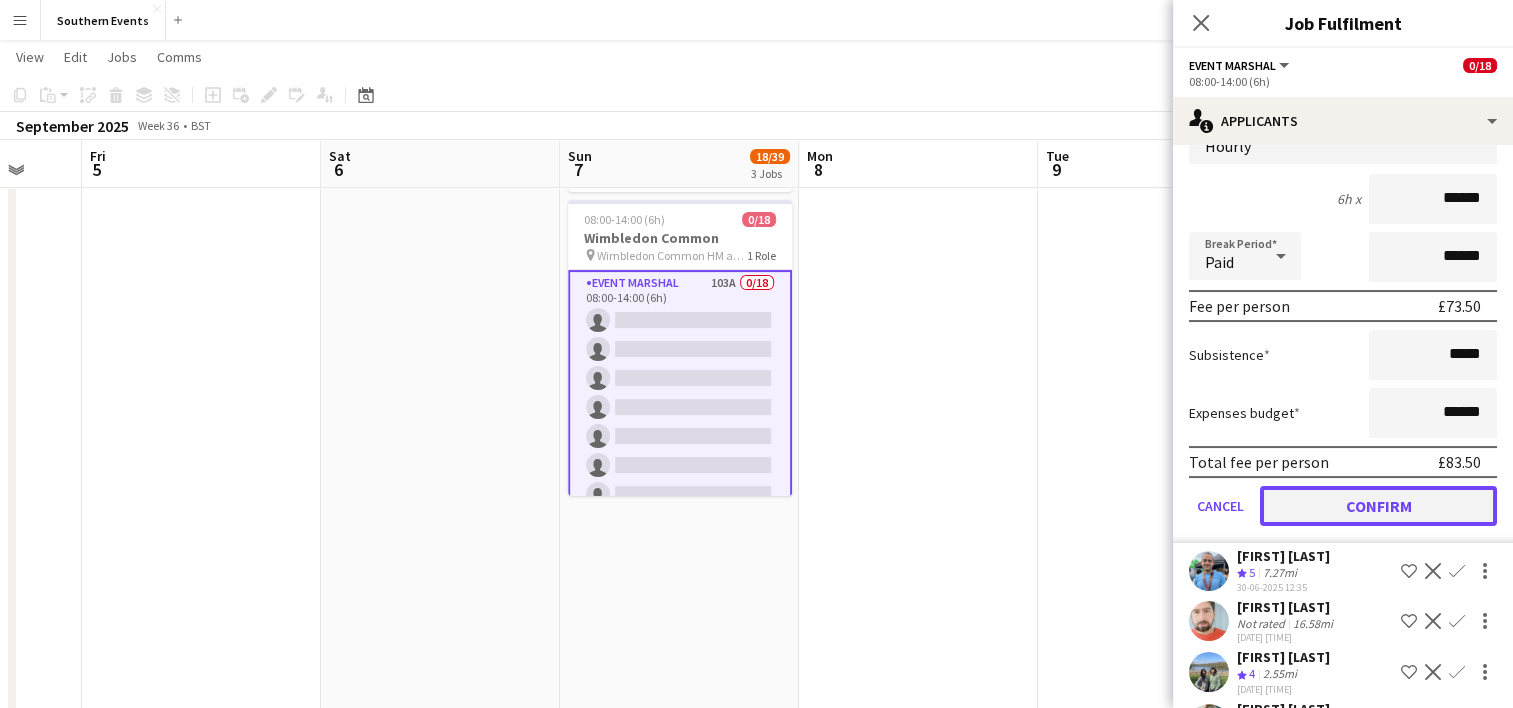 click on "Confirm" 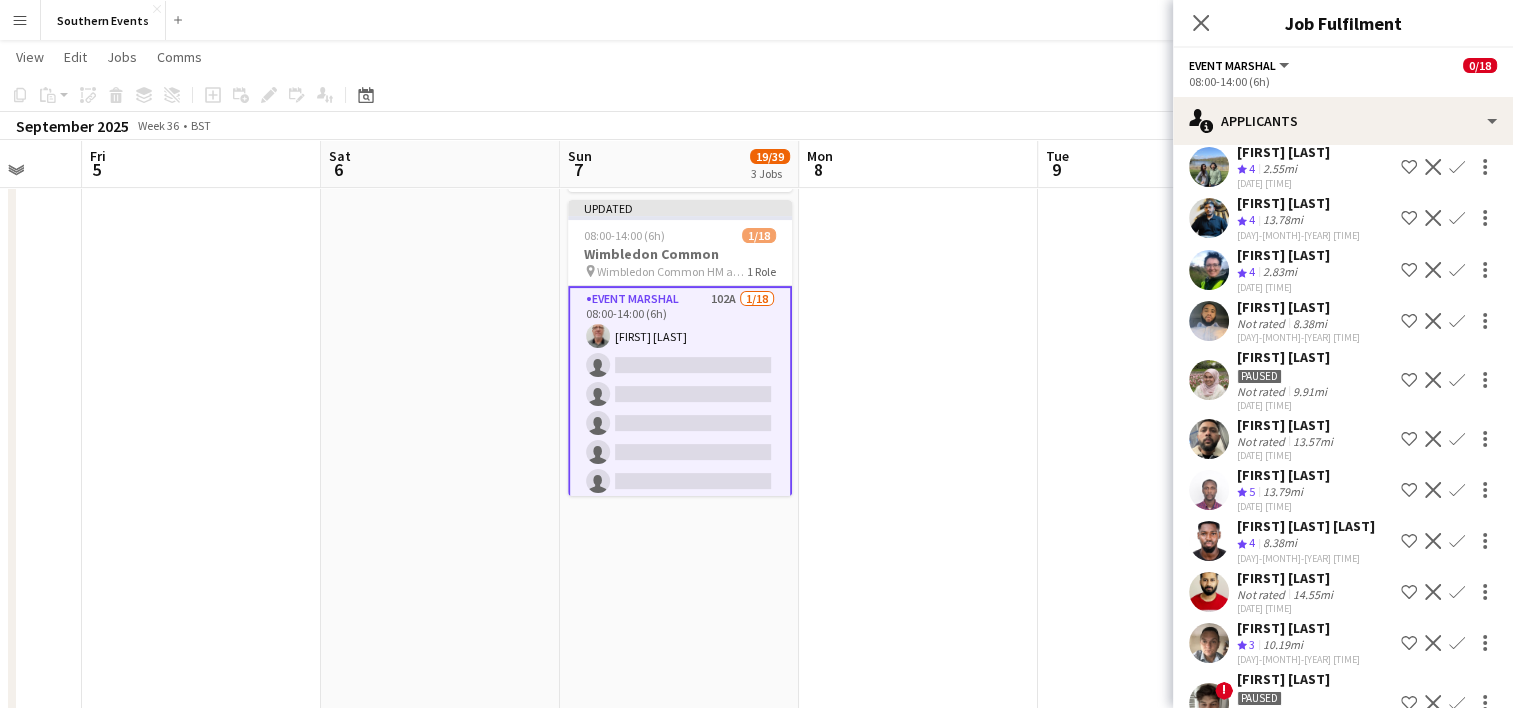 scroll, scrollTop: 0, scrollLeft: 0, axis: both 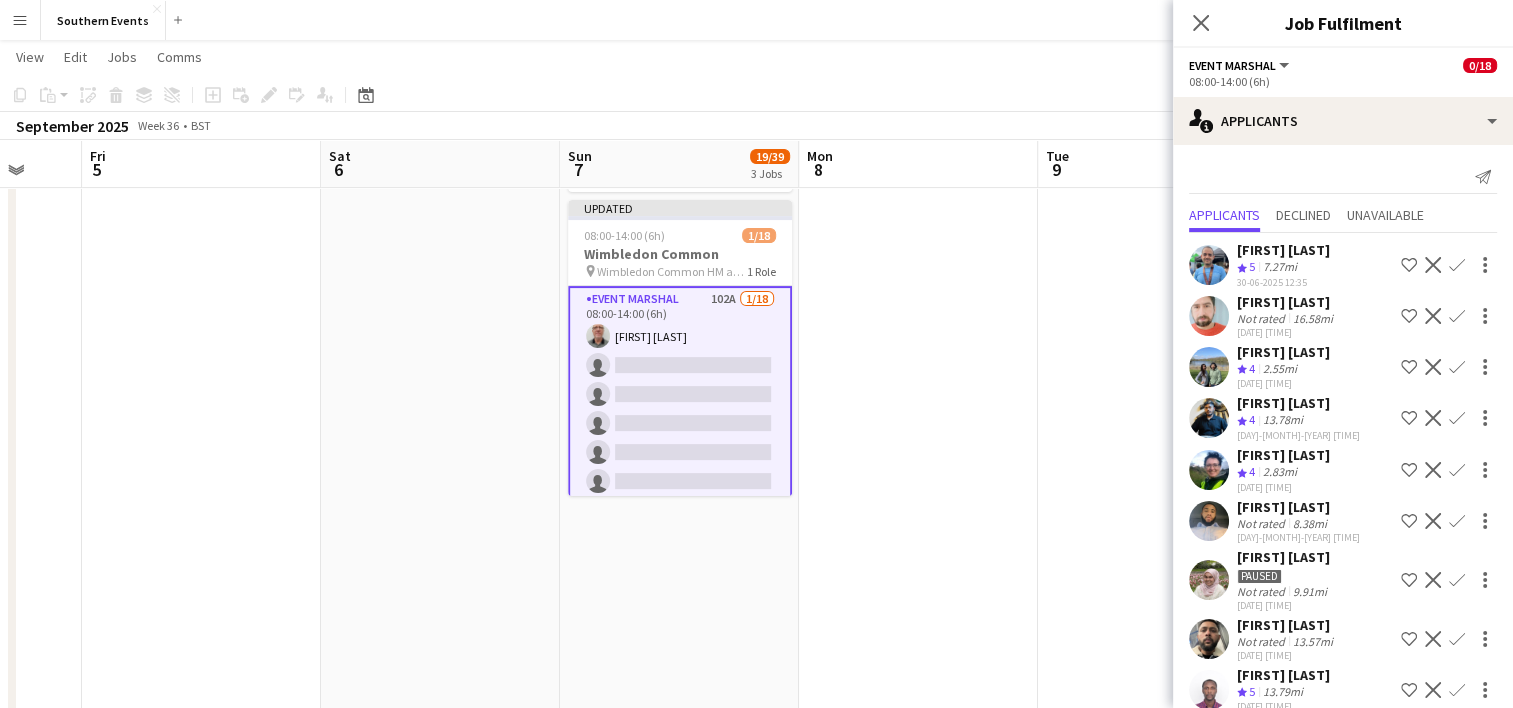 click on "Confirm" at bounding box center [1457, 316] 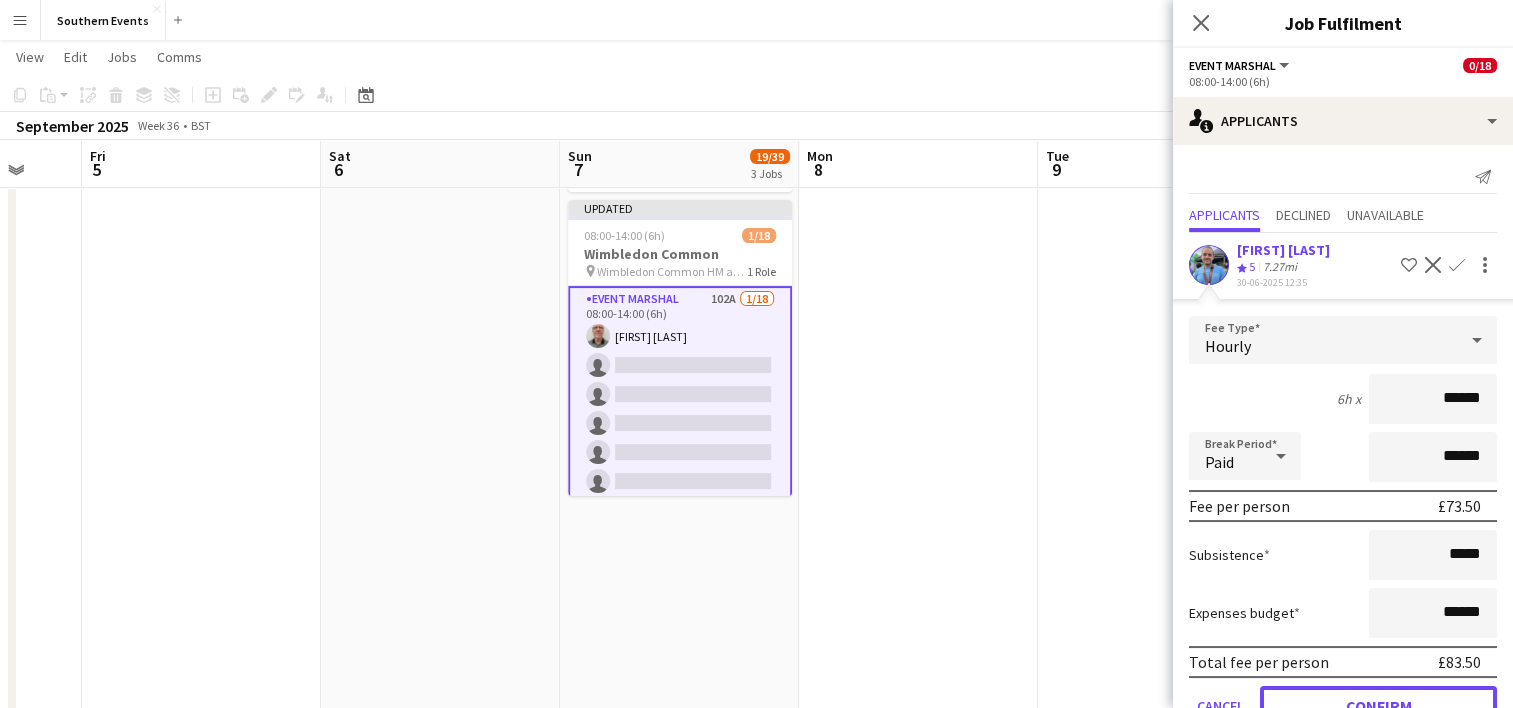 drag, startPoint x: 1343, startPoint y: 695, endPoint x: 1395, endPoint y: 431, distance: 269.07248 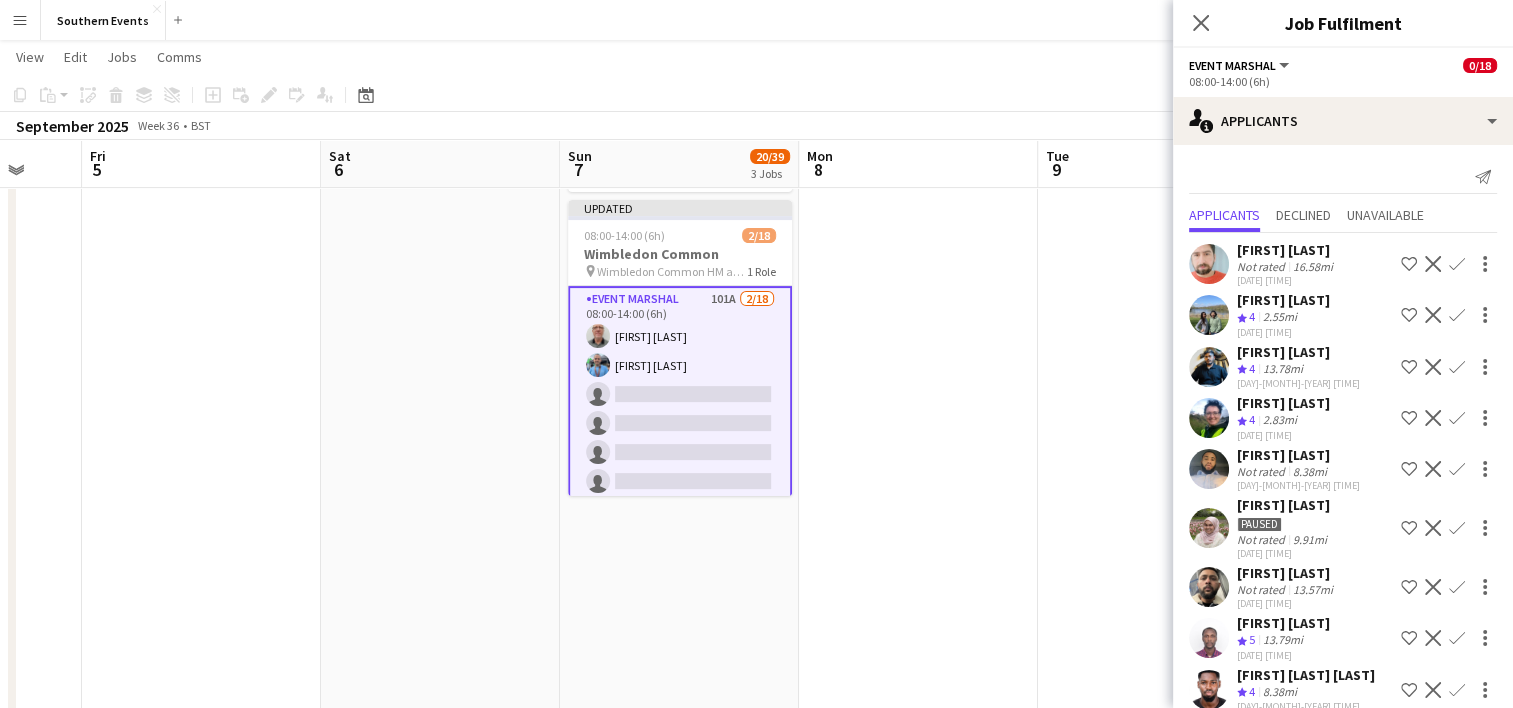 click on "Confirm" at bounding box center [1457, 367] 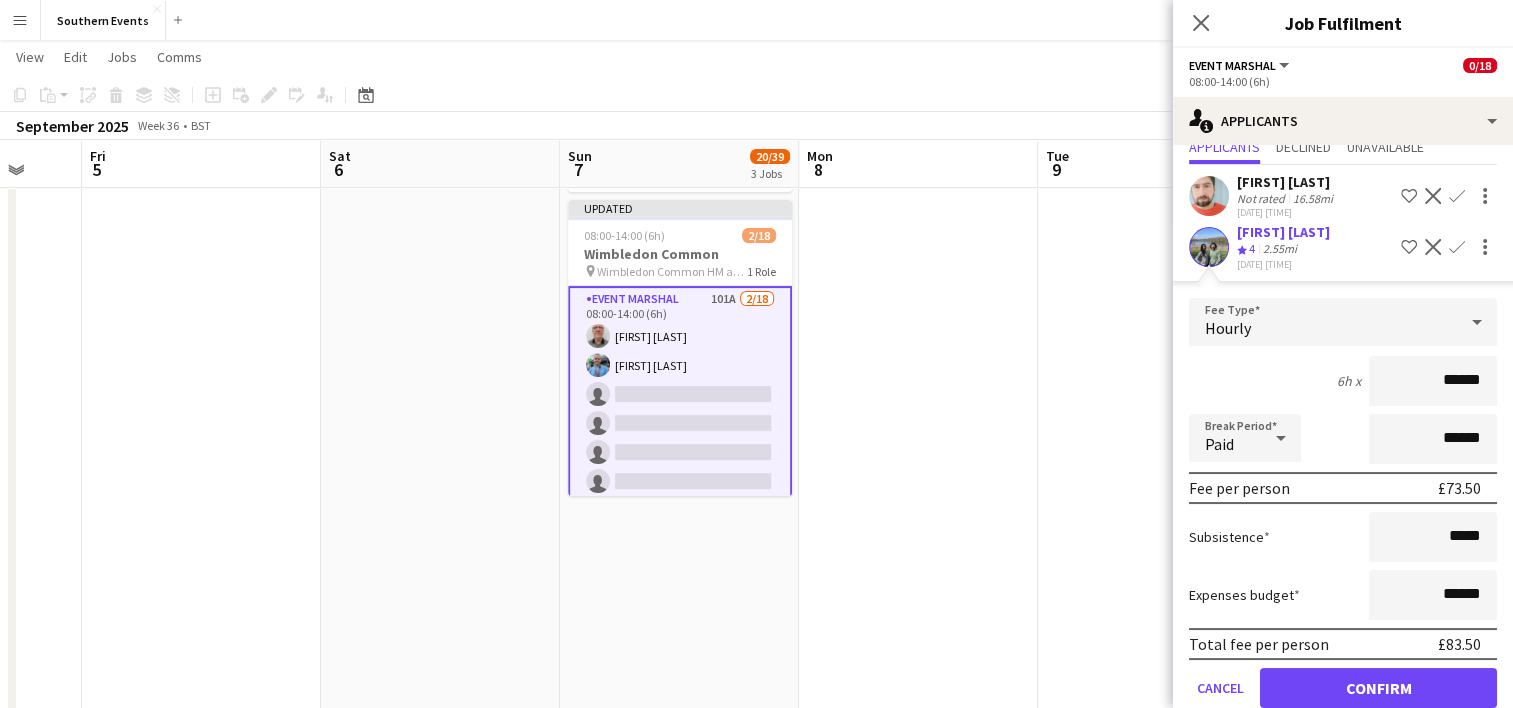 scroll, scrollTop: 100, scrollLeft: 0, axis: vertical 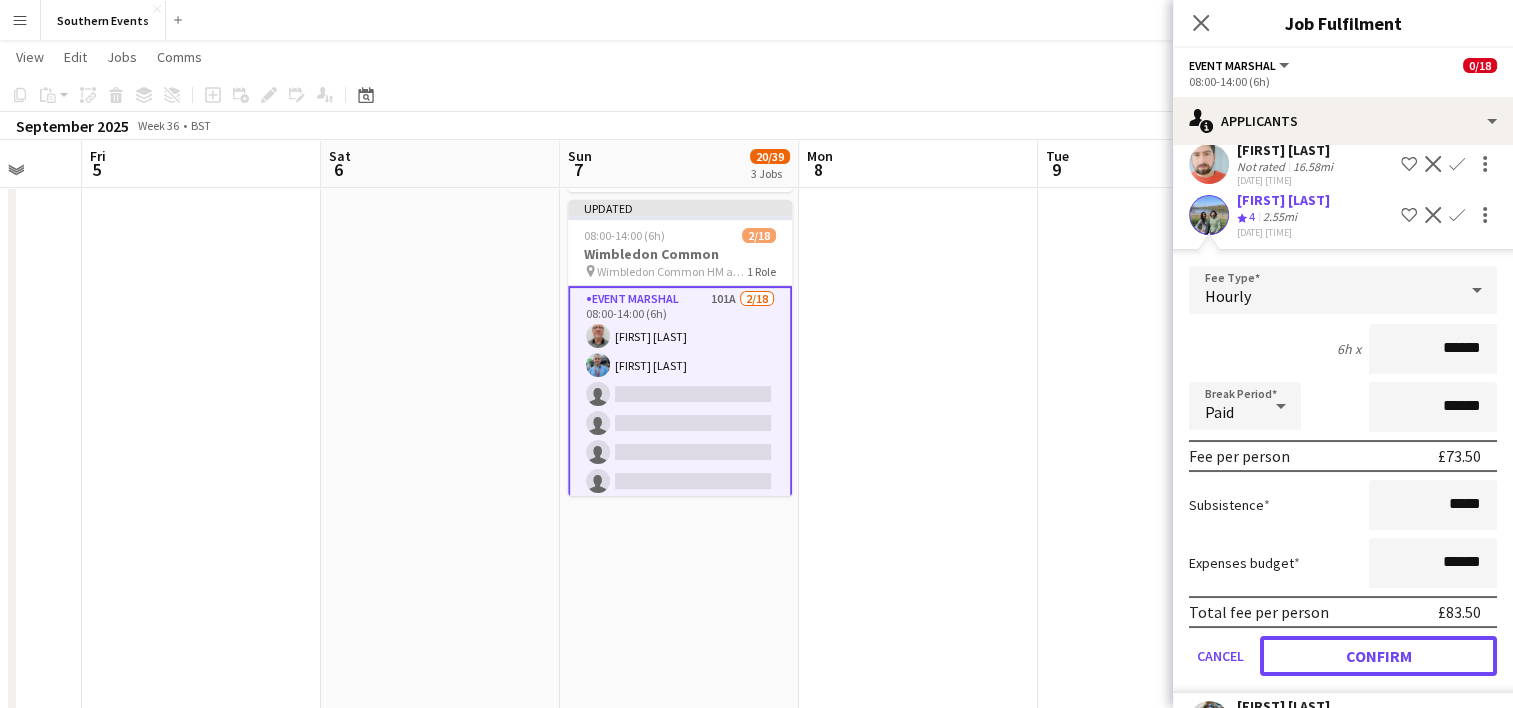 click on "Confirm" 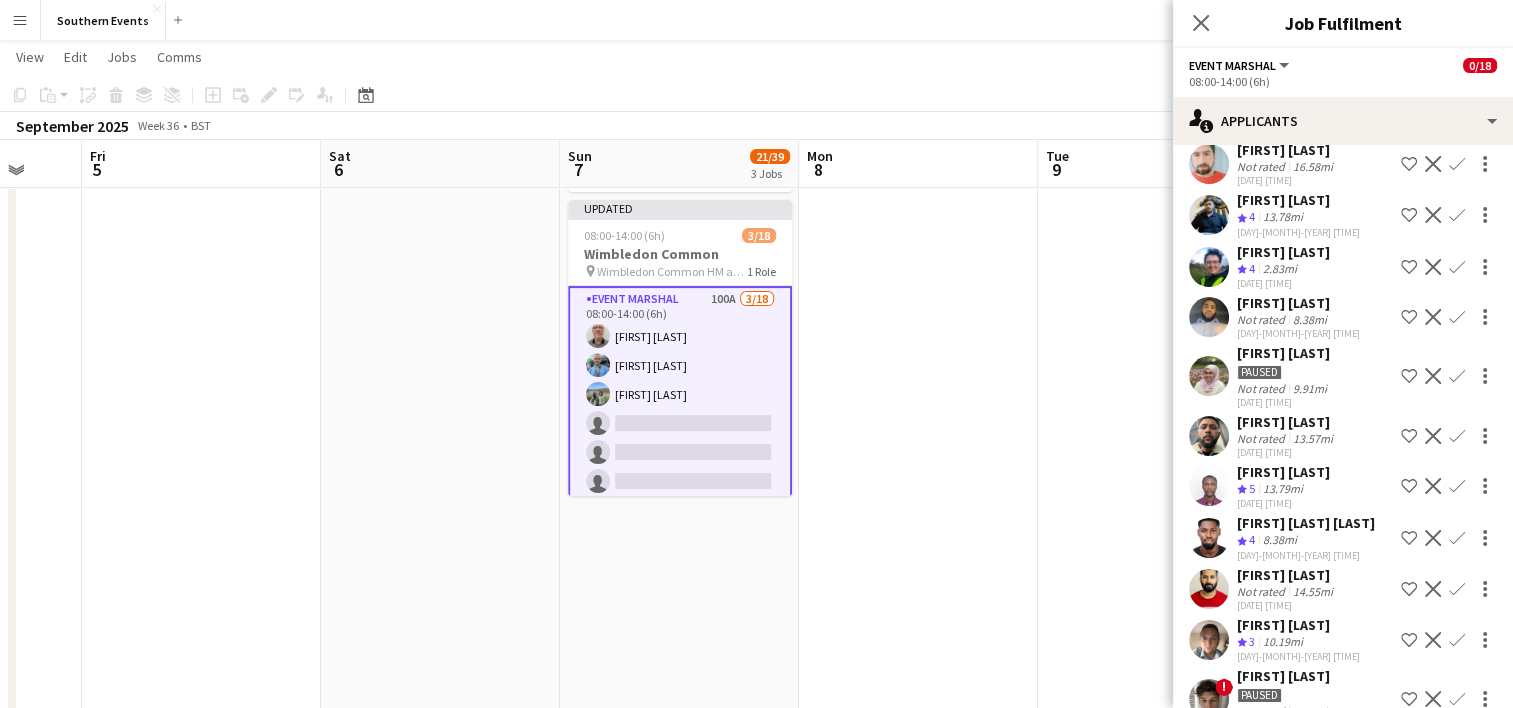 click on "Confirm" at bounding box center [1457, 267] 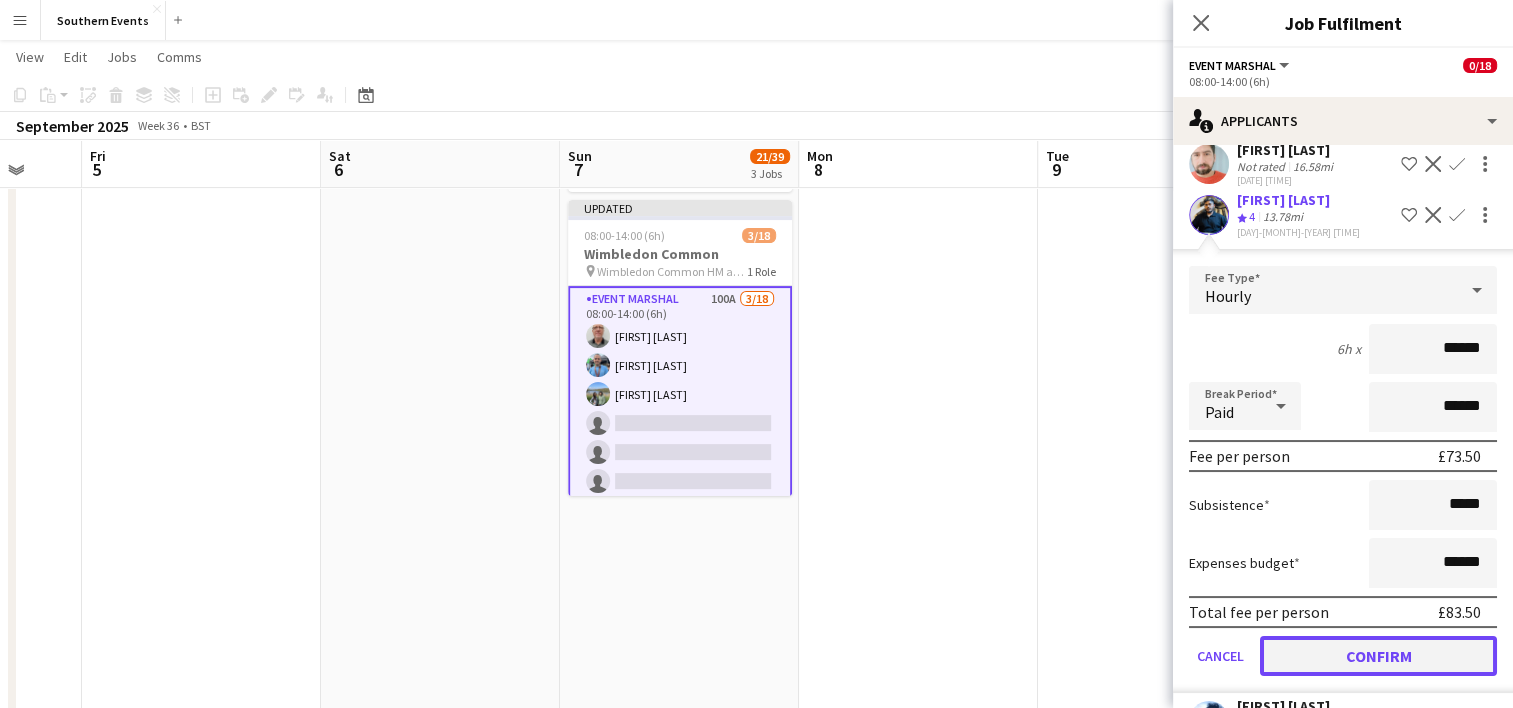 drag, startPoint x: 1339, startPoint y: 673, endPoint x: 1366, endPoint y: 417, distance: 257.4199 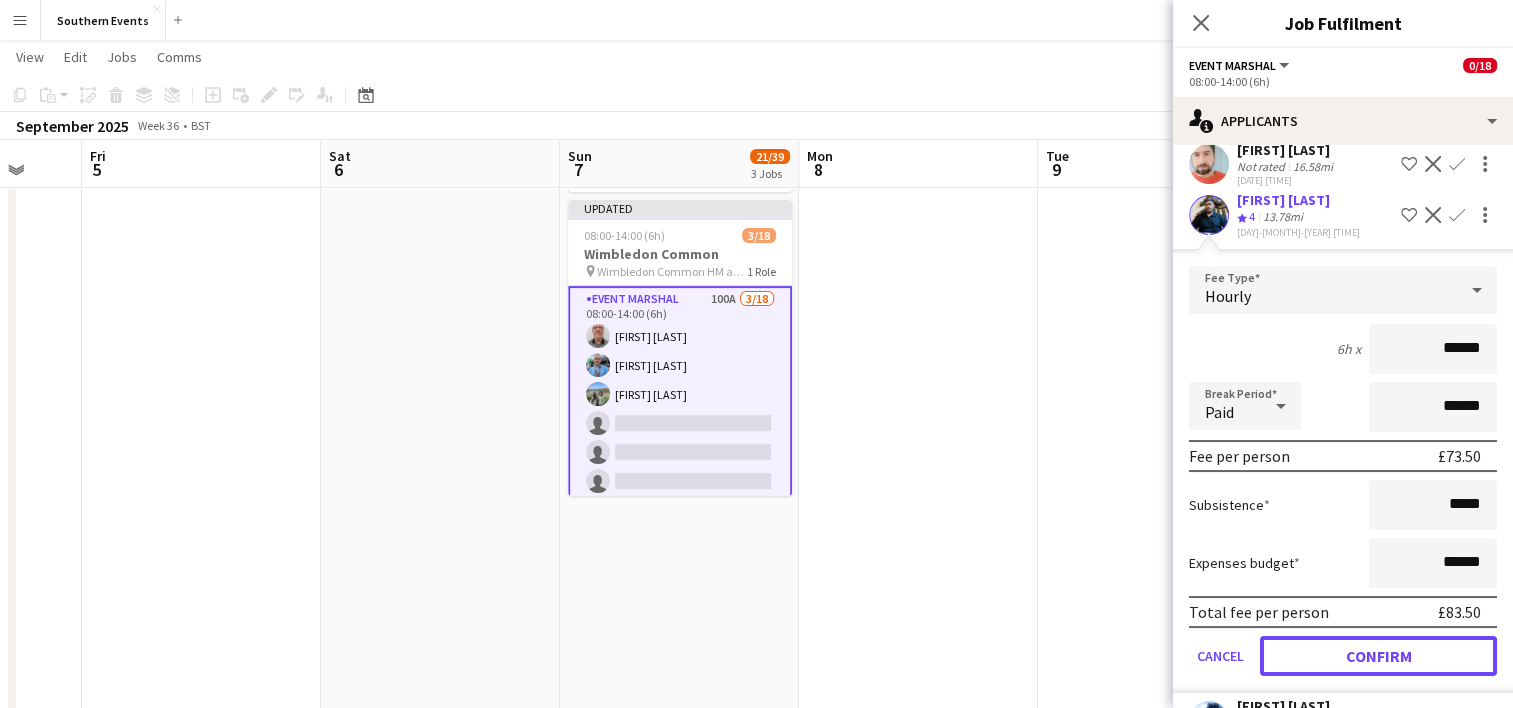 click on "Confirm" 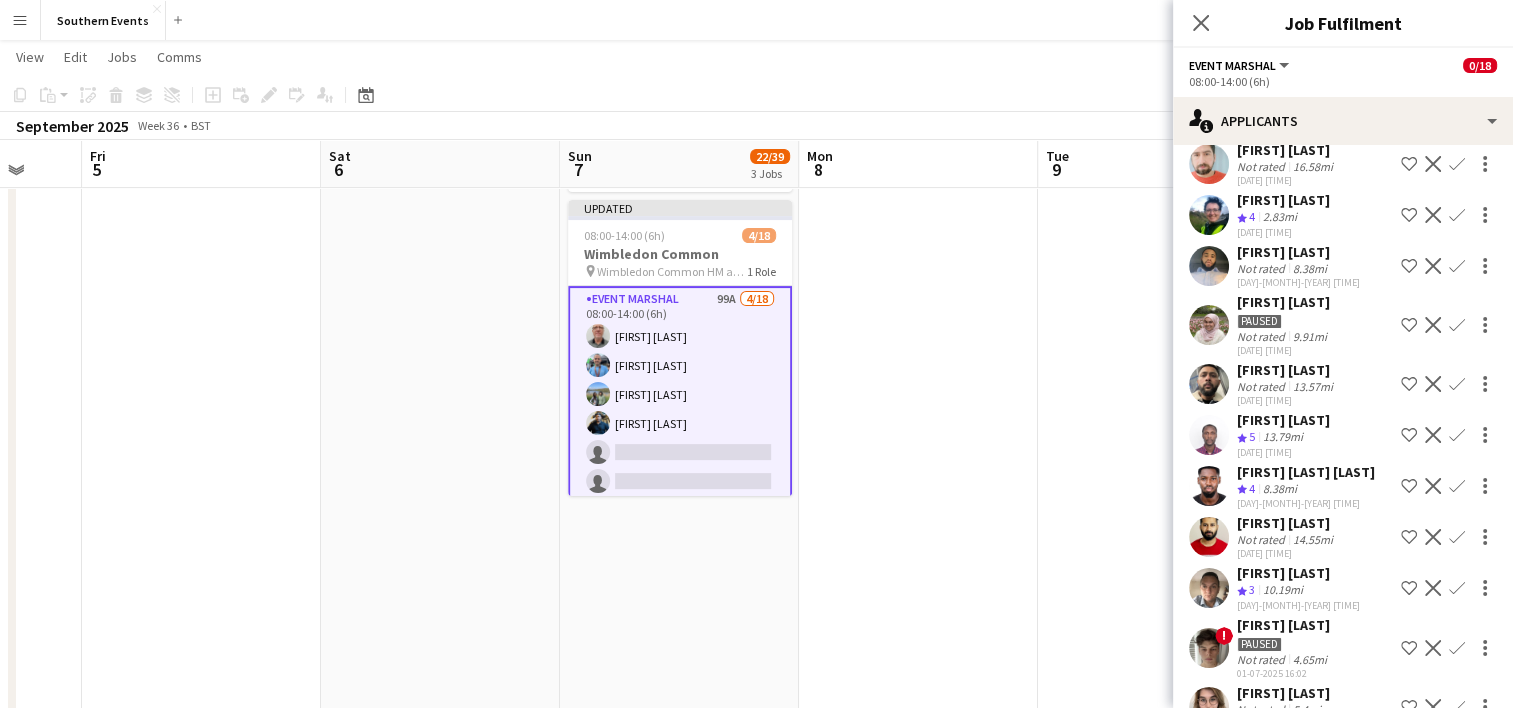 click on "Confirm" at bounding box center (1457, 266) 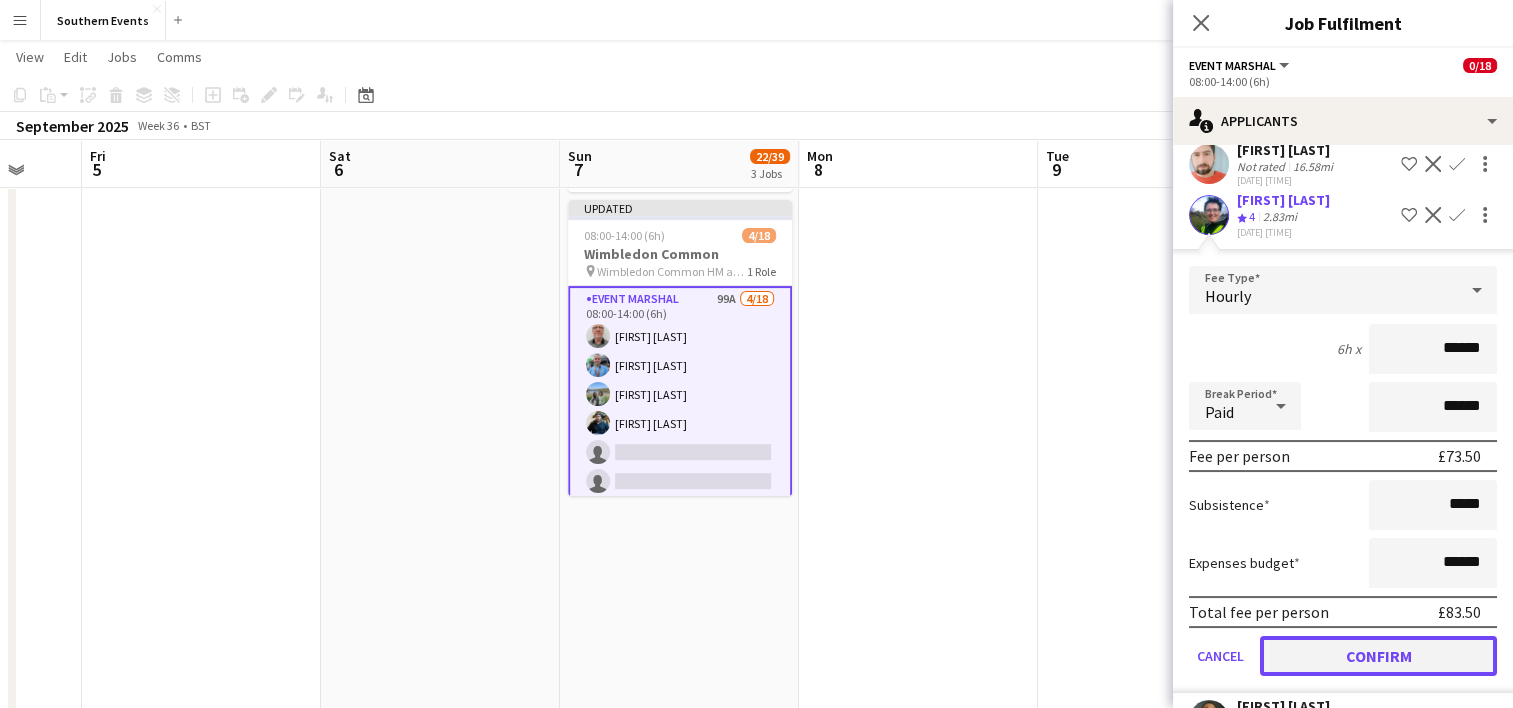 click on "Confirm" 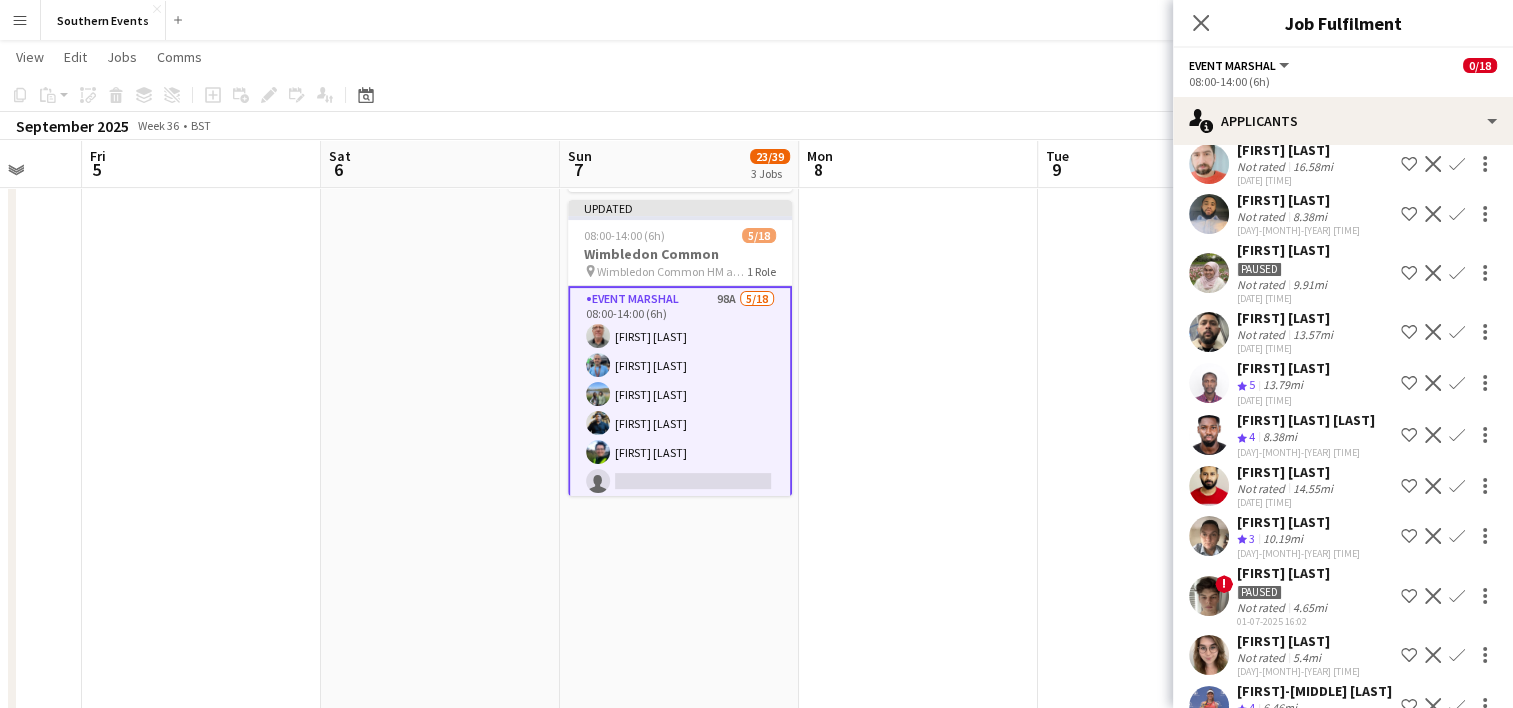 click on "Confirm" at bounding box center (1457, 435) 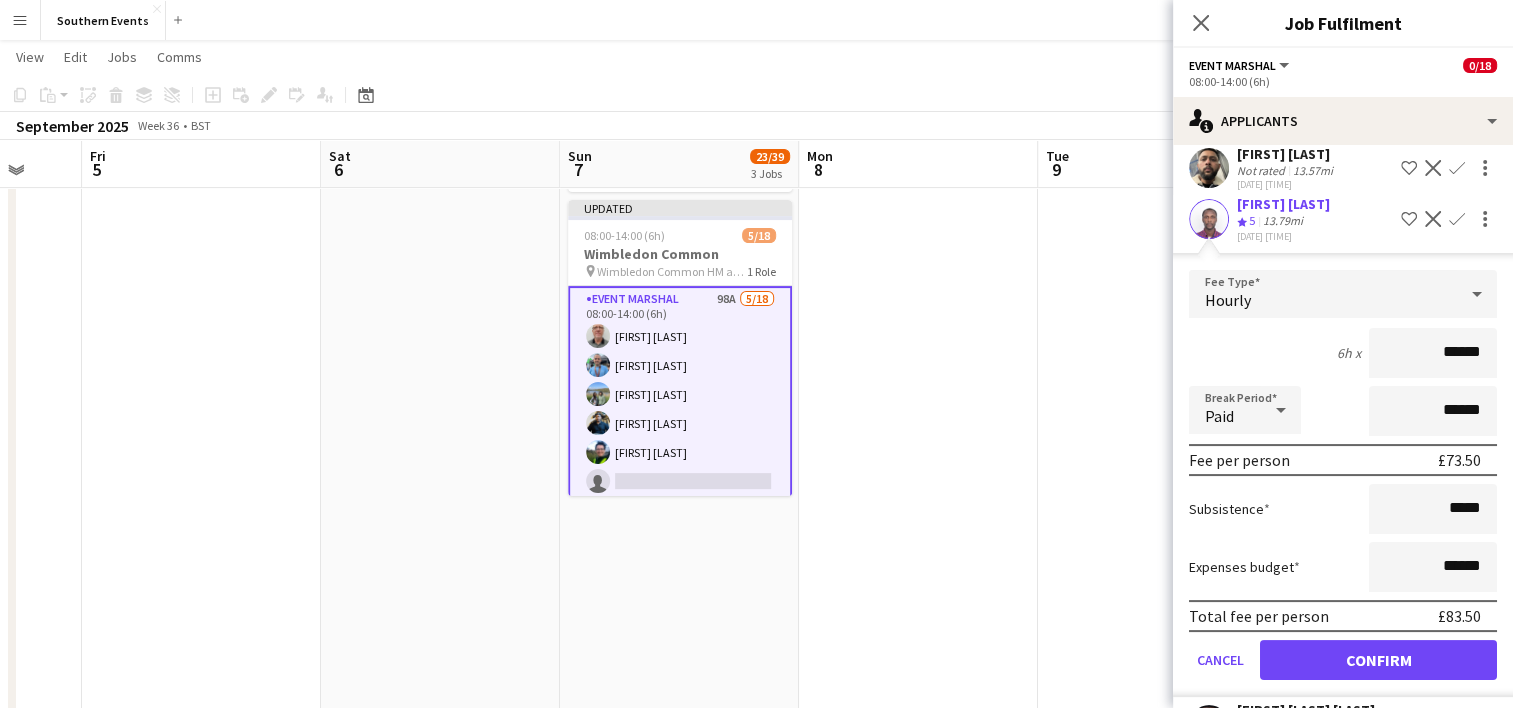 scroll, scrollTop: 300, scrollLeft: 0, axis: vertical 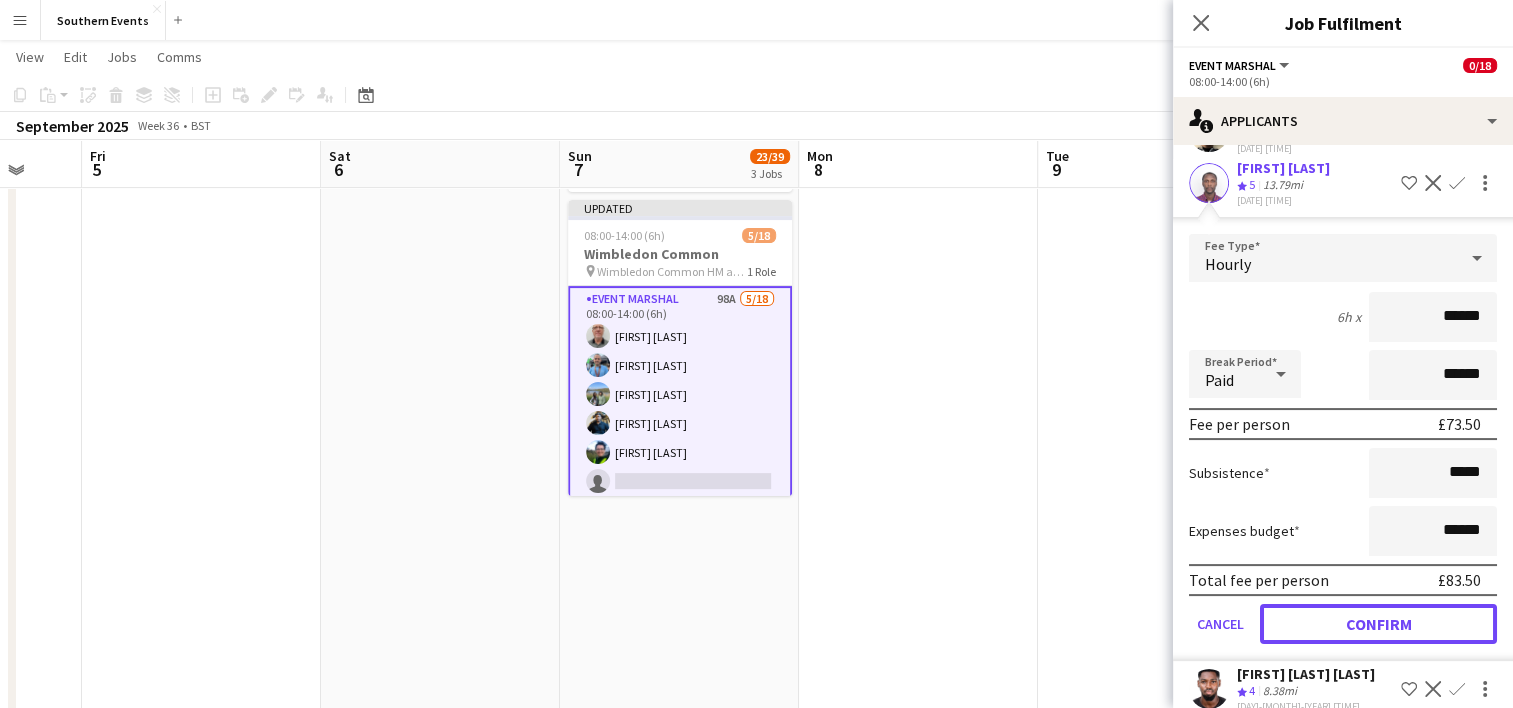 drag, startPoint x: 1284, startPoint y: 642, endPoint x: 1365, endPoint y: 382, distance: 272.32516 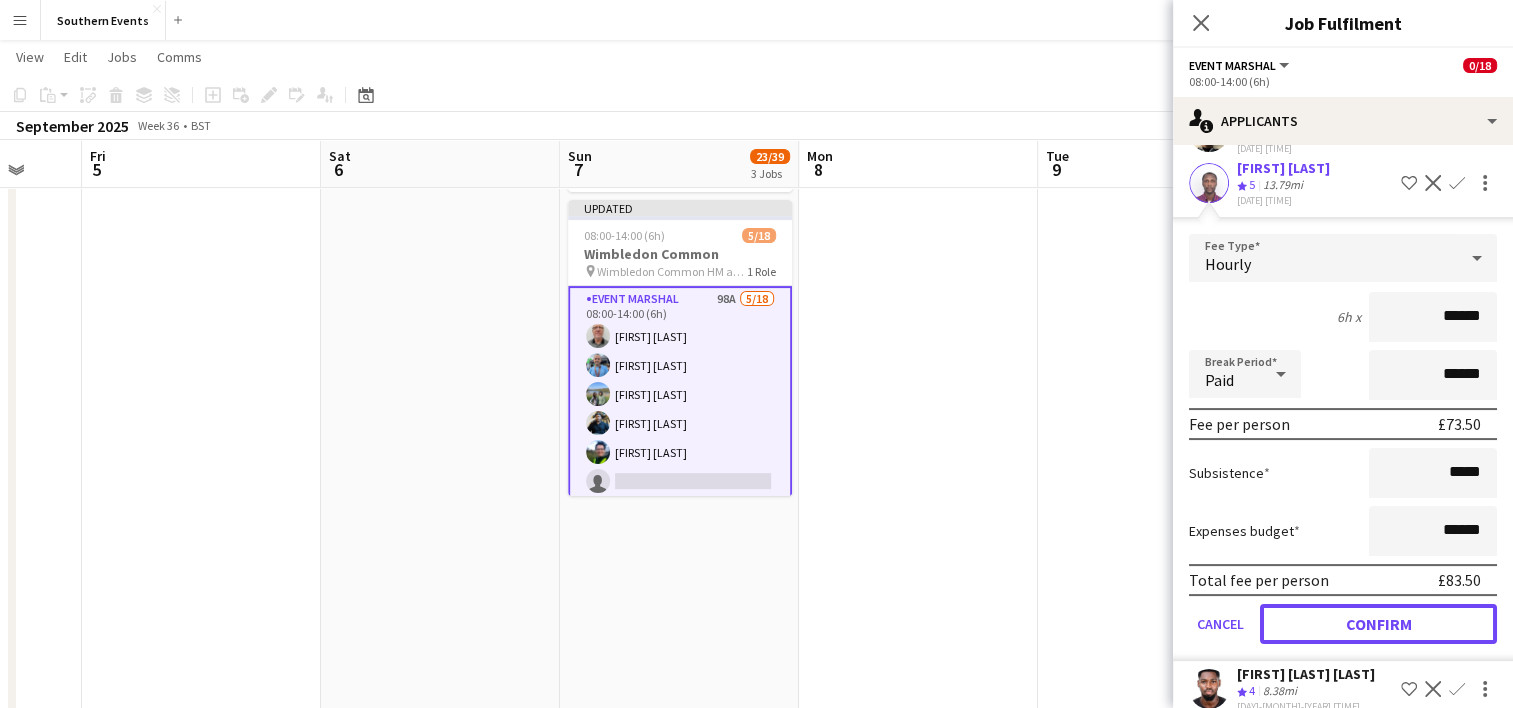 click on "Confirm" 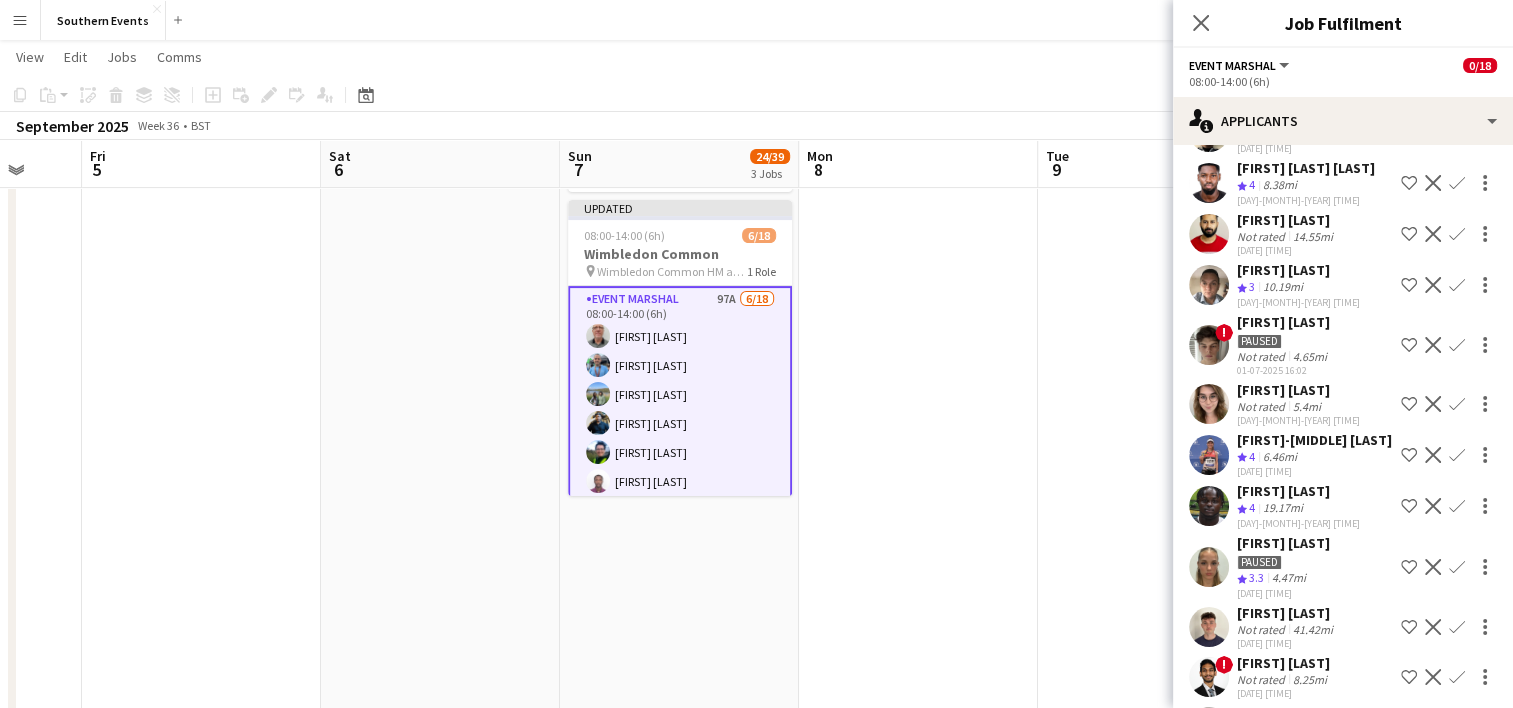 click on "Confirm" at bounding box center (1457, 234) 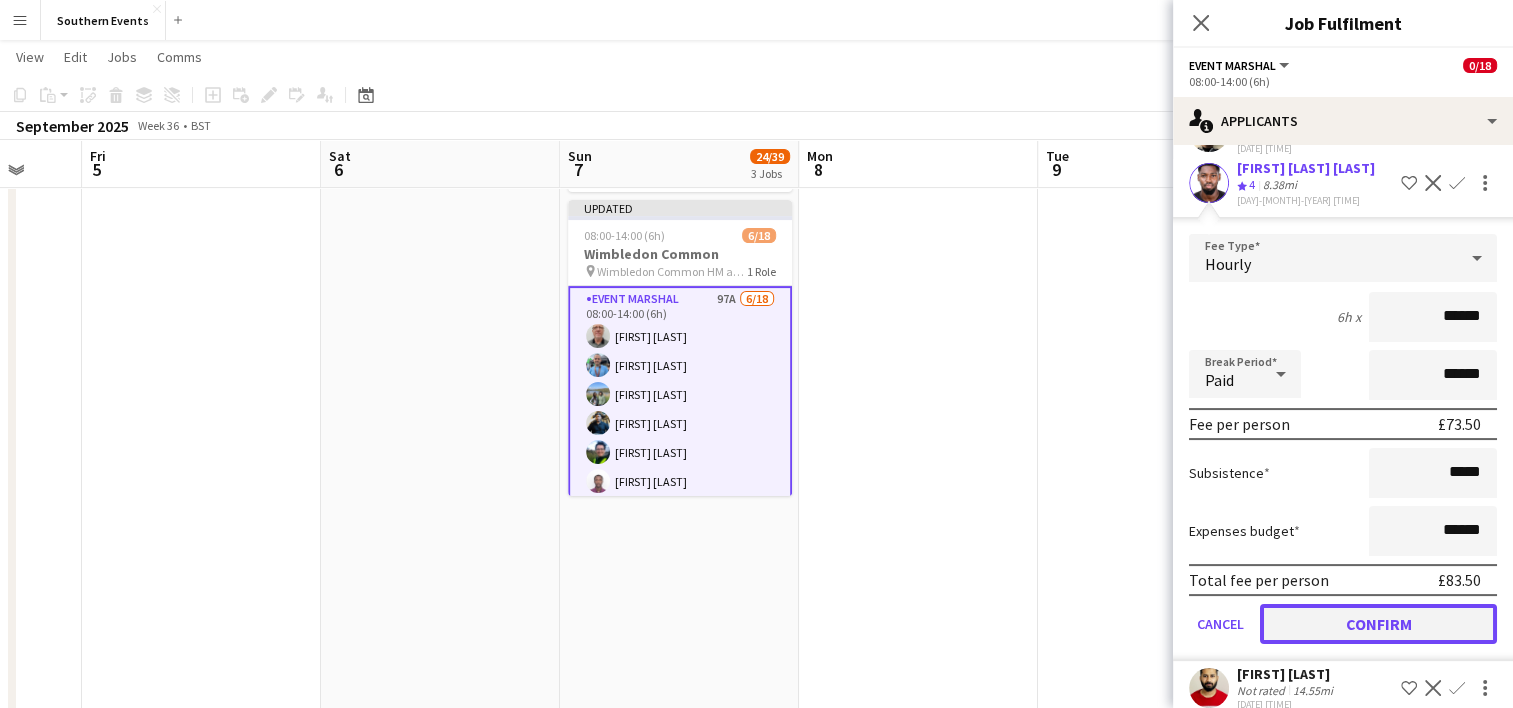 click on "Confirm" 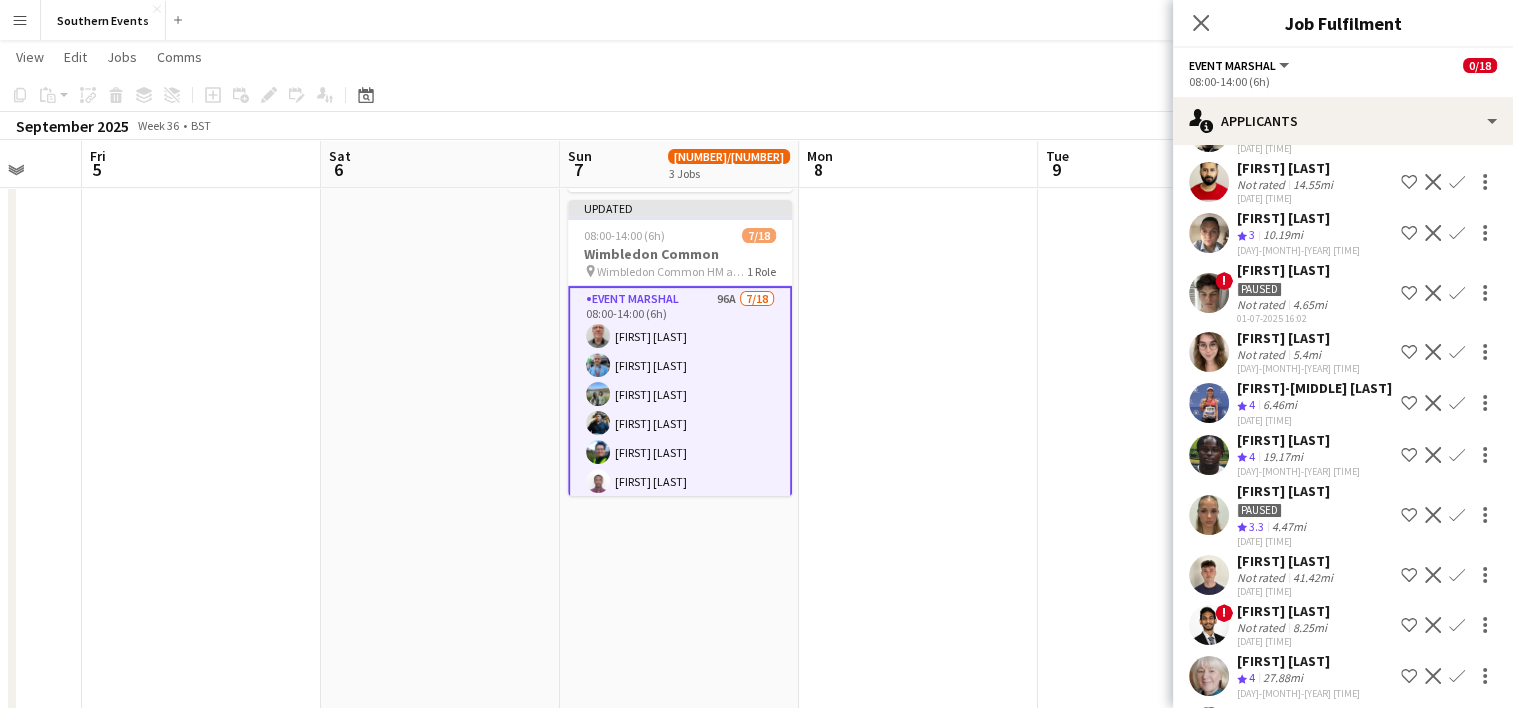 click on "Confirm" at bounding box center [1457, 293] 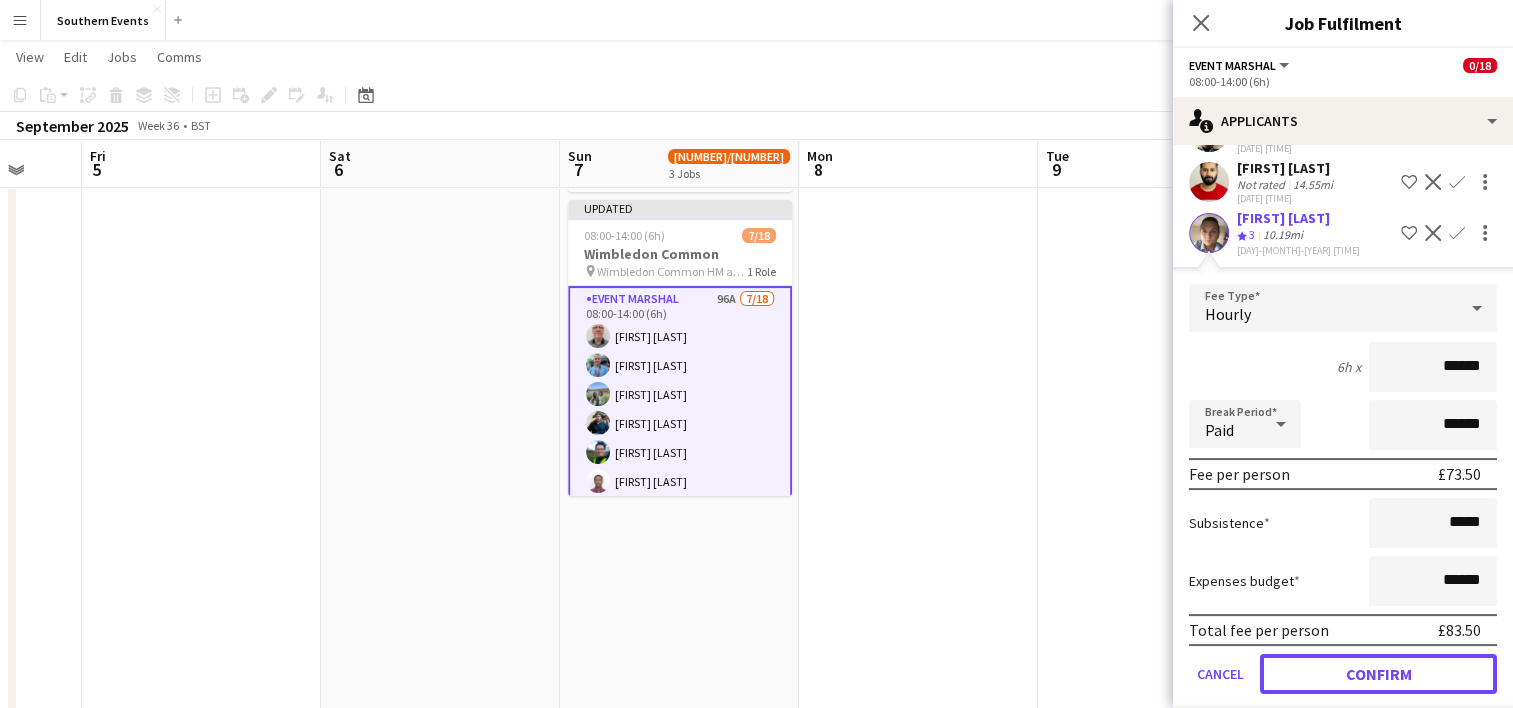 drag, startPoint x: 1338, startPoint y: 684, endPoint x: 1396, endPoint y: 460, distance: 231.38712 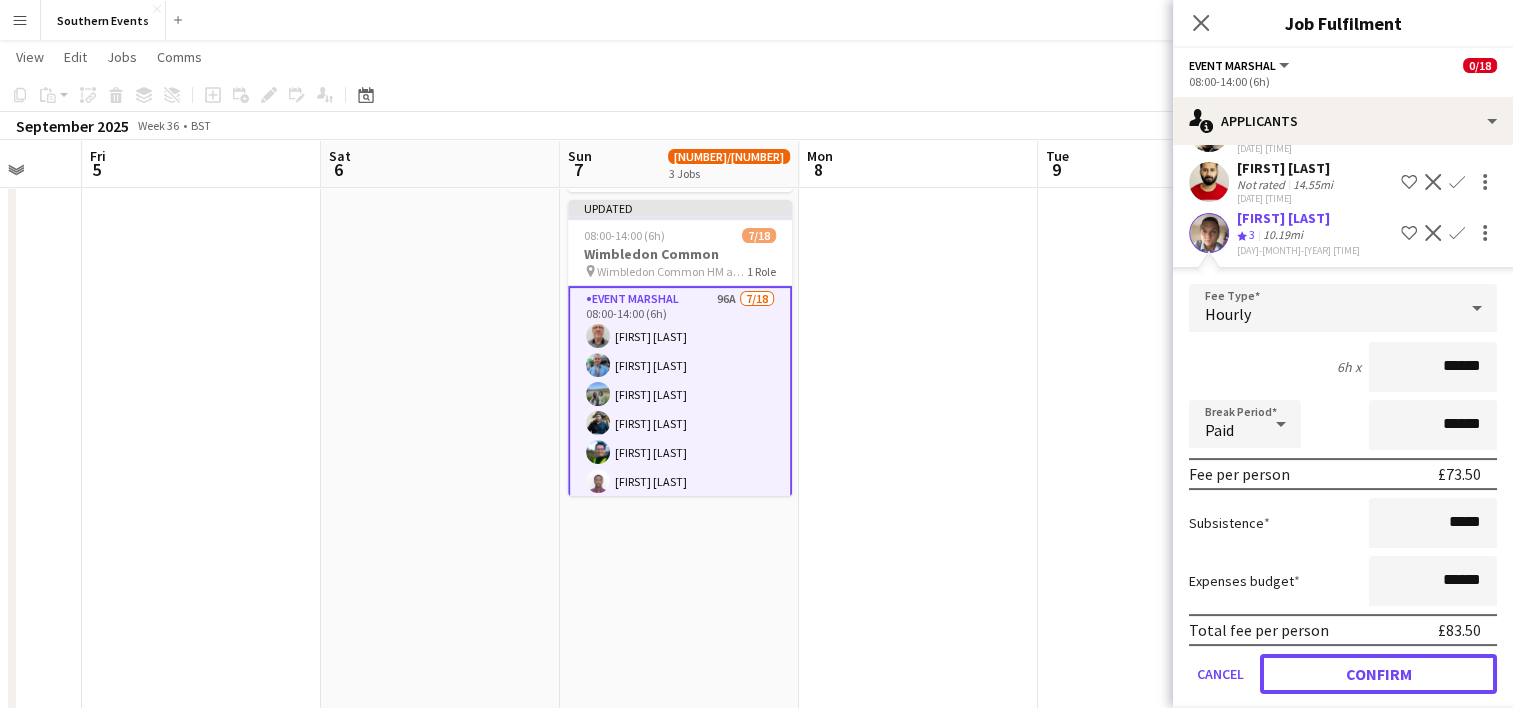 click on "Confirm" 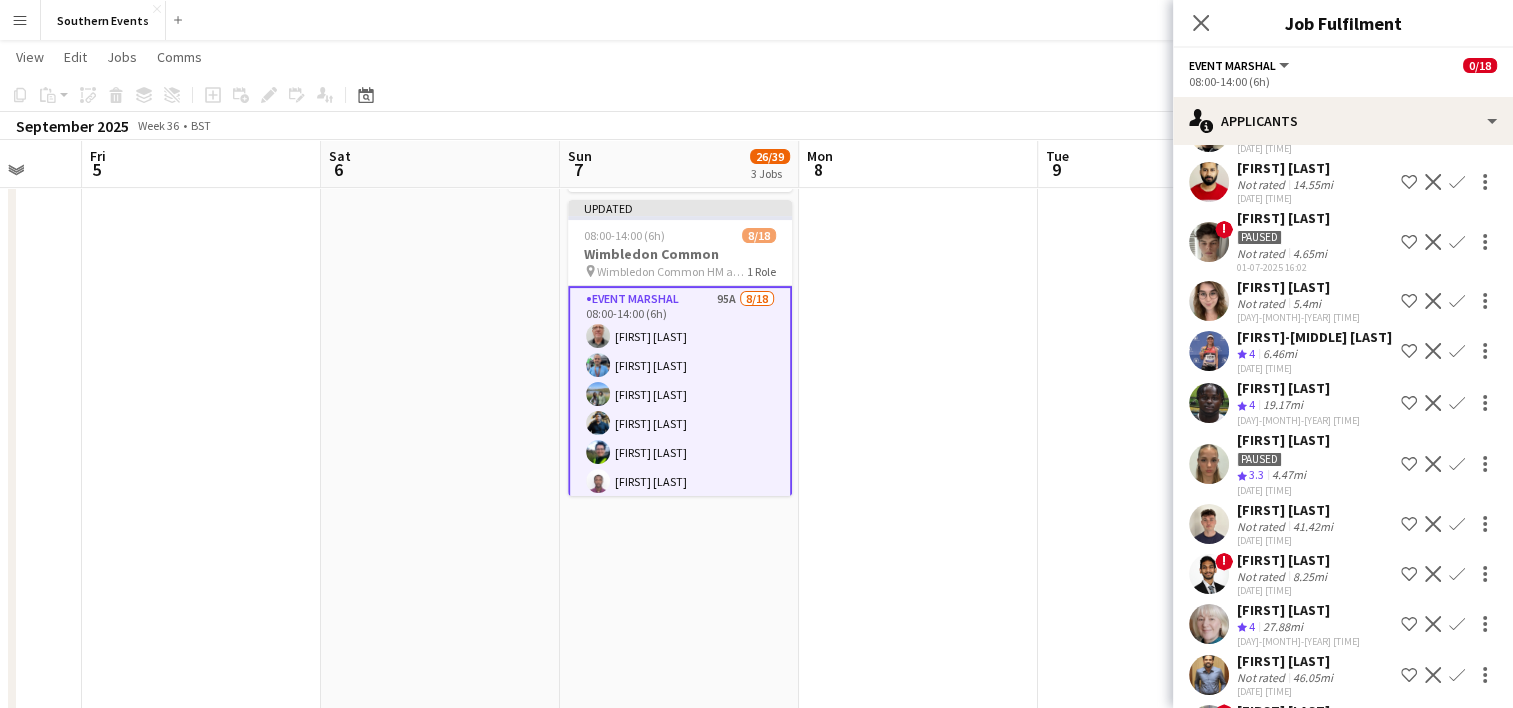 click on "Confirm" at bounding box center (1457, 403) 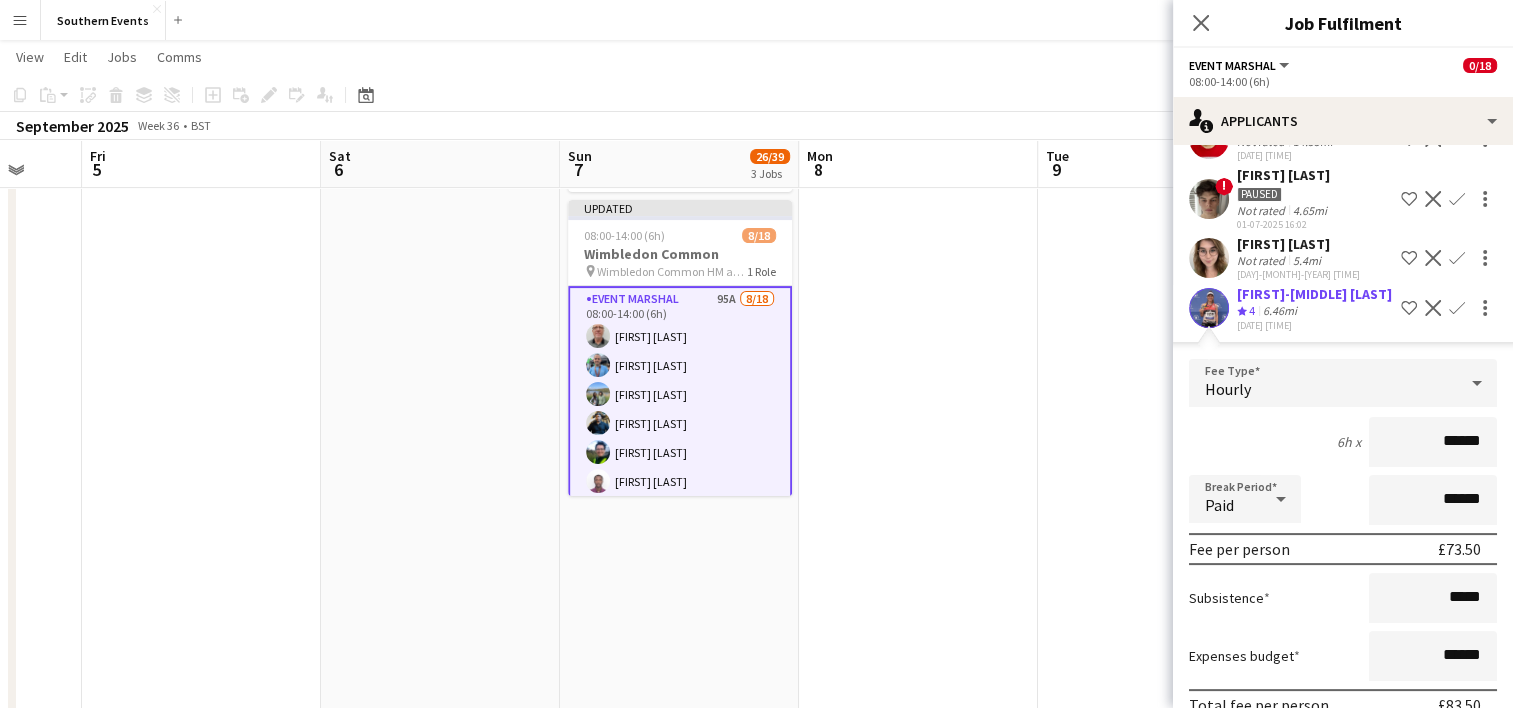 scroll, scrollTop: 400, scrollLeft: 0, axis: vertical 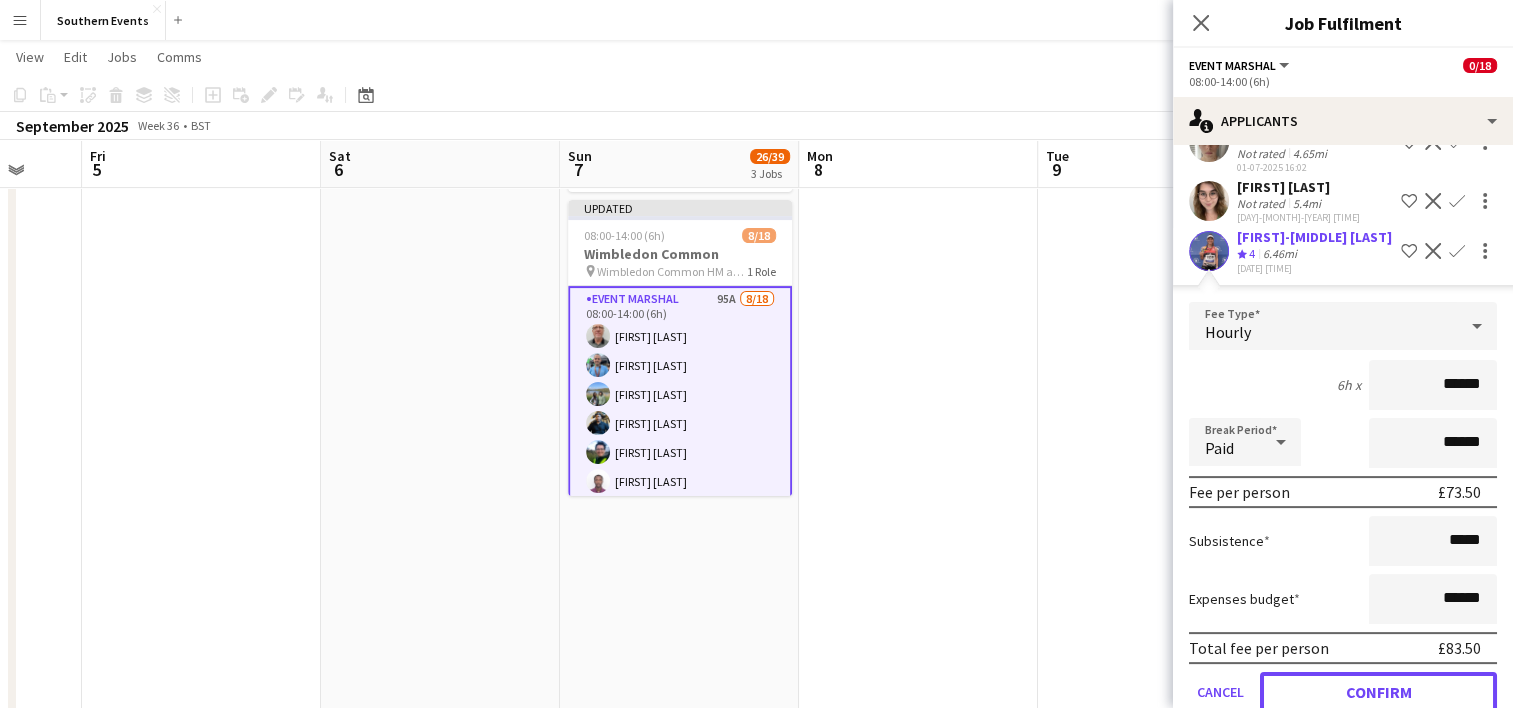 drag, startPoint x: 1321, startPoint y: 693, endPoint x: 1372, endPoint y: 514, distance: 186.12361 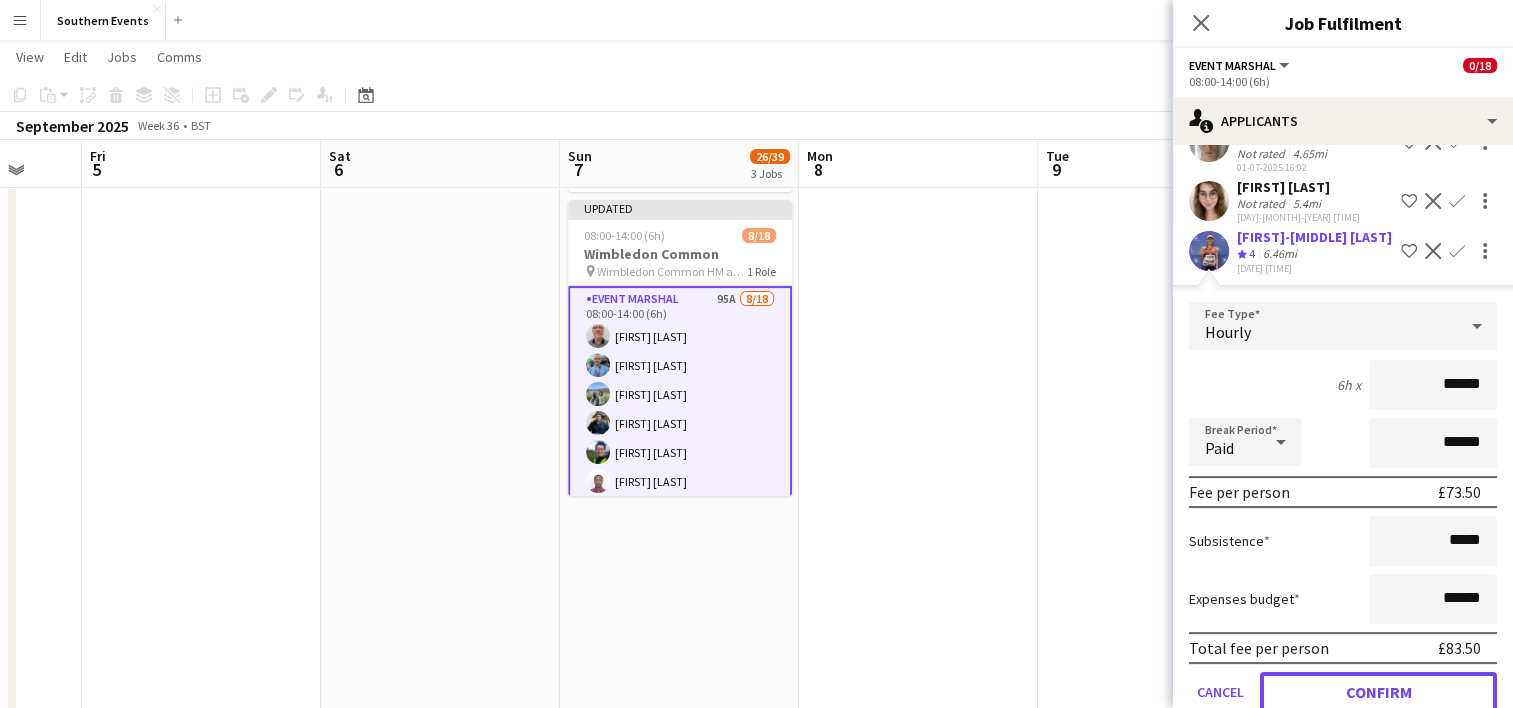 click on "Confirm" 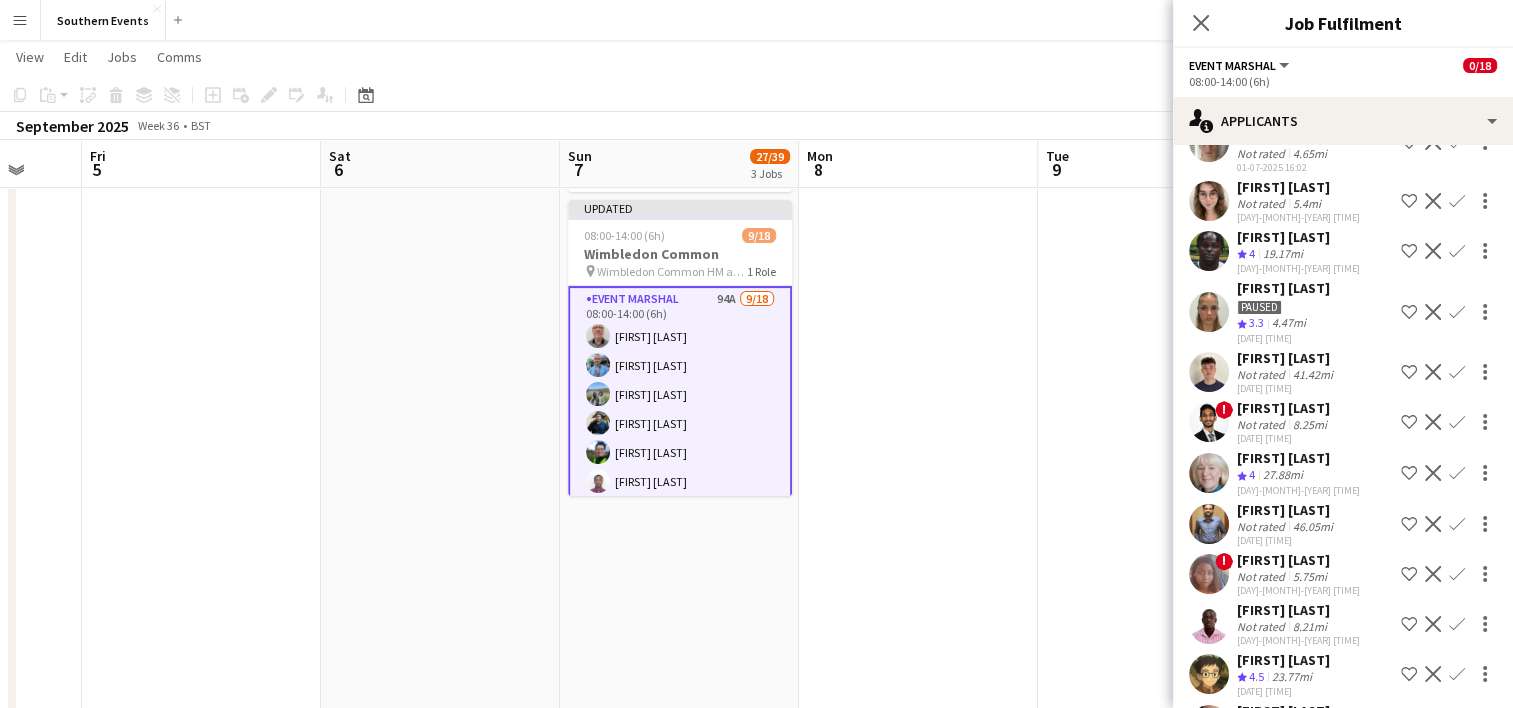 click on "Confirm" at bounding box center [1457, 312] 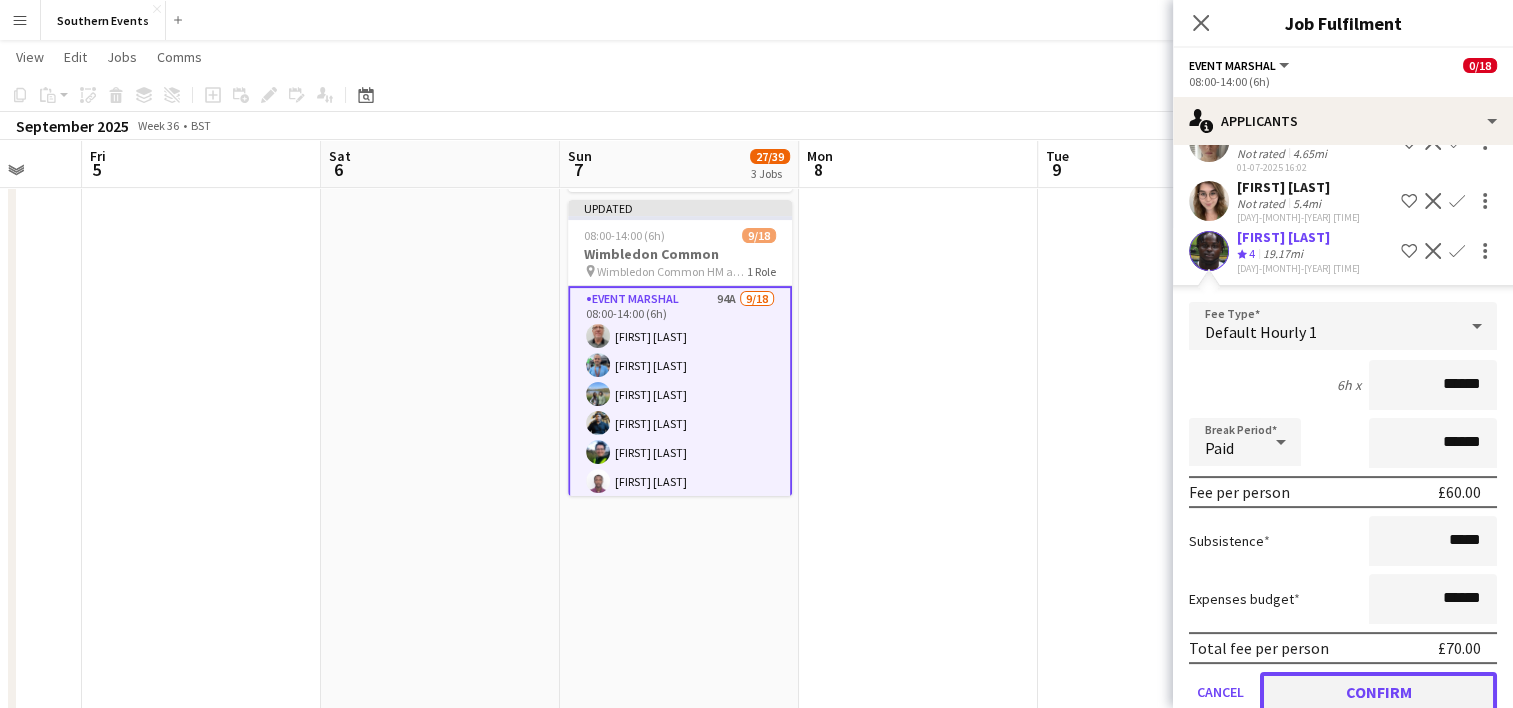 click on "Confirm" 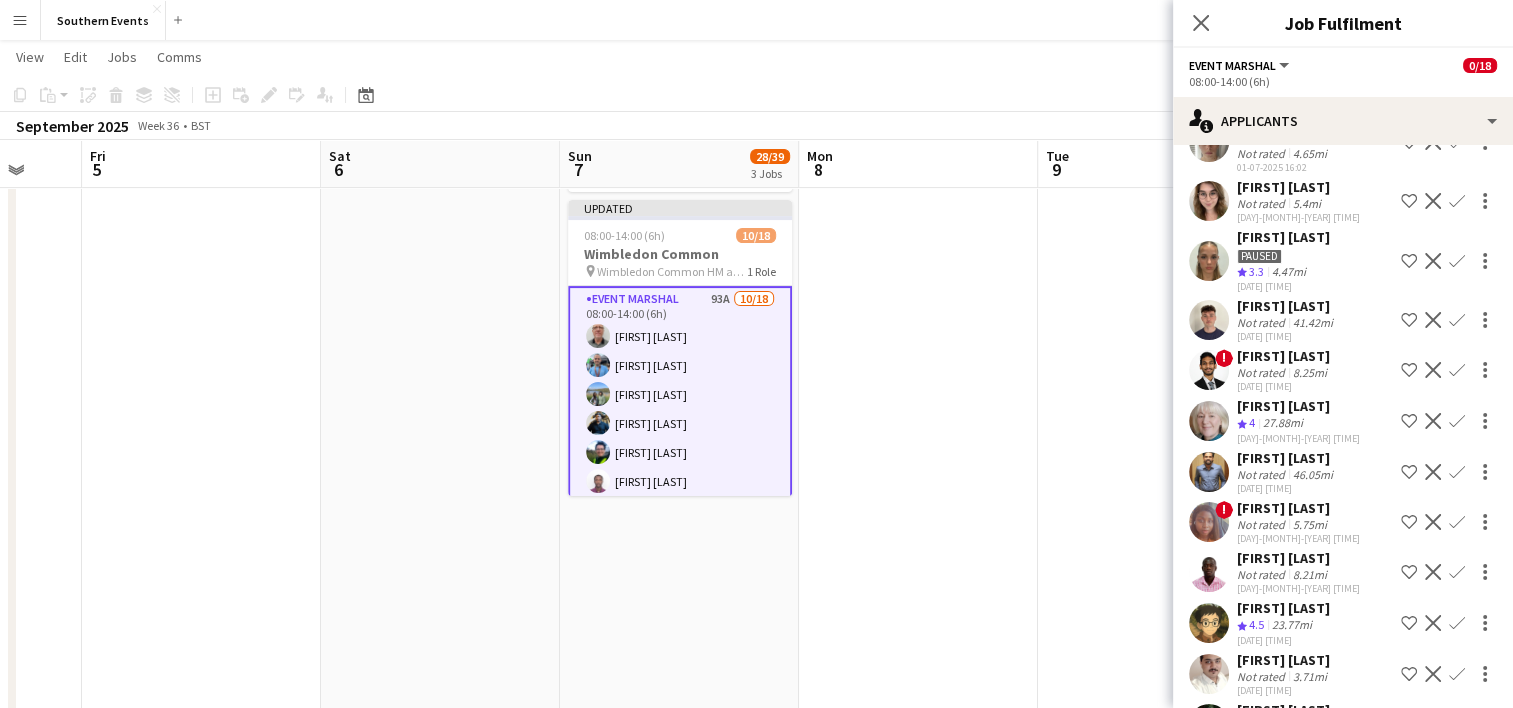 scroll, scrollTop: 500, scrollLeft: 0, axis: vertical 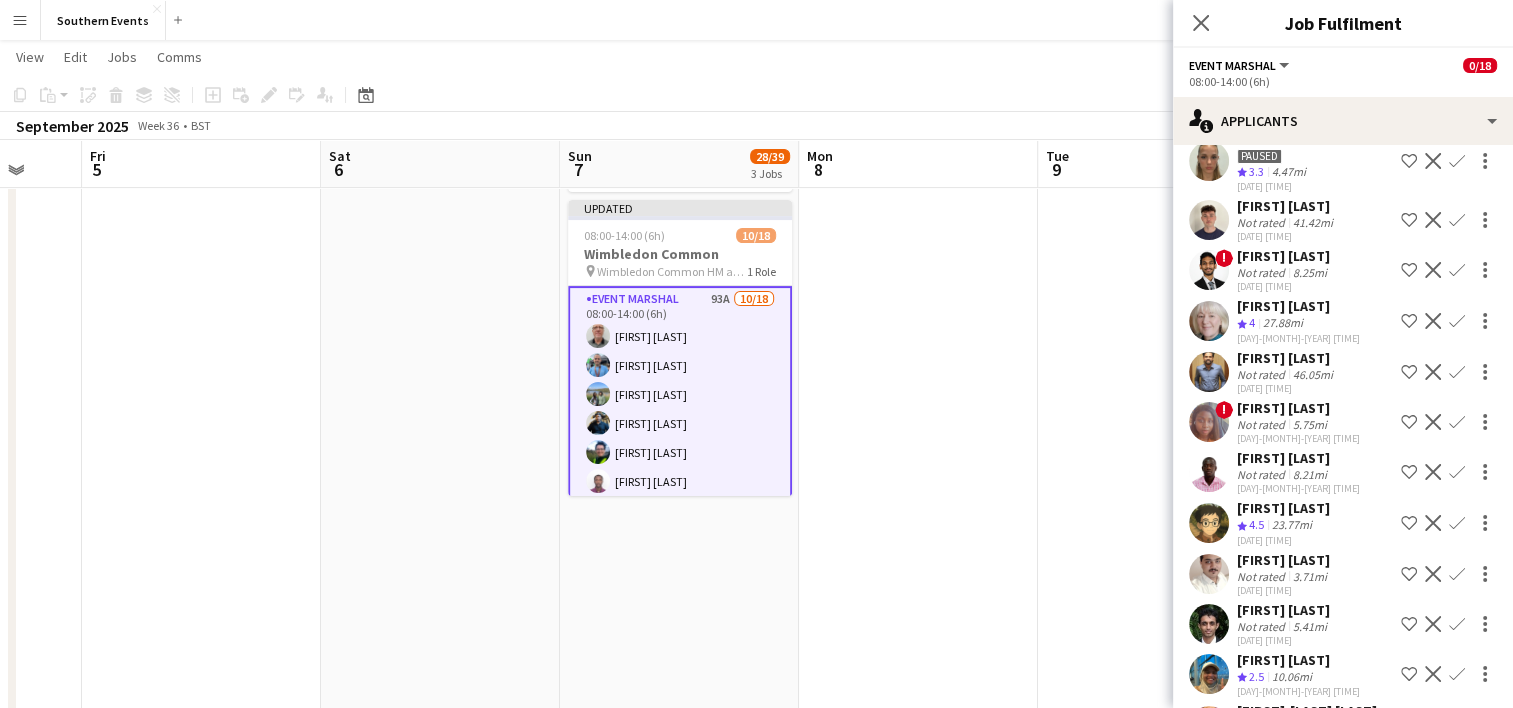 click on "Confirm" at bounding box center (1457, 372) 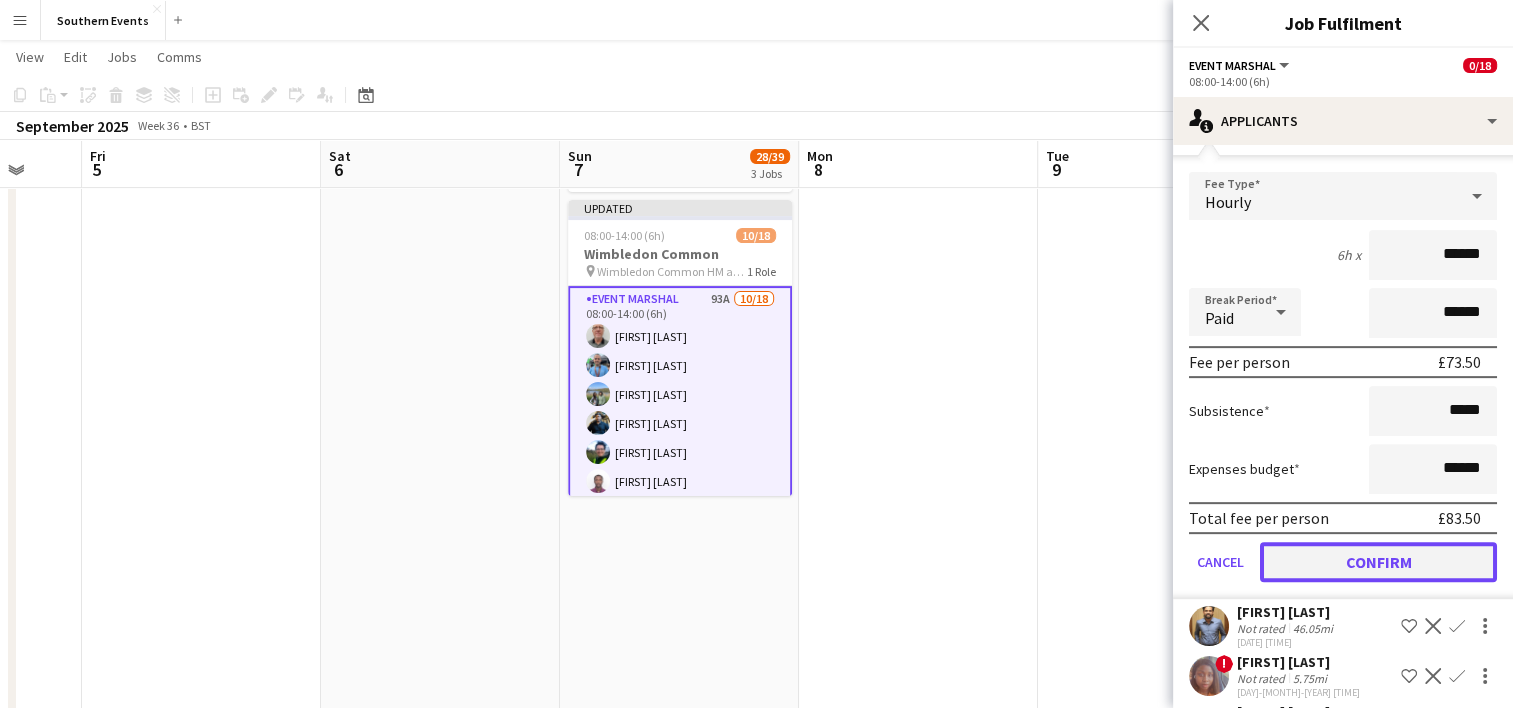 click on "Confirm" 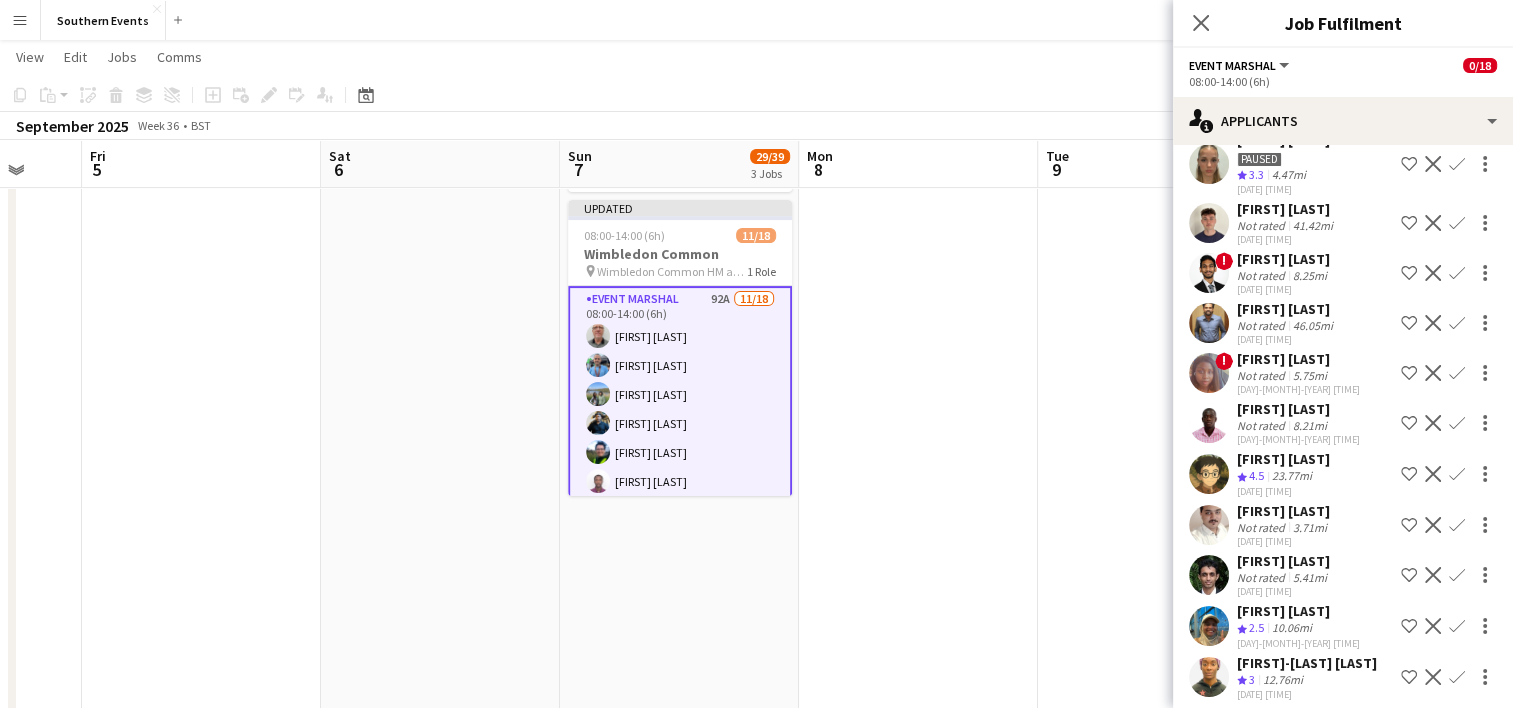 scroll, scrollTop: 597, scrollLeft: 0, axis: vertical 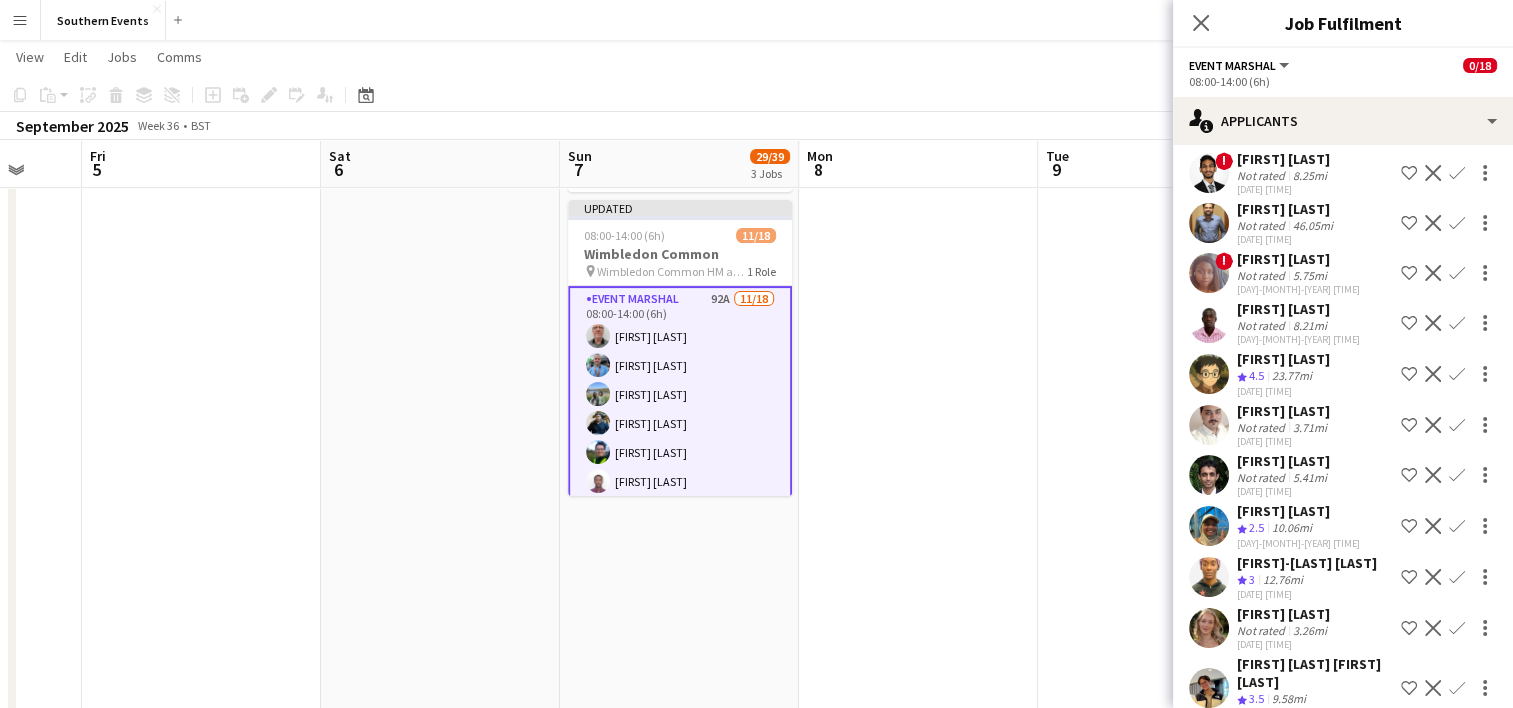 click on "Confirm" at bounding box center [1457, 425] 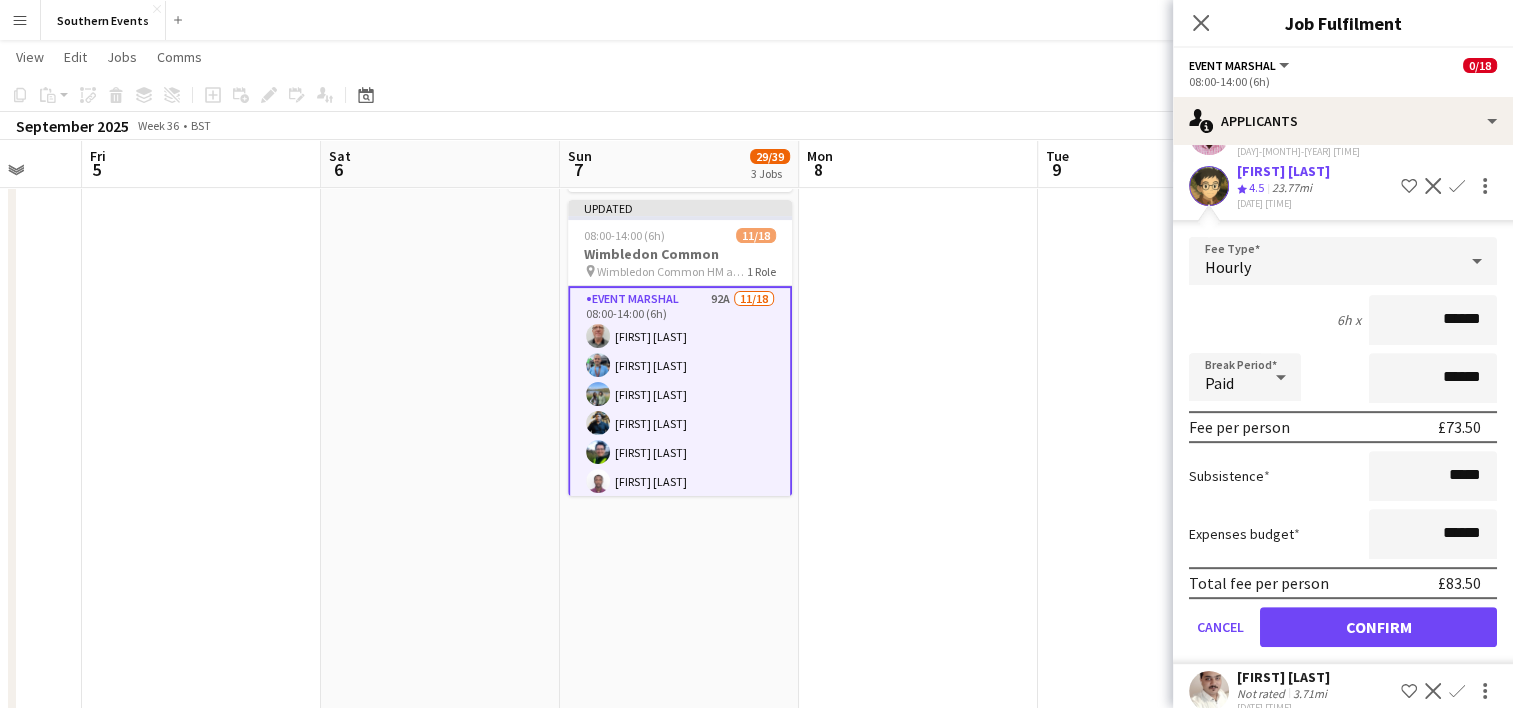scroll, scrollTop: 797, scrollLeft: 0, axis: vertical 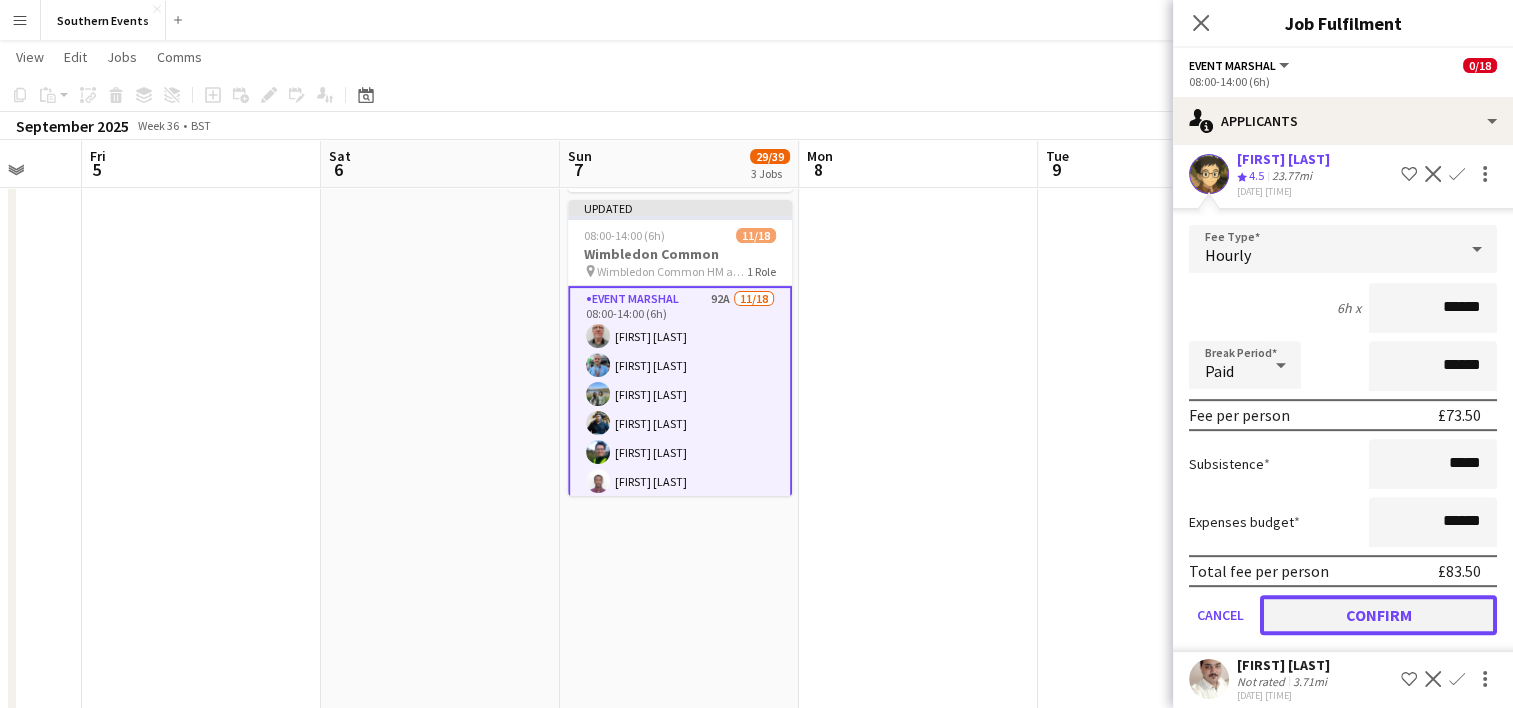 click on "Confirm" 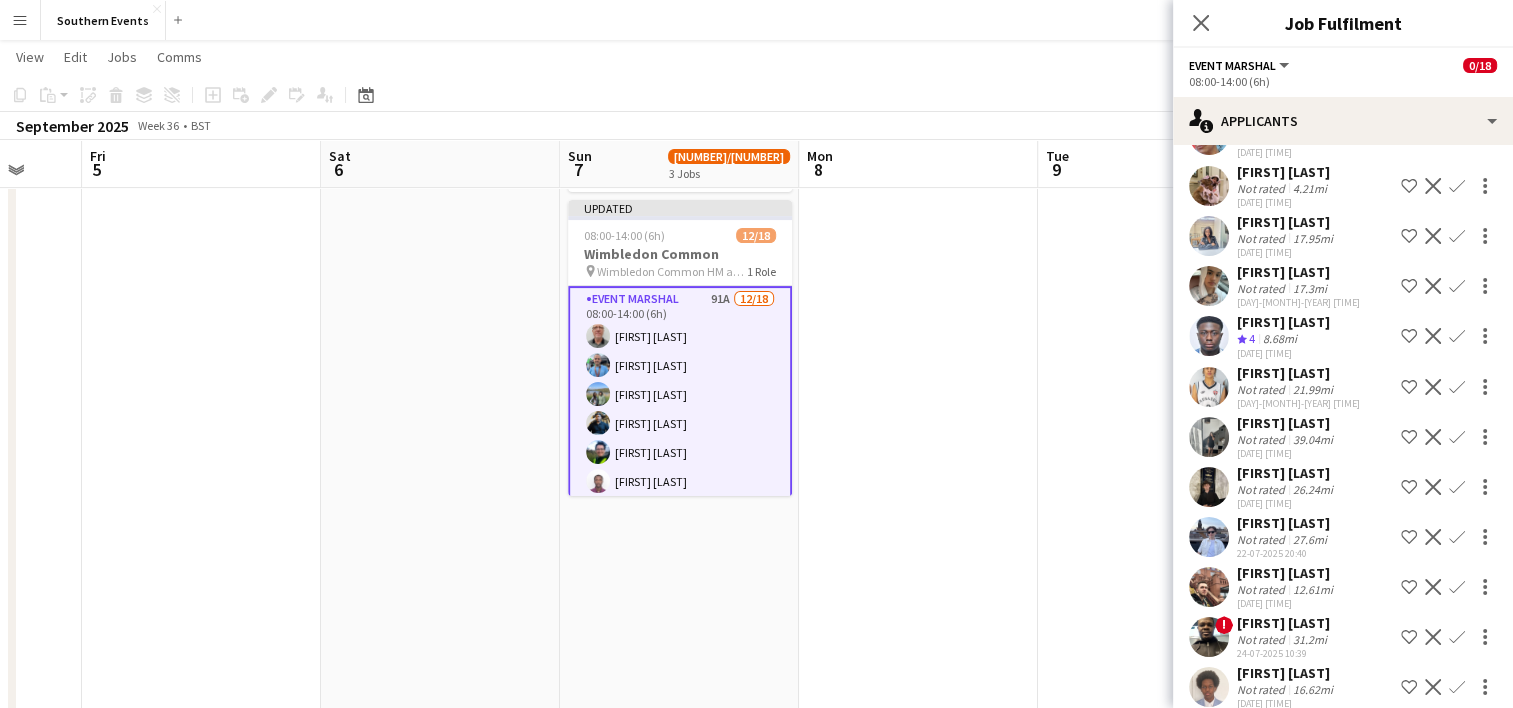 scroll, scrollTop: 2472, scrollLeft: 0, axis: vertical 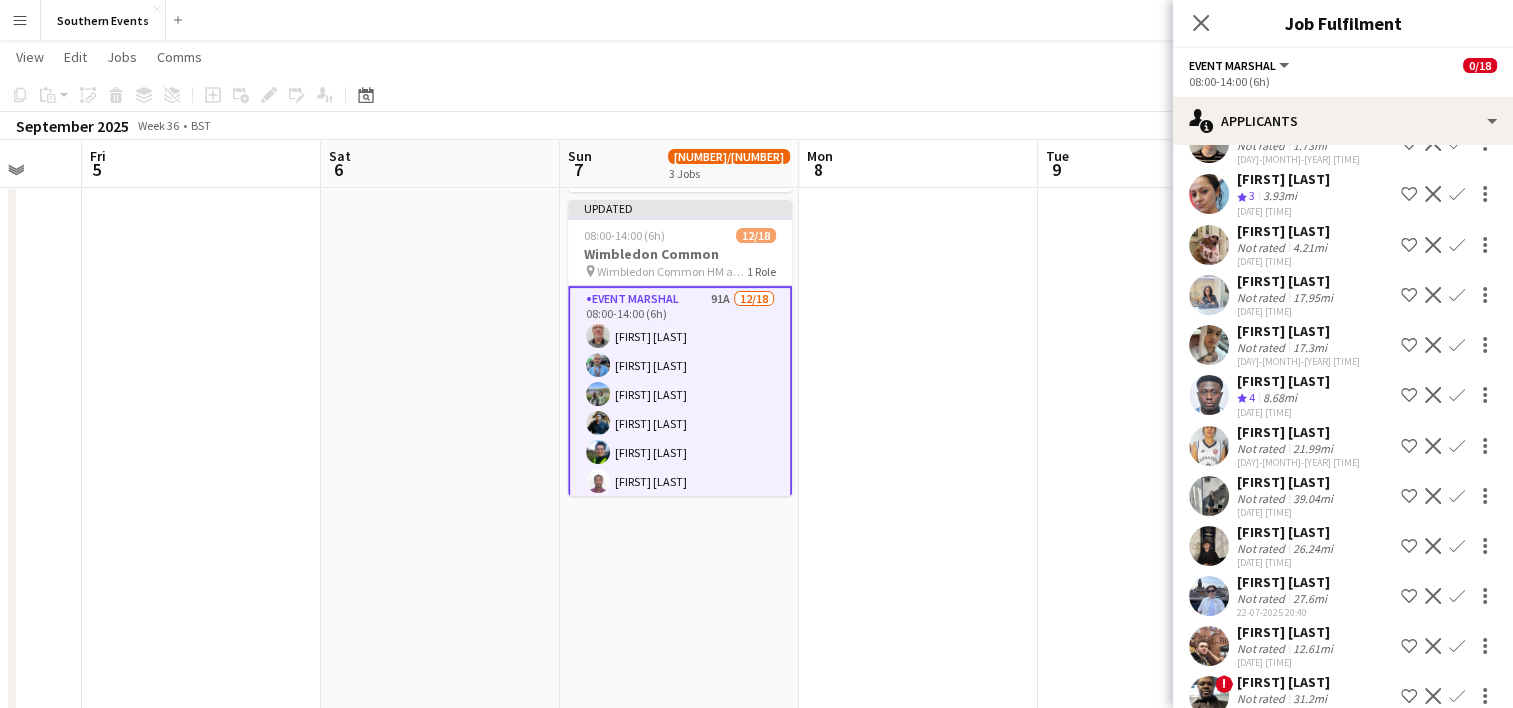 click at bounding box center [918, 286] 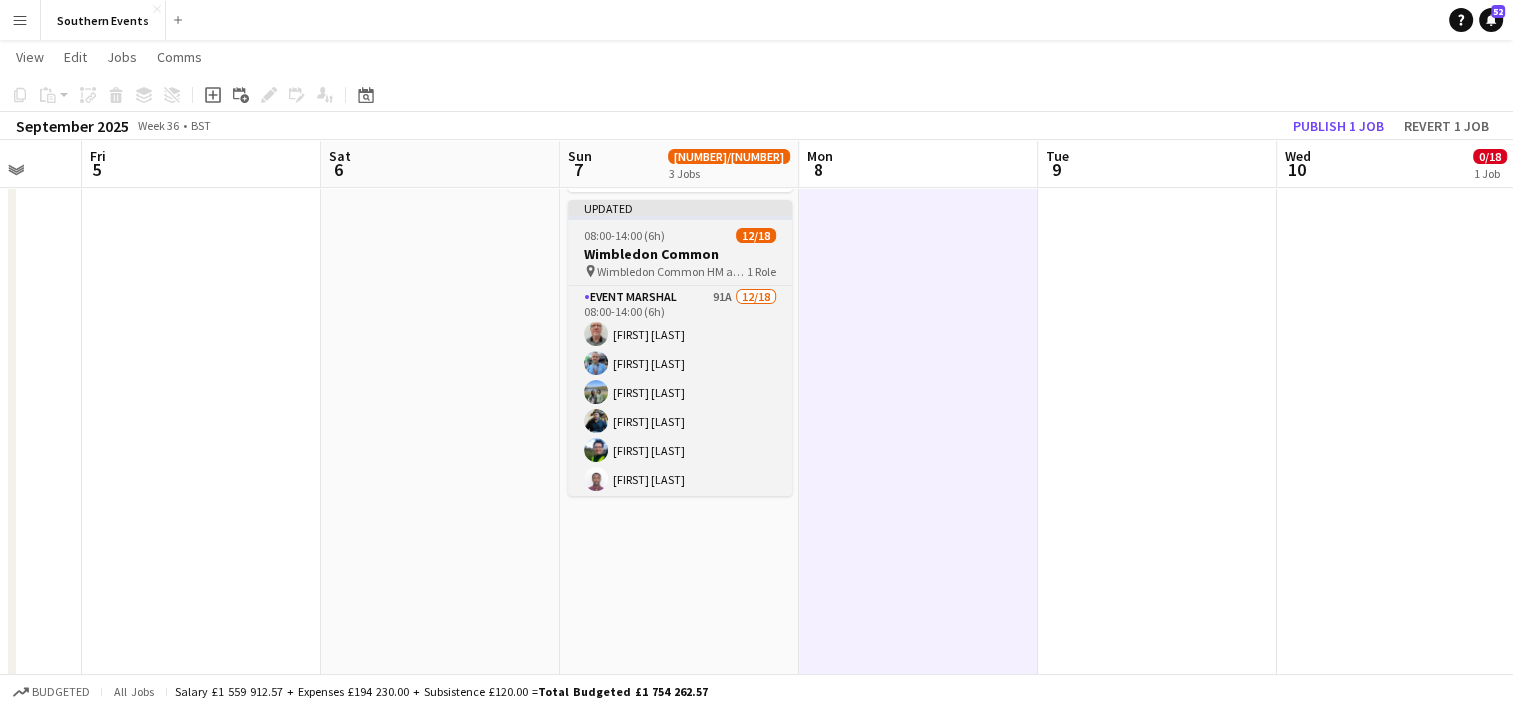 click on "[TIME] ([DURATION])    [DAY]/[MONTH]" at bounding box center [680, 235] 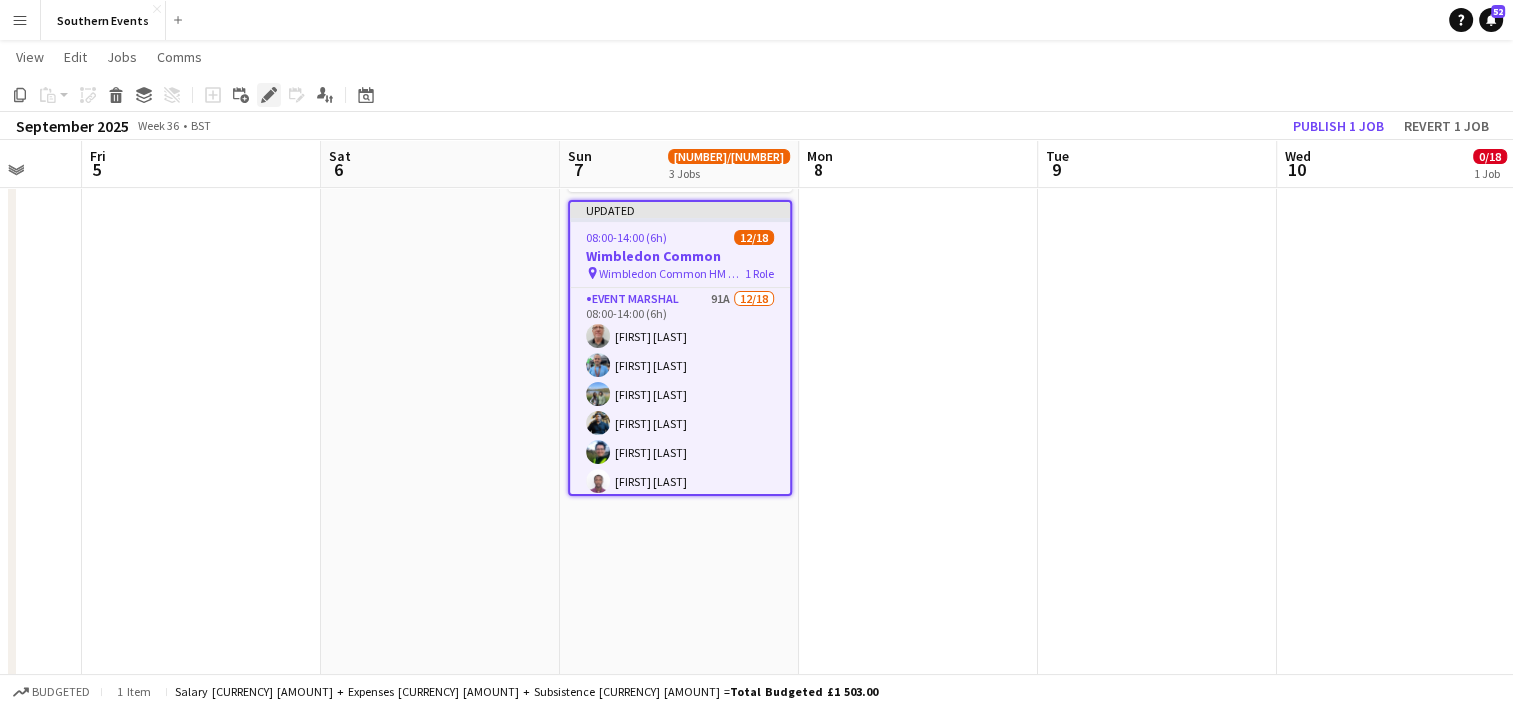 click on "Edit" 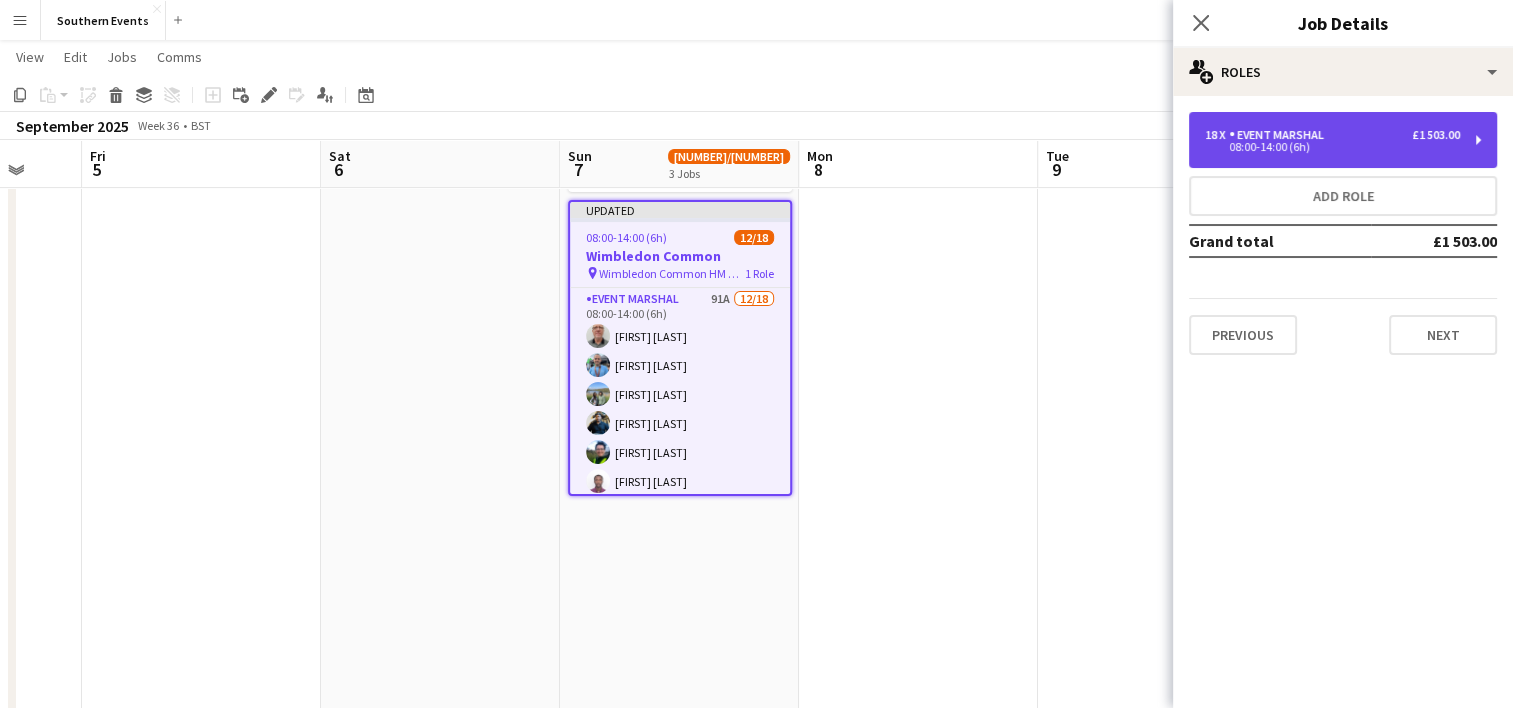 click on "18 x   Event Marshal   [CURRENCY] [AMOUNT]   08:00-14:00 (6h)" at bounding box center (1343, 140) 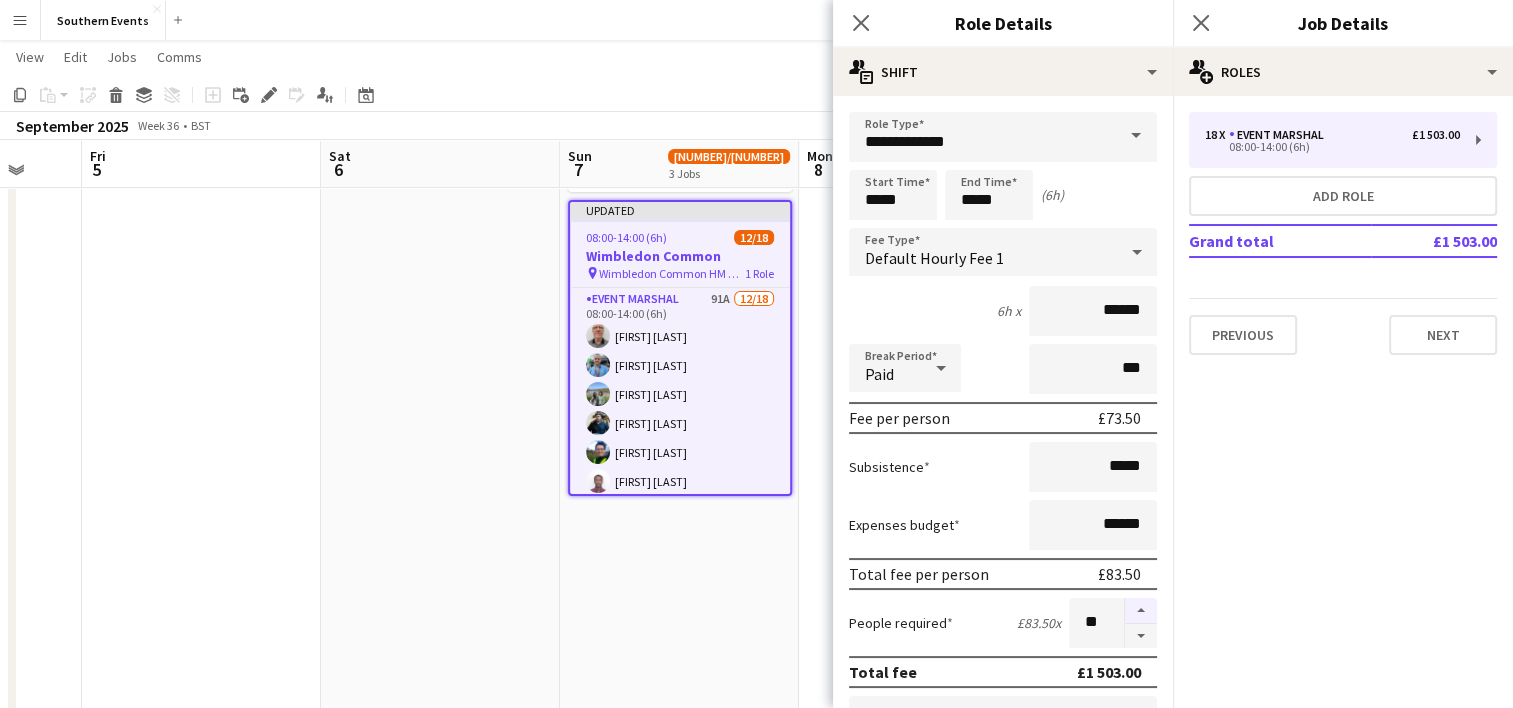click at bounding box center [1141, 611] 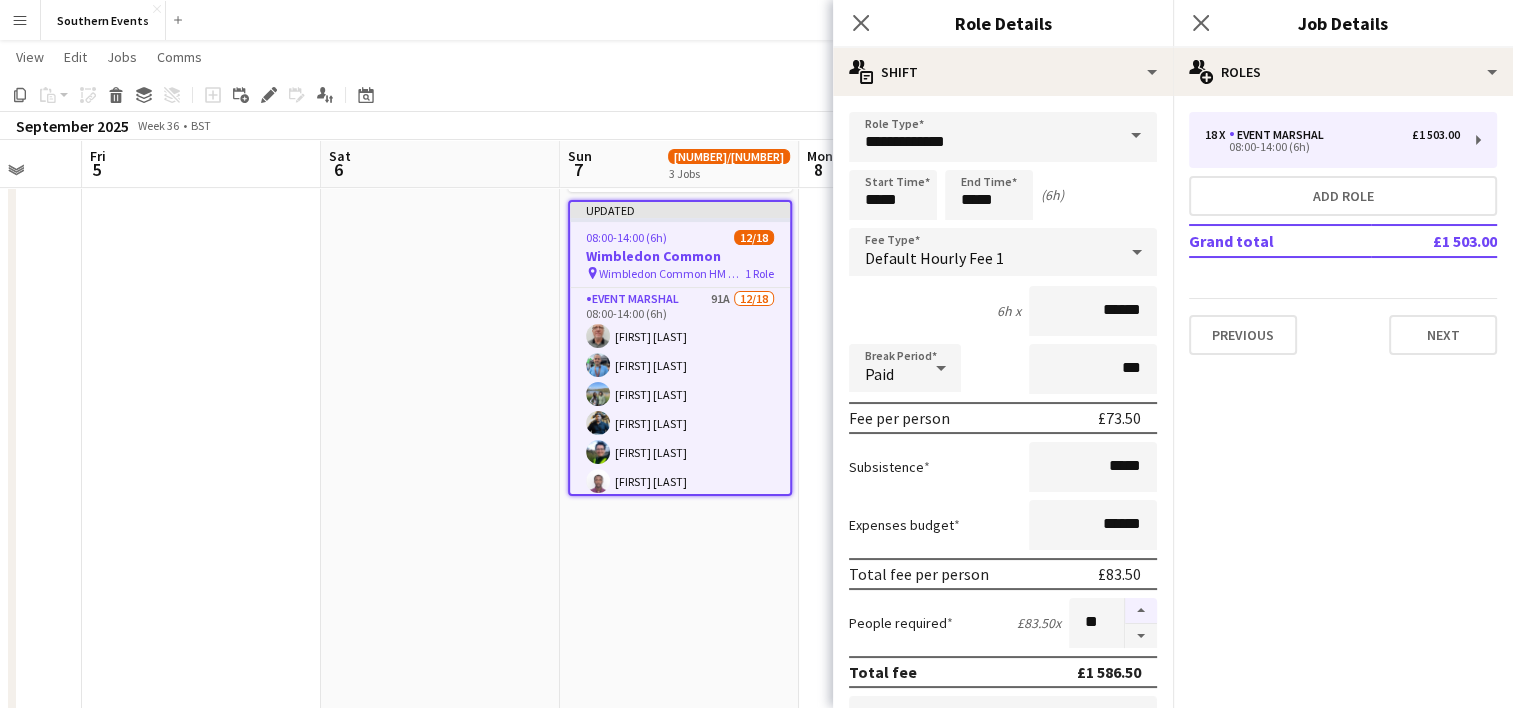 click at bounding box center (1141, 611) 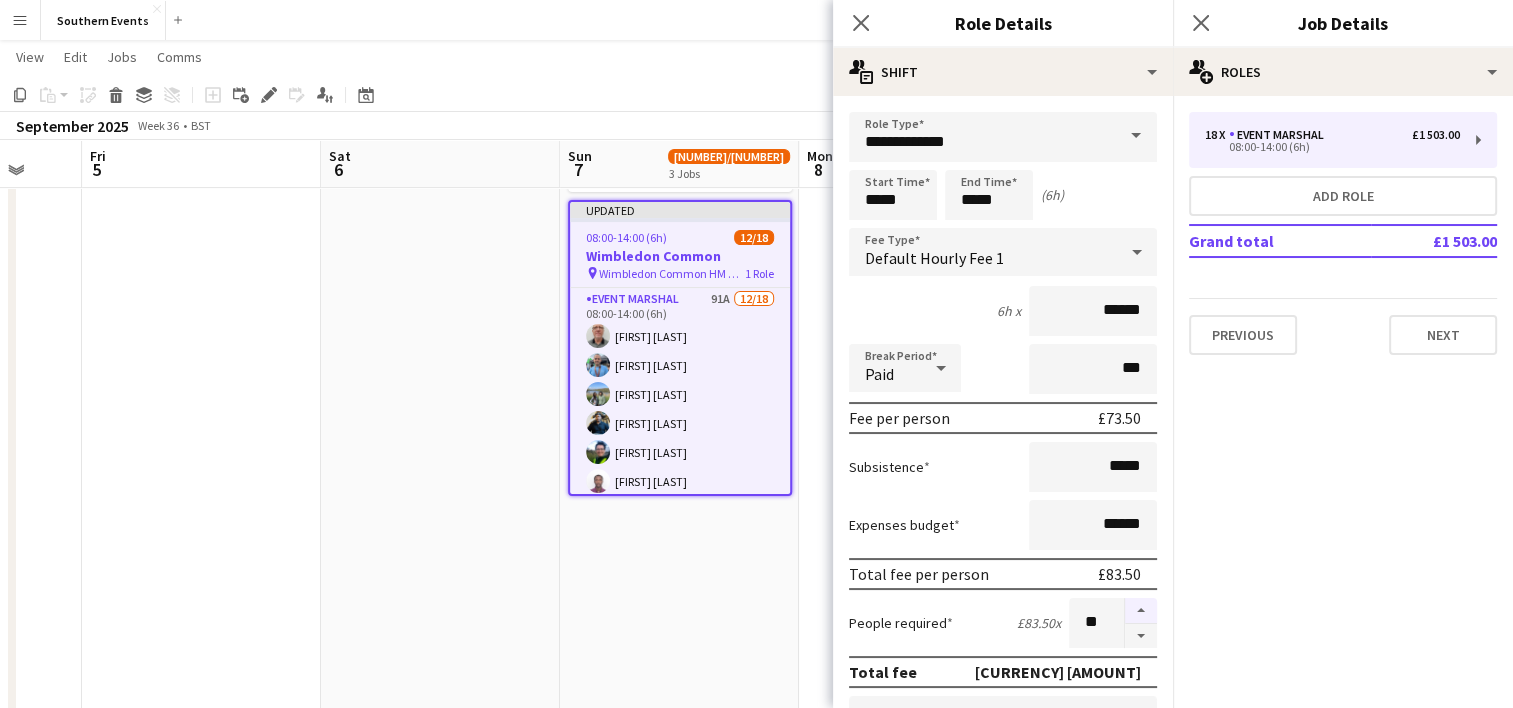 click at bounding box center (1141, 611) 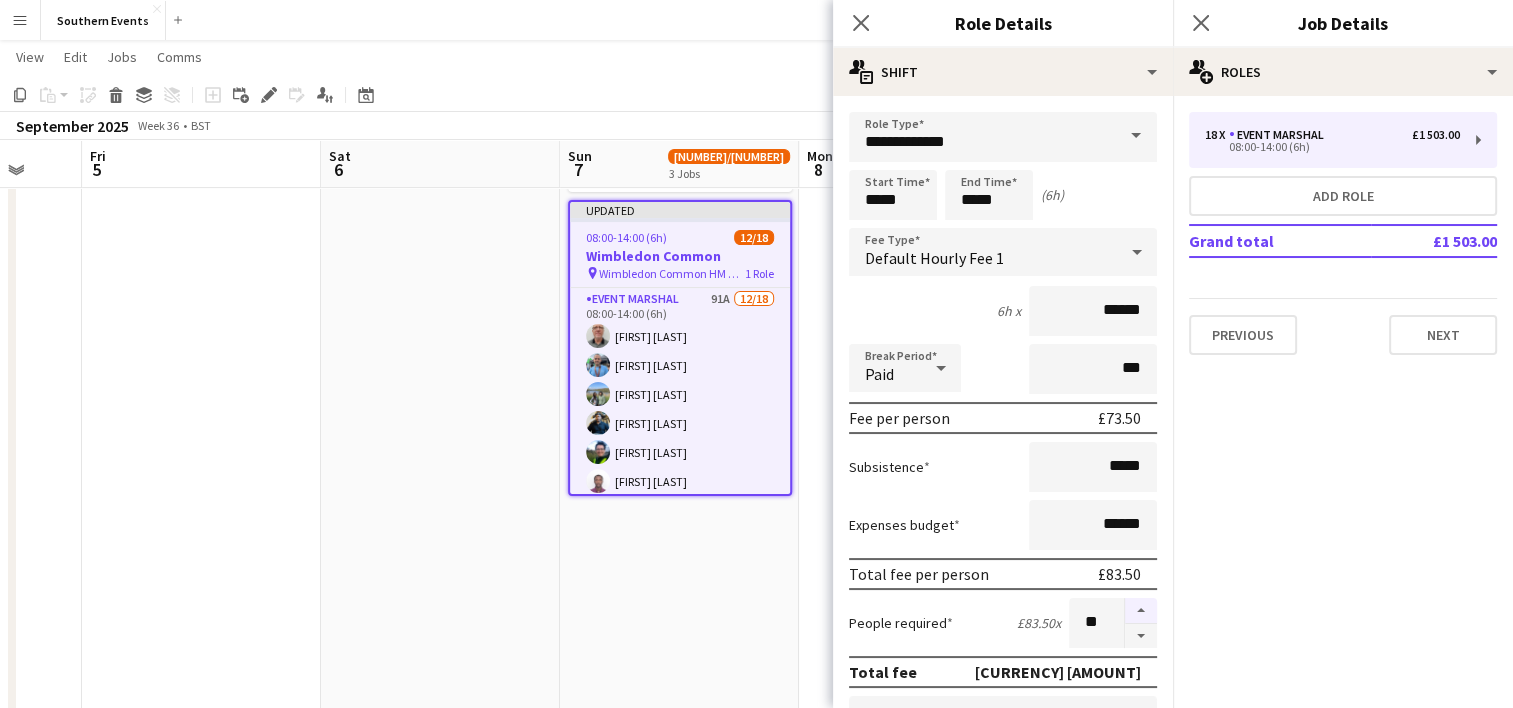 click at bounding box center (1141, 611) 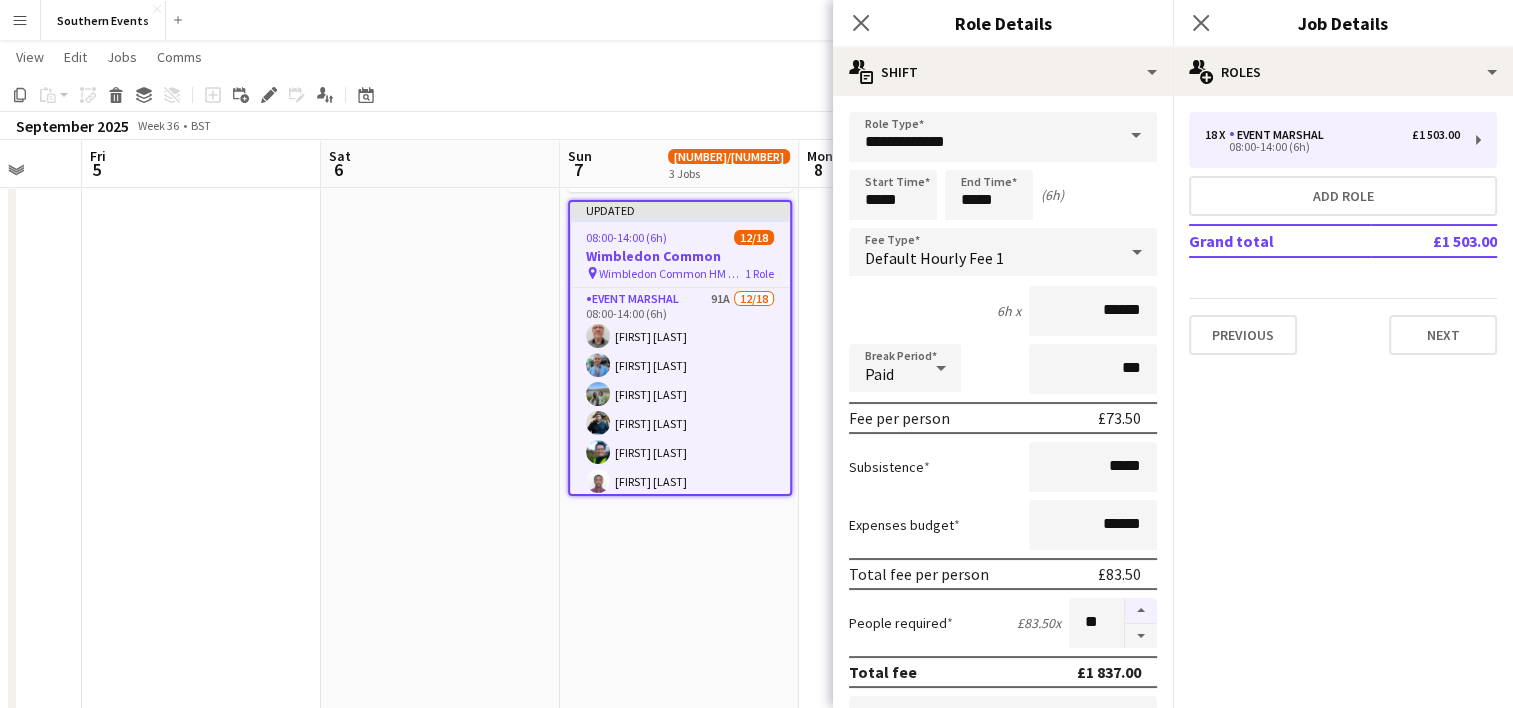 click at bounding box center [1141, 611] 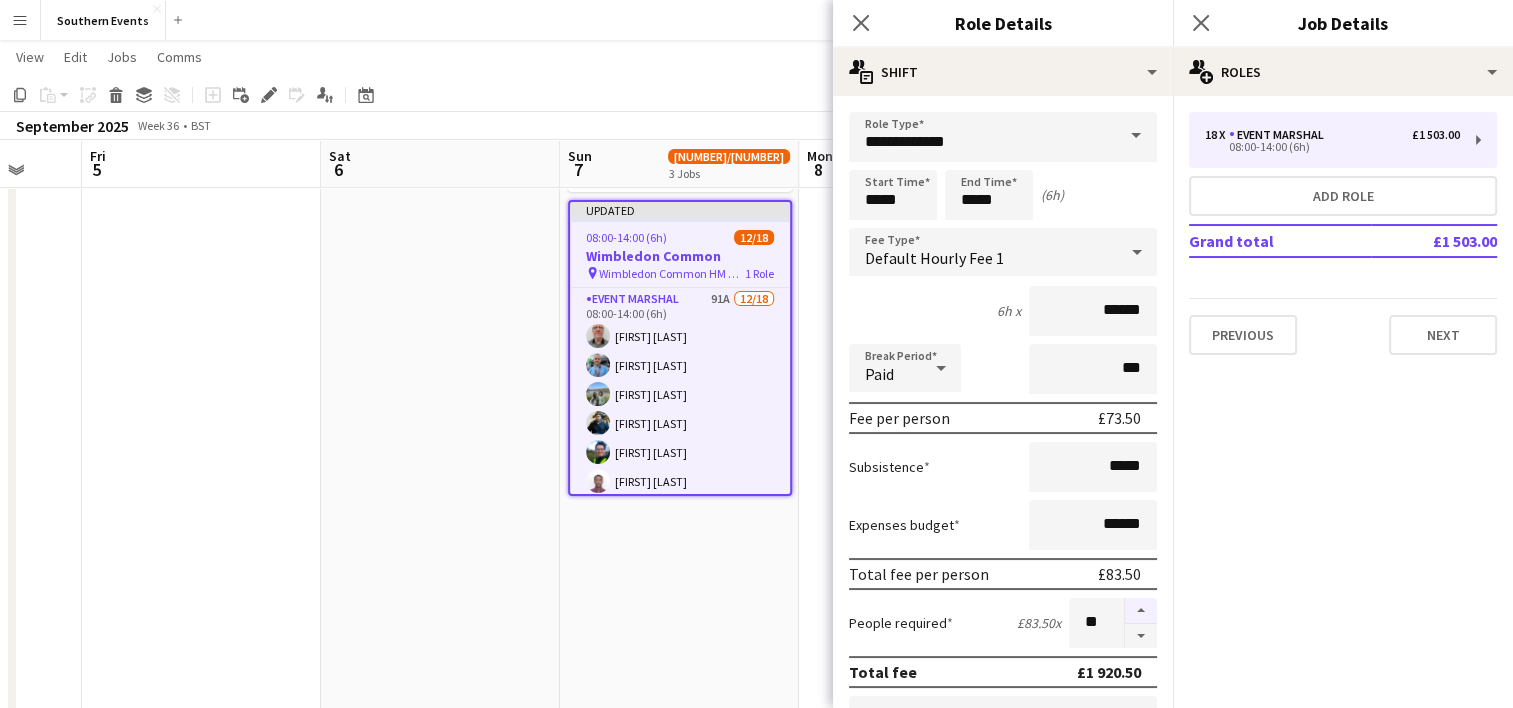 click at bounding box center [1141, 611] 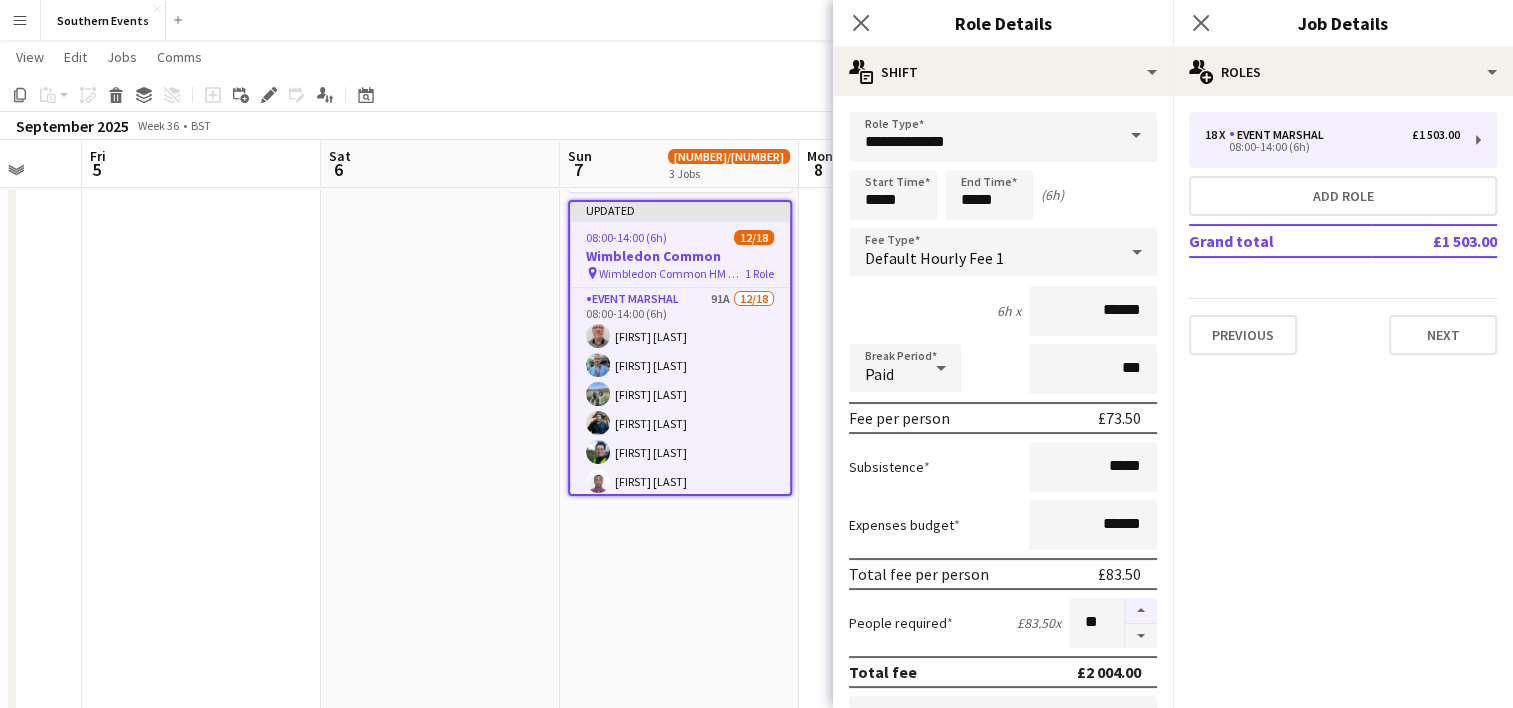 click at bounding box center (1141, 611) 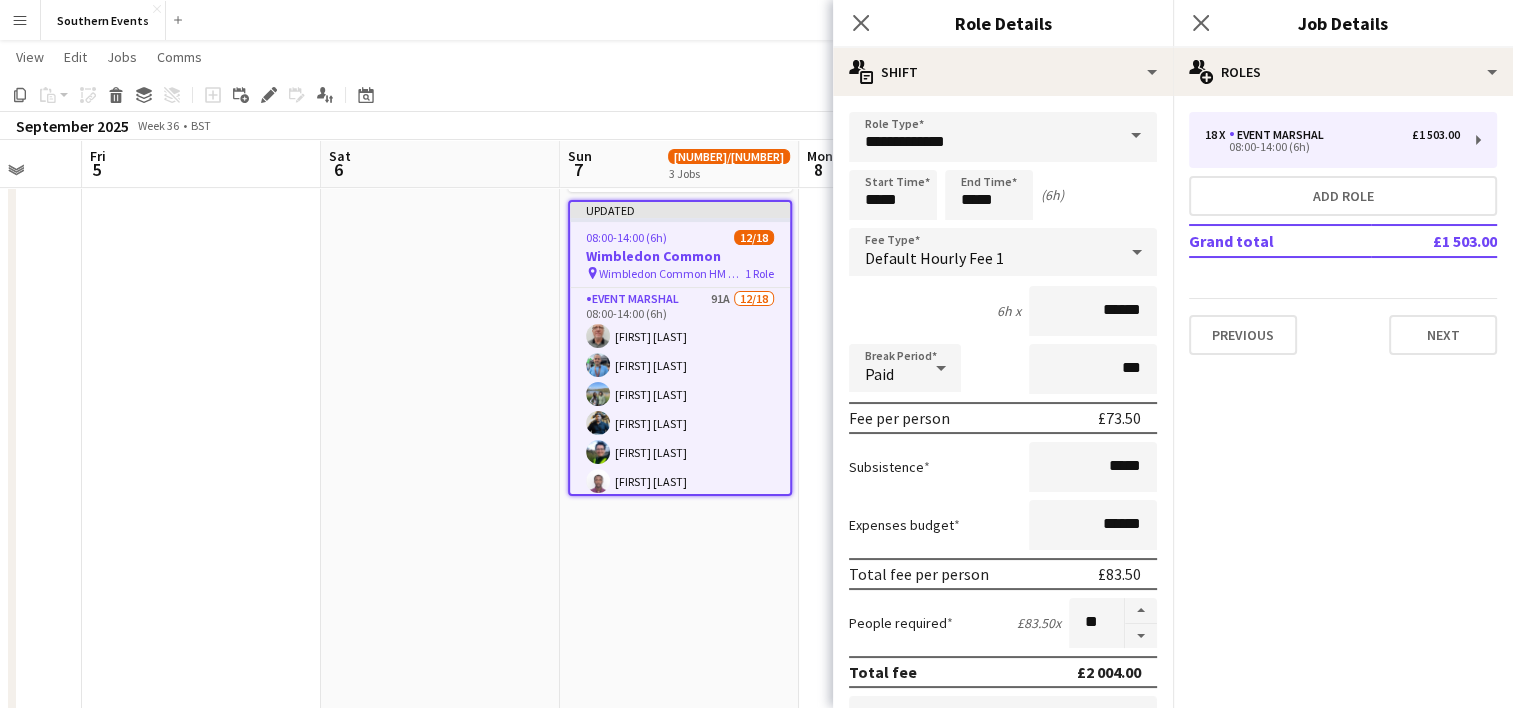 type on "**" 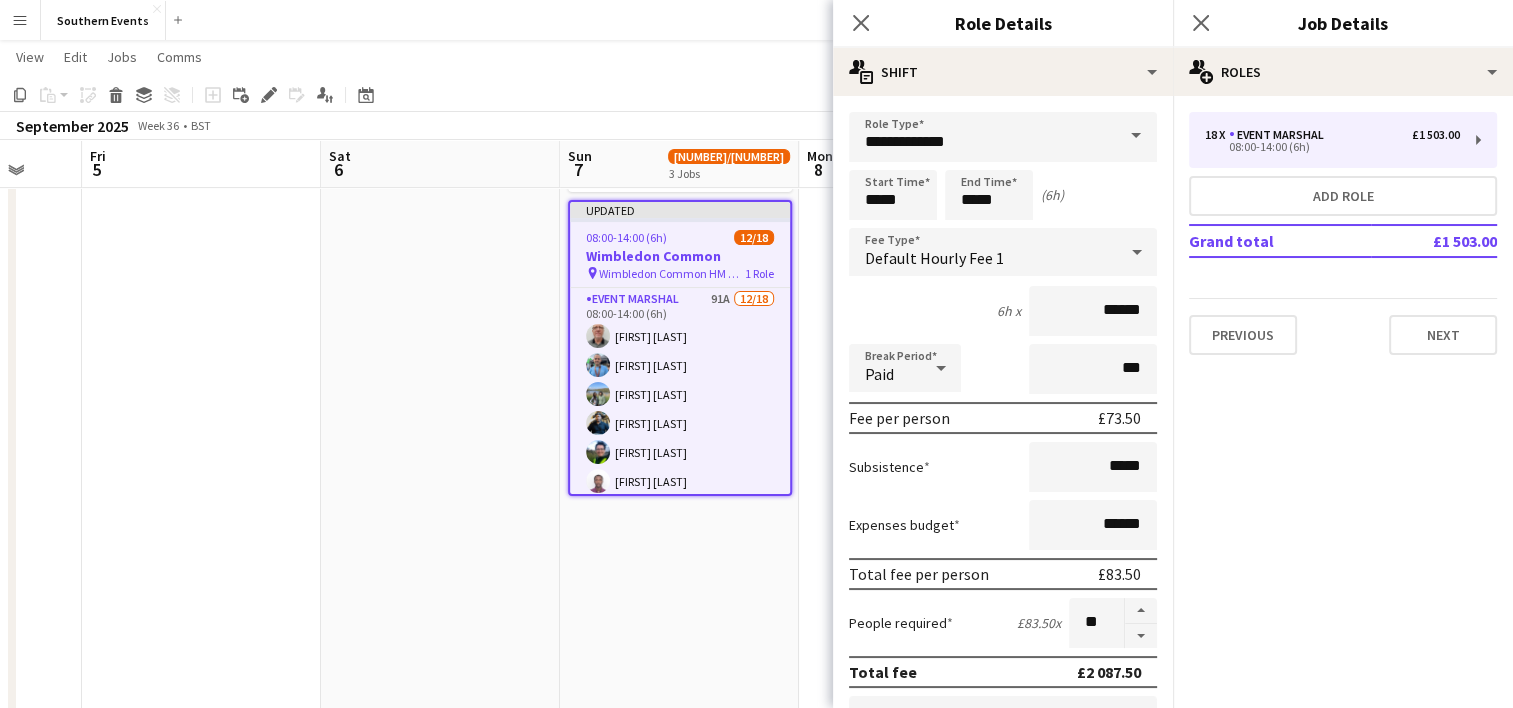 drag, startPoint x: 747, startPoint y: 600, endPoint x: 719, endPoint y: 571, distance: 40.311287 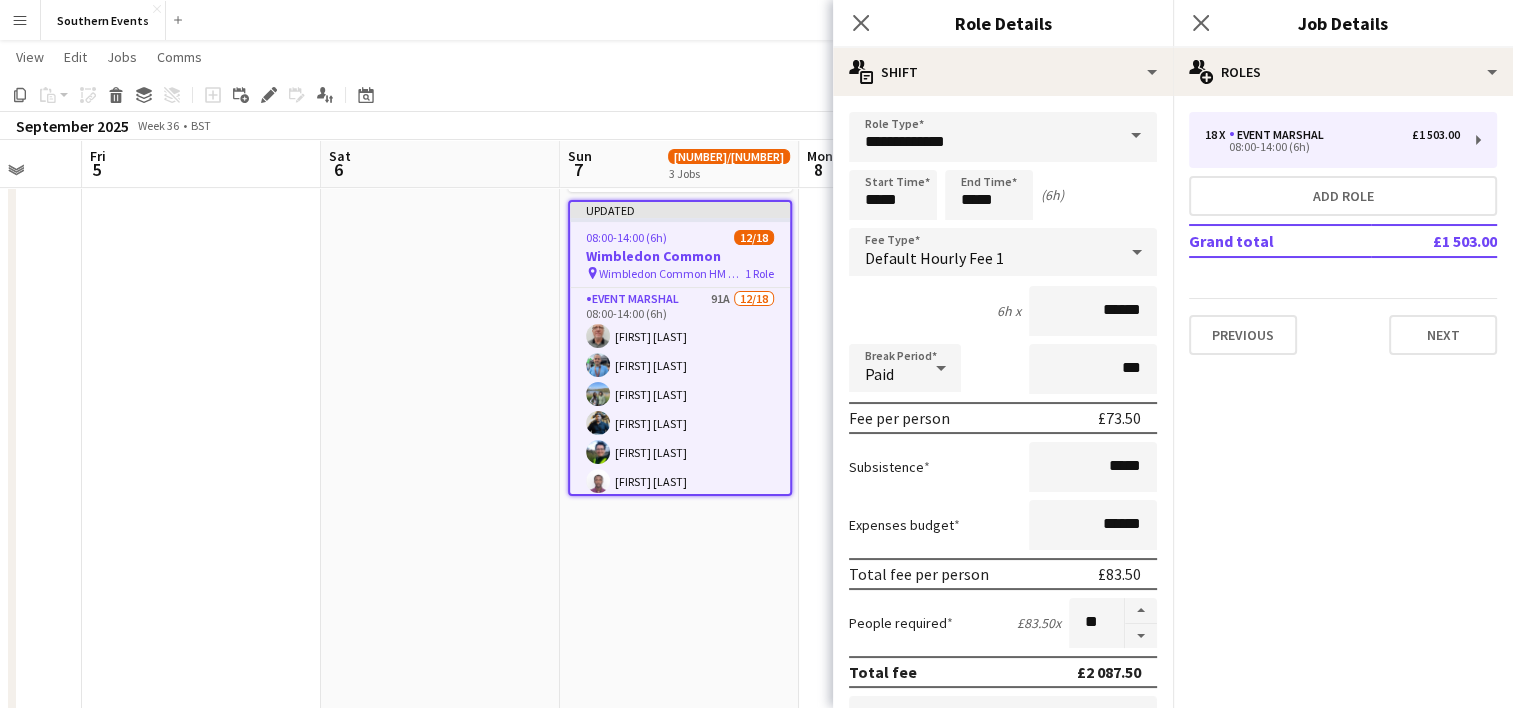 click on "[TIME] ([DURATION])    [DAY]/[MONTH]   [LOCATION]
pin
[LOCATION]   1 Role   Event Marshal   44A   [DAY]/[MONTH]   [TIME]-[TIME] ([DURATION])
[FIRST] [LAST] [FIRST] [LAST] [FIRST] [LAST] [FIRST] [LAST] [FIRST] [LAST] [FIRST] [LAST] [FIRST] [LAST] [FIRST] [LAST] ! [FIRST] [LAST] [FIRST] [LAST] [FIRST] [LAST] [FIRST] [LAST] [FIRST] [LAST] [FIRST] [LAST] [FIRST] [LAST] [FIRST] [LAST]
single-neutral-actions
single-neutral-actions
[TIME]-[TIME] ([DURATION])    [DAY]/[MONTH]   [LOCATION]
pin
[LOCATION]   1 Role   Kit Marshal   10A   [DAY]/[MONTH]   [TIME]-[TIME] ([DURATION])
single-neutral-actions
Updated   [TIME]-[TIME] ([DURATION])    [DAY]/[MONTH]   [LOCATION]
pin
[LOCATION]   1 Role   Event Marshal   91A   [DAY]/[MONTH]   [TIME]-[TIME] ([DURATION])
[FIRST] [LAST] [FIRST] [LAST]" at bounding box center (679, 286) 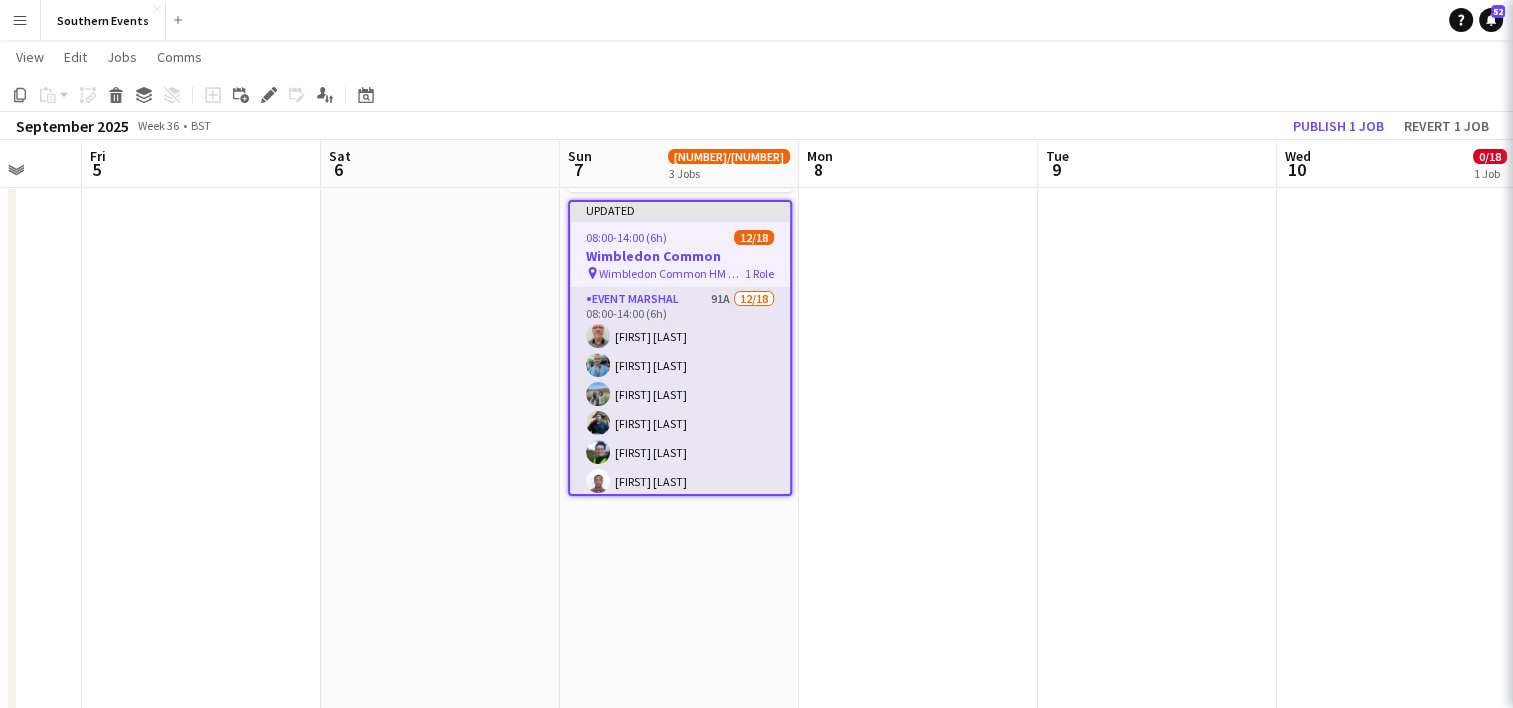 scroll, scrollTop: 0, scrollLeft: 637, axis: horizontal 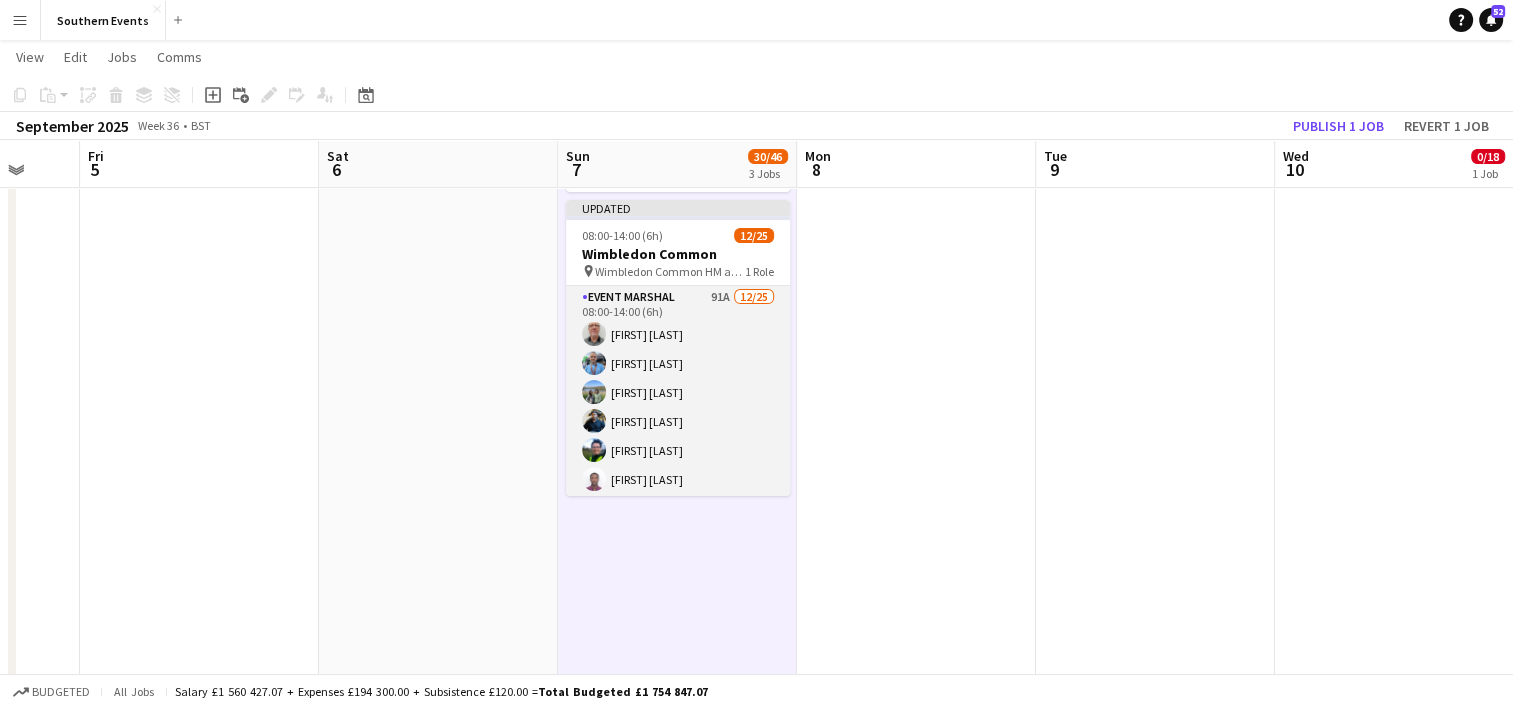 click on "Event Marshal   91A   12/25   08:00-14:00 (6h)
[FIRST] [LAST] [FIRST] [LAST] [FIRST] [LAST] [FIRST] [LAST] [FIRST] [LAST] [FIRST] [LAST] [FIRST] [LAST] [FIRST] [LAST] [FIRST] [LAST] [FIRST] [LAST] [FIRST] [LAST]
single-neutral-actions
single-neutral-actions
single-neutral-actions
single-neutral-actions
single-neutral-actions
single-neutral-actions
single-neutral-actions
single-neutral-actions
single-neutral-actions
single-neutral-actions
single-neutral-actions
single-neutral-actions
single-neutral-actions
single-neutral-actions
single-neutral-actions" at bounding box center (678, 668) 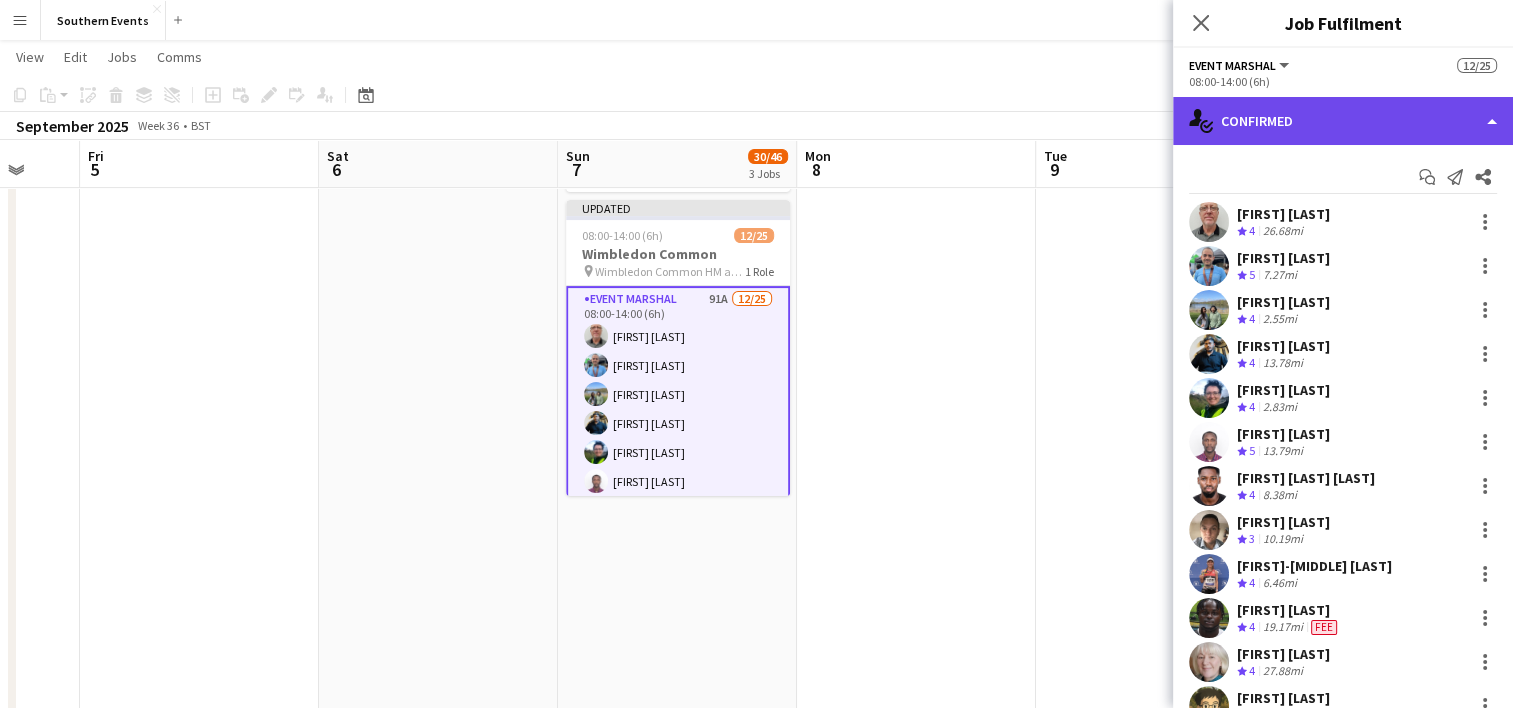 click on "single-neutral-actions-check-2
Confirmed" 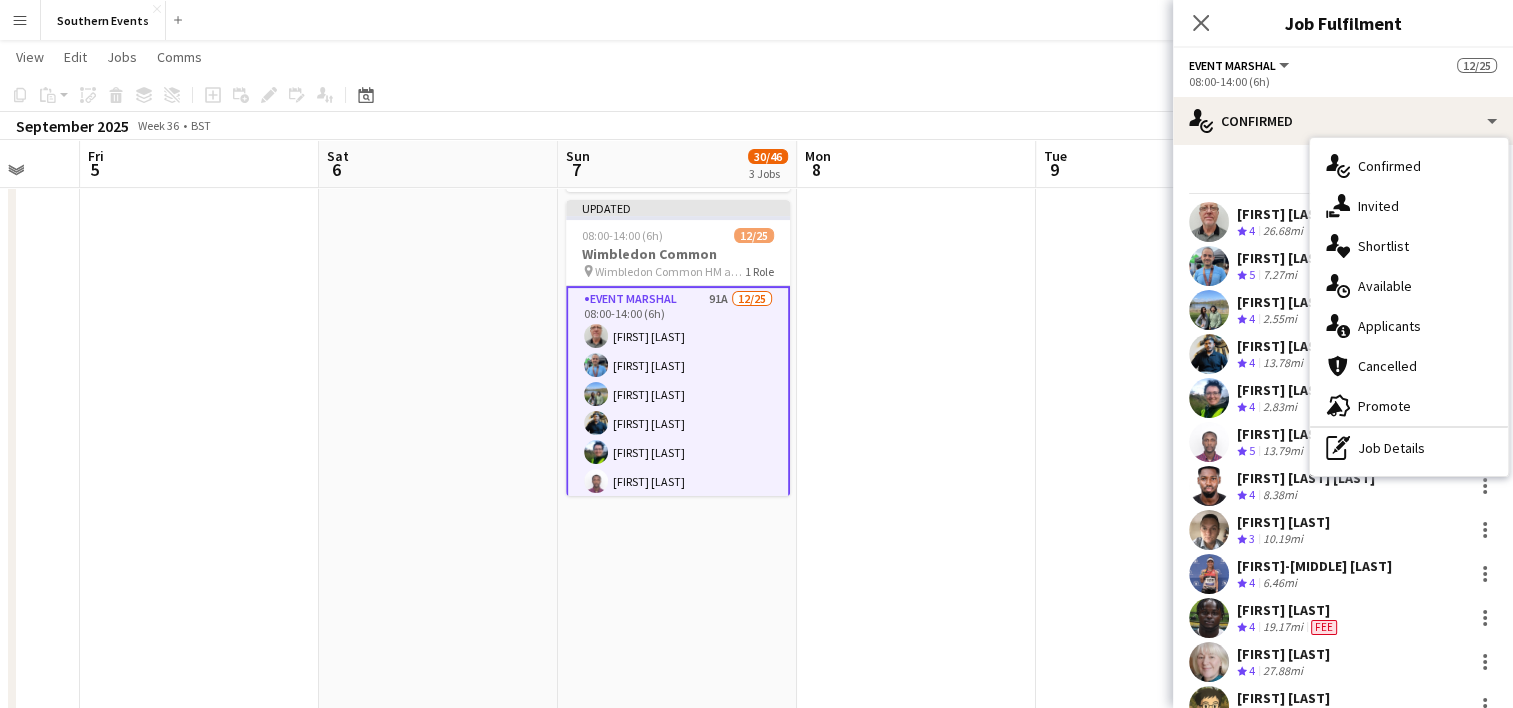 click on "single-neutral-actions-information
Applicants" at bounding box center (1409, 326) 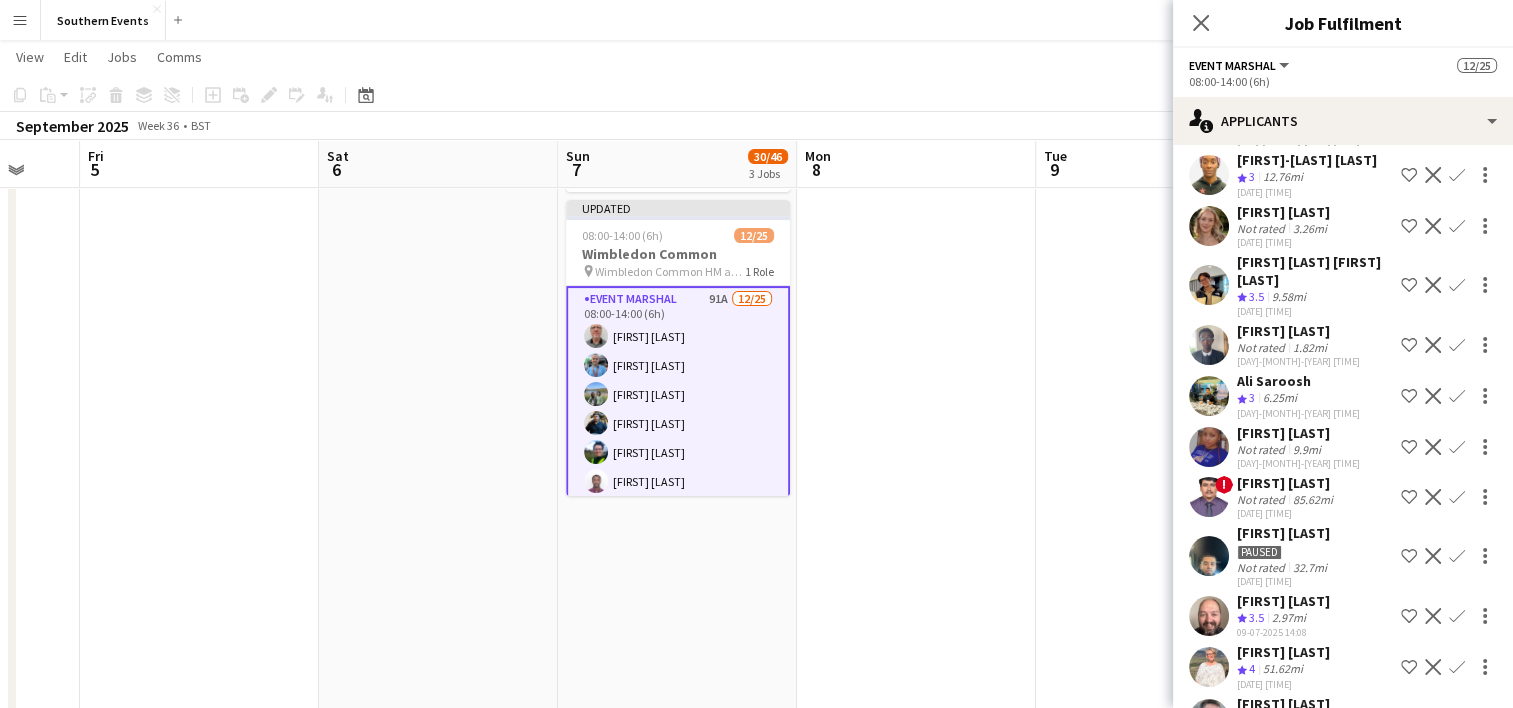 scroll, scrollTop: 1000, scrollLeft: 0, axis: vertical 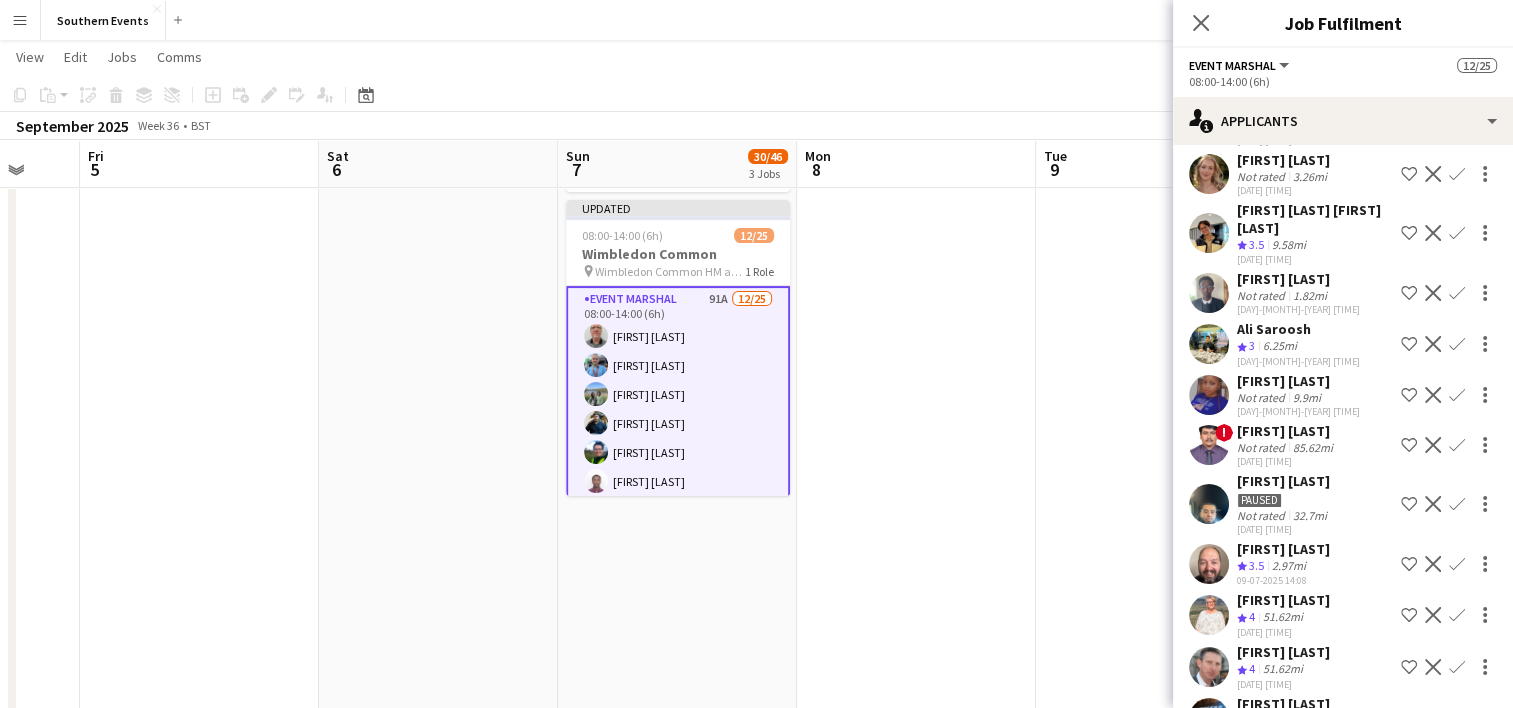 click on "Confirm" at bounding box center (1457, 293) 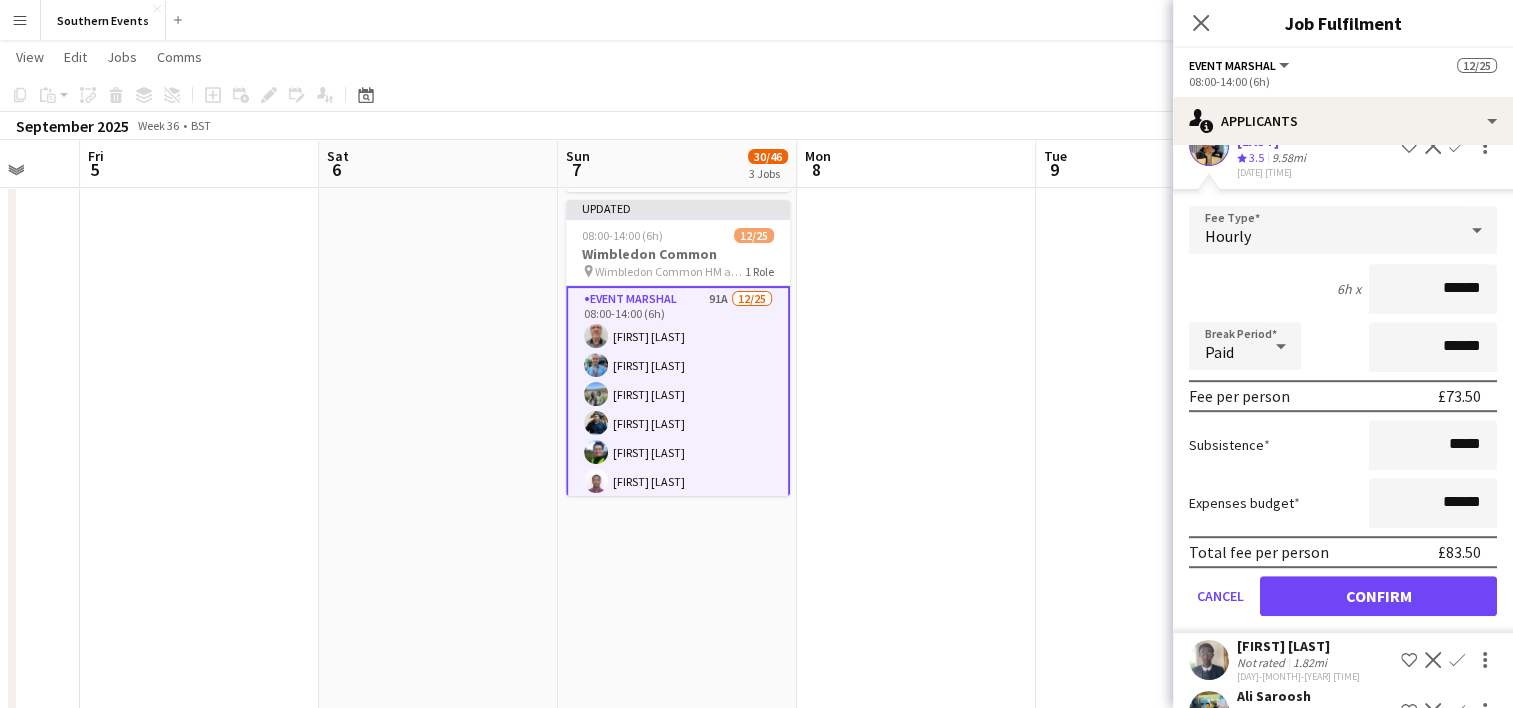 scroll, scrollTop: 1200, scrollLeft: 0, axis: vertical 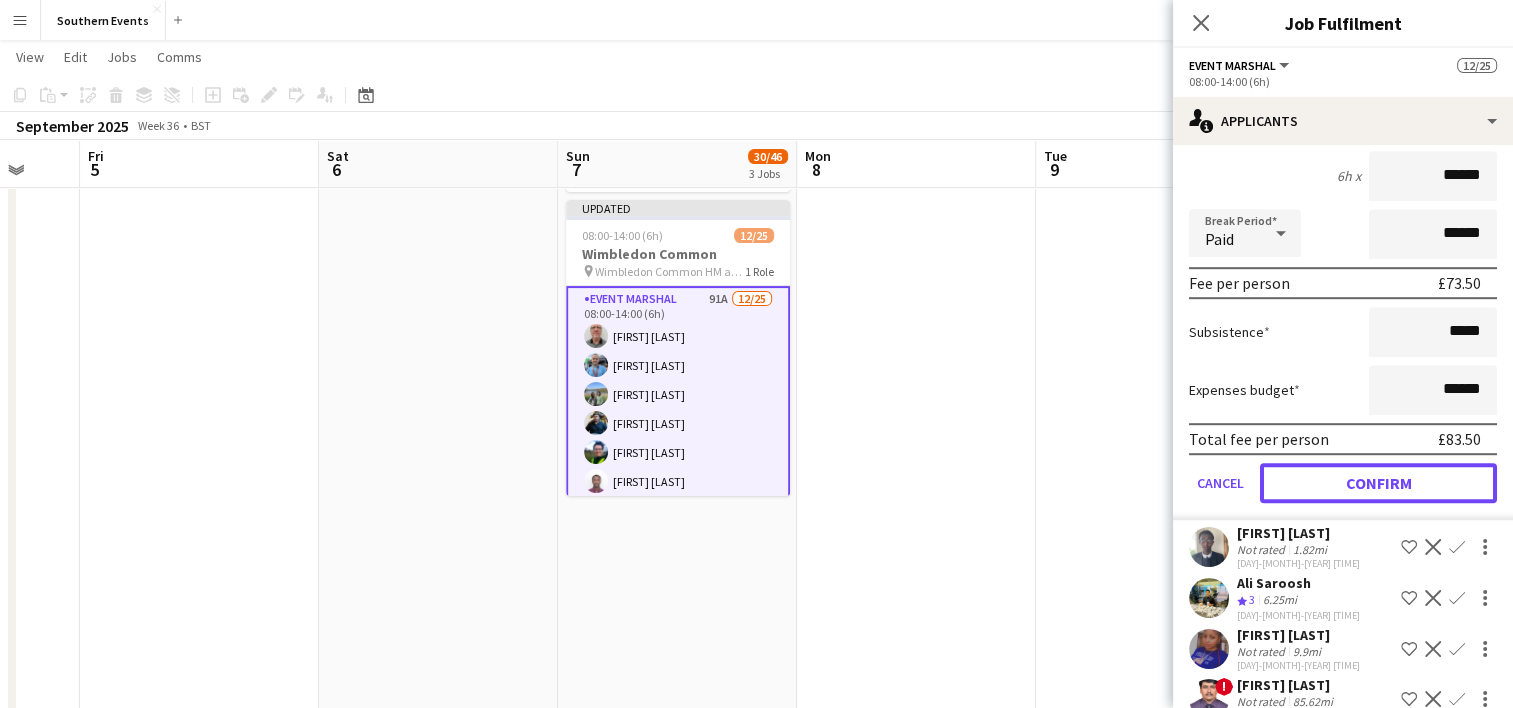 click on "Confirm" 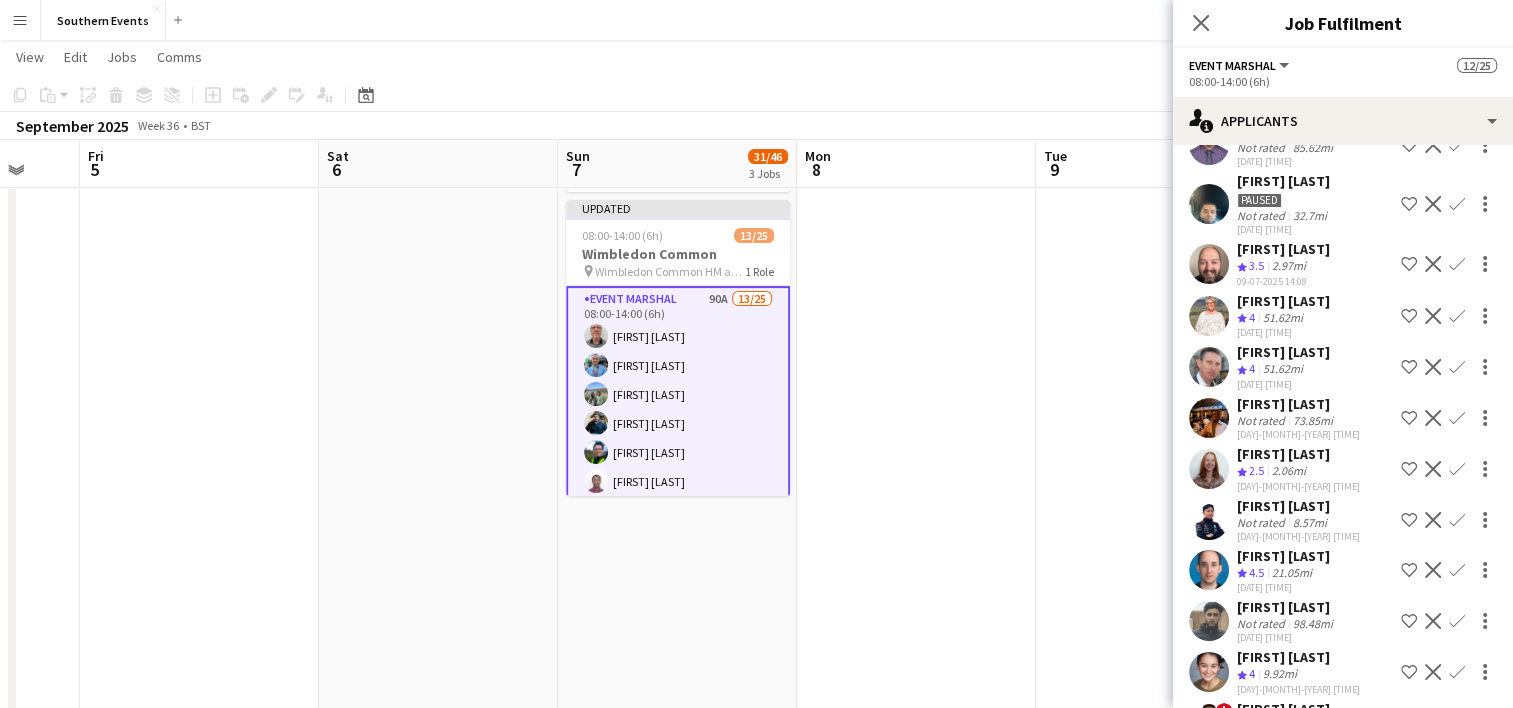 scroll, scrollTop: 1261, scrollLeft: 0, axis: vertical 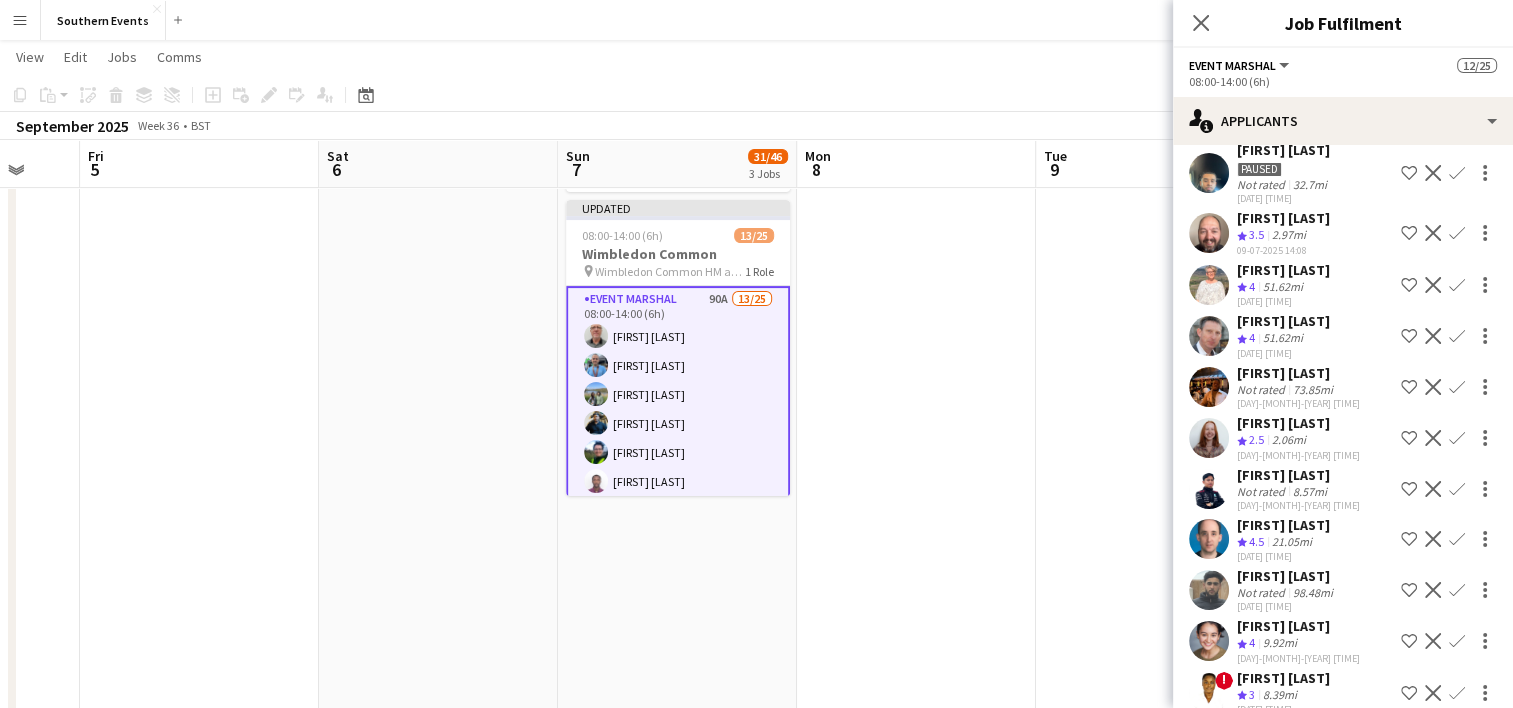 click on "Confirm" at bounding box center (1457, 285) 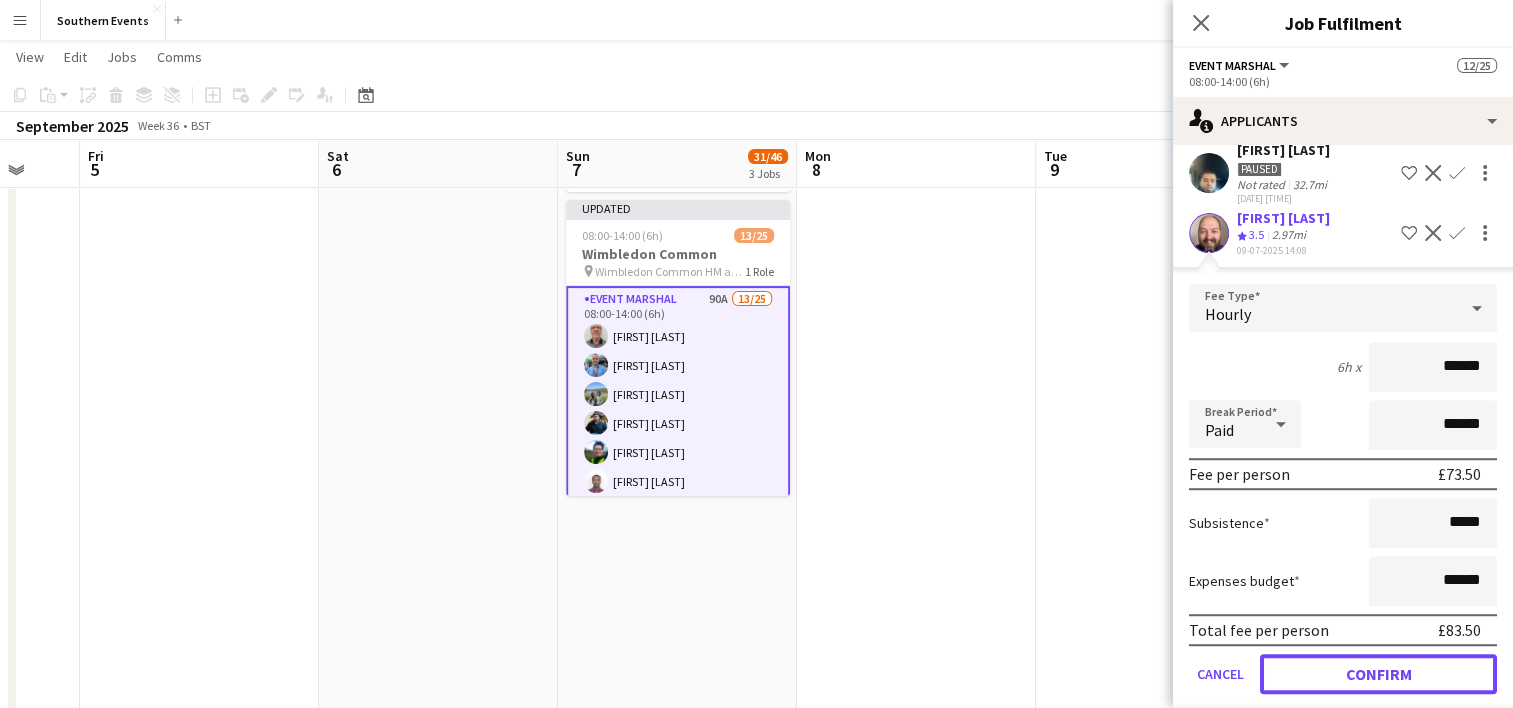 click on "Confirm" 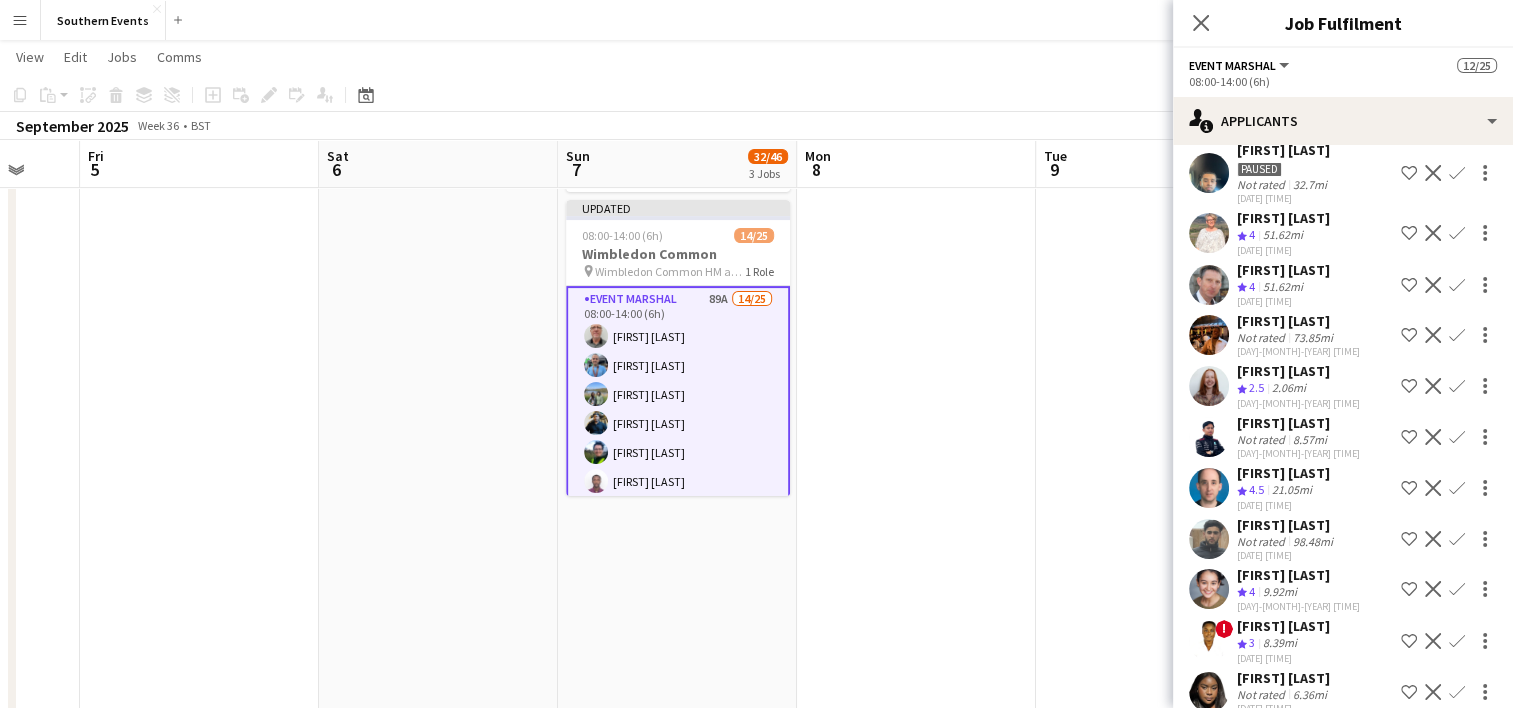 click on "Confirm" at bounding box center [1457, 285] 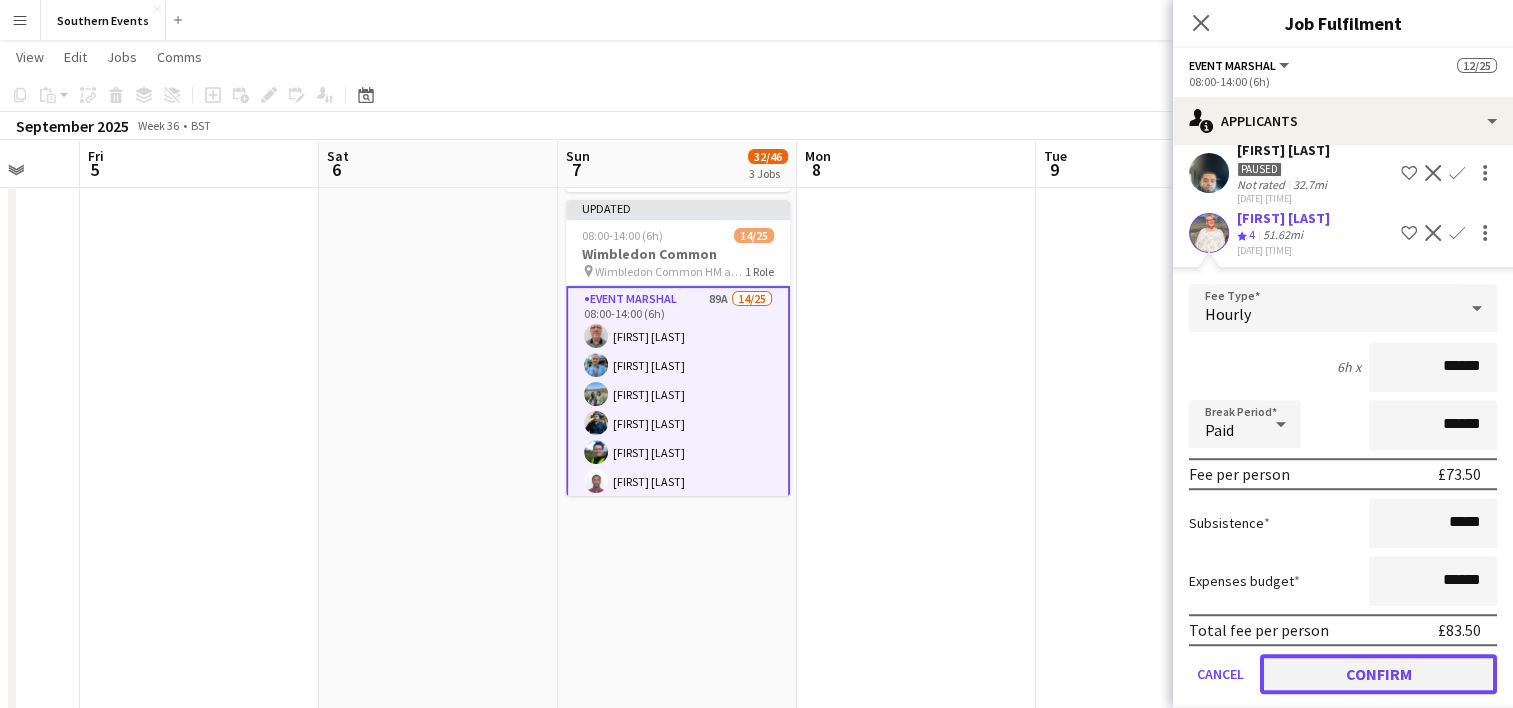 click on "Confirm" 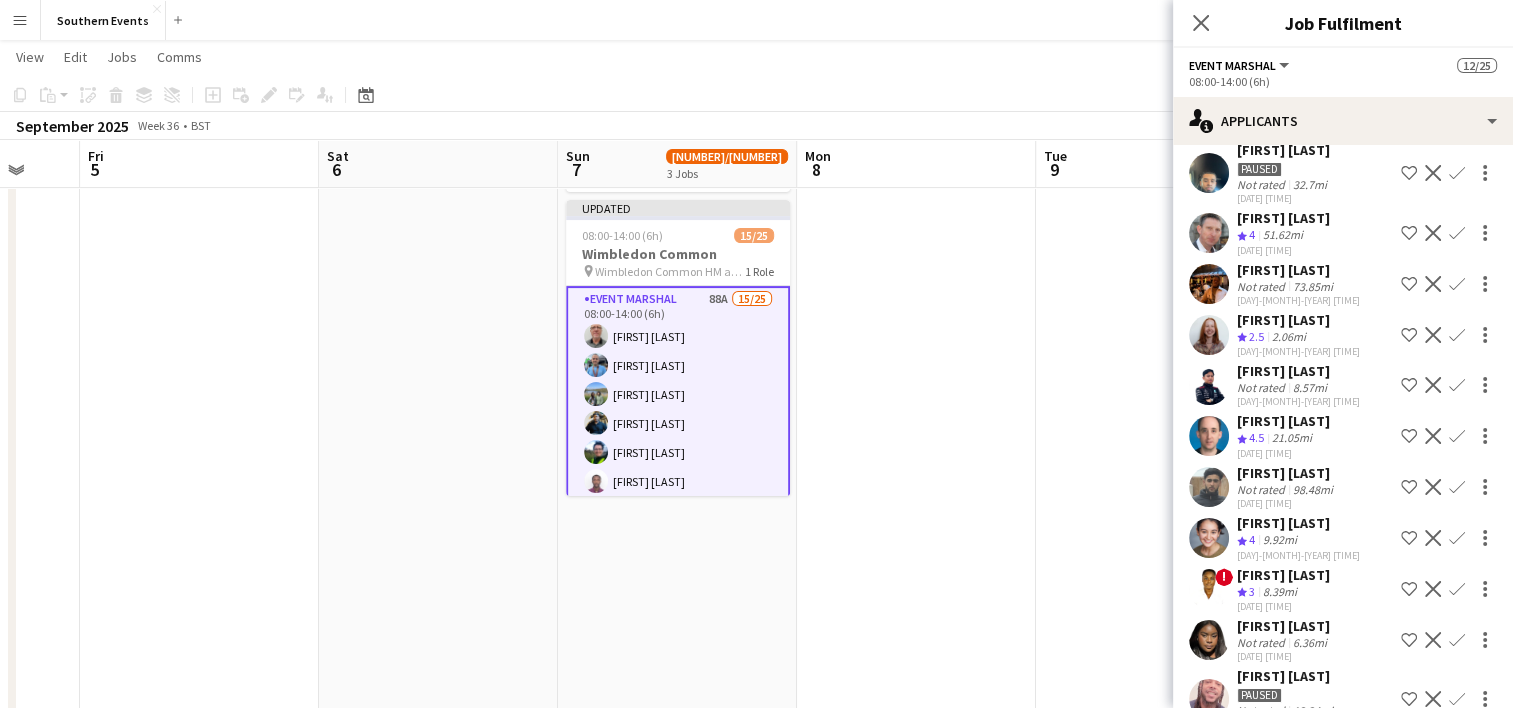 click on "Confirm" at bounding box center (1457, 284) 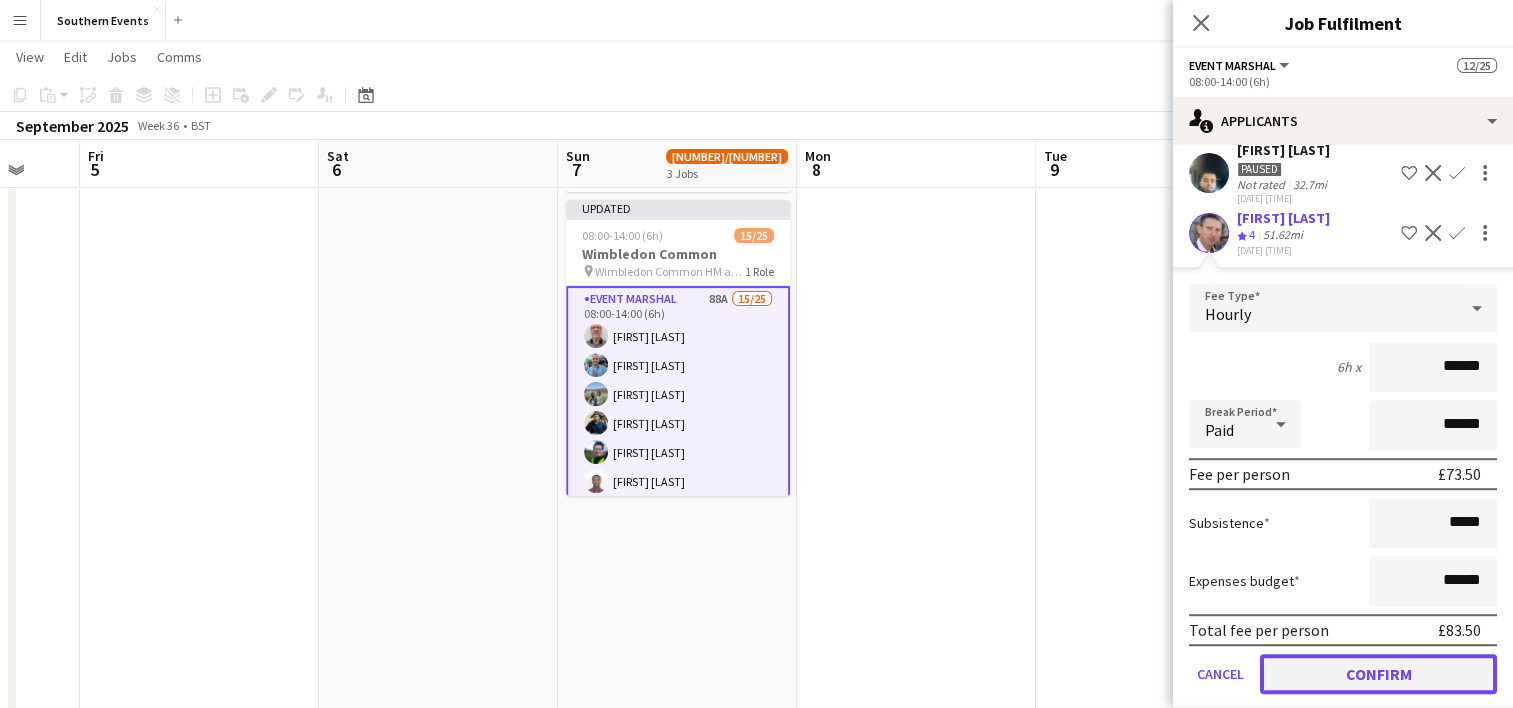 click on "Confirm" 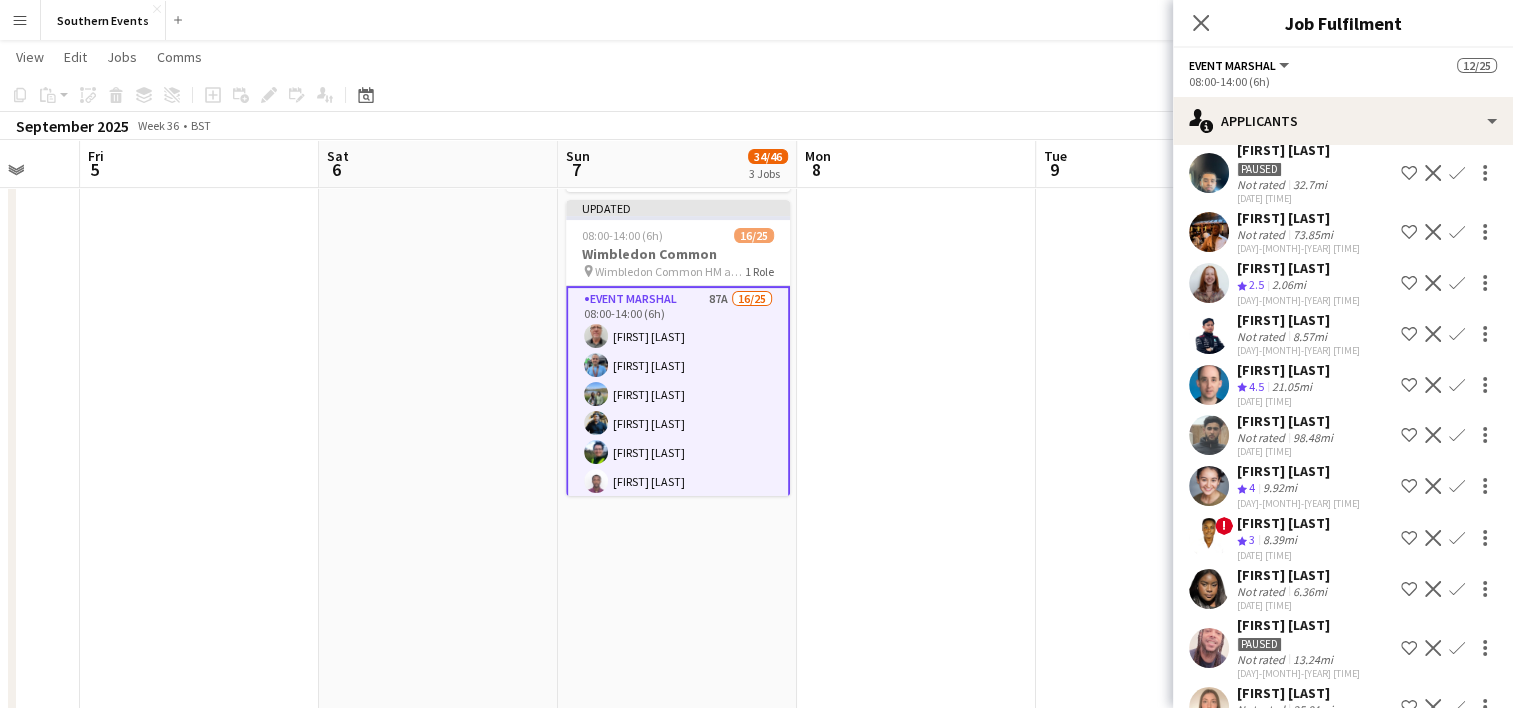 click on "Confirm" at bounding box center (1457, 435) 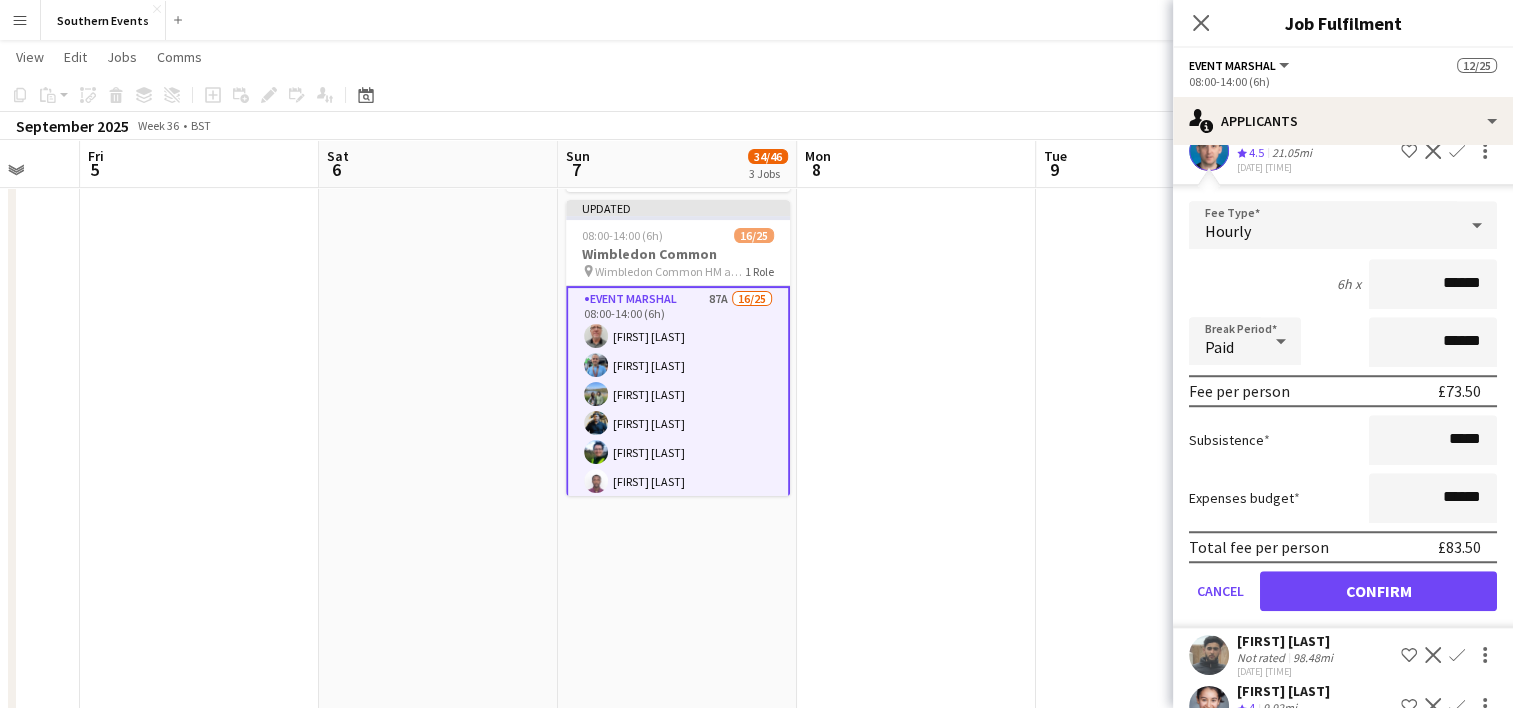 scroll, scrollTop: 1561, scrollLeft: 0, axis: vertical 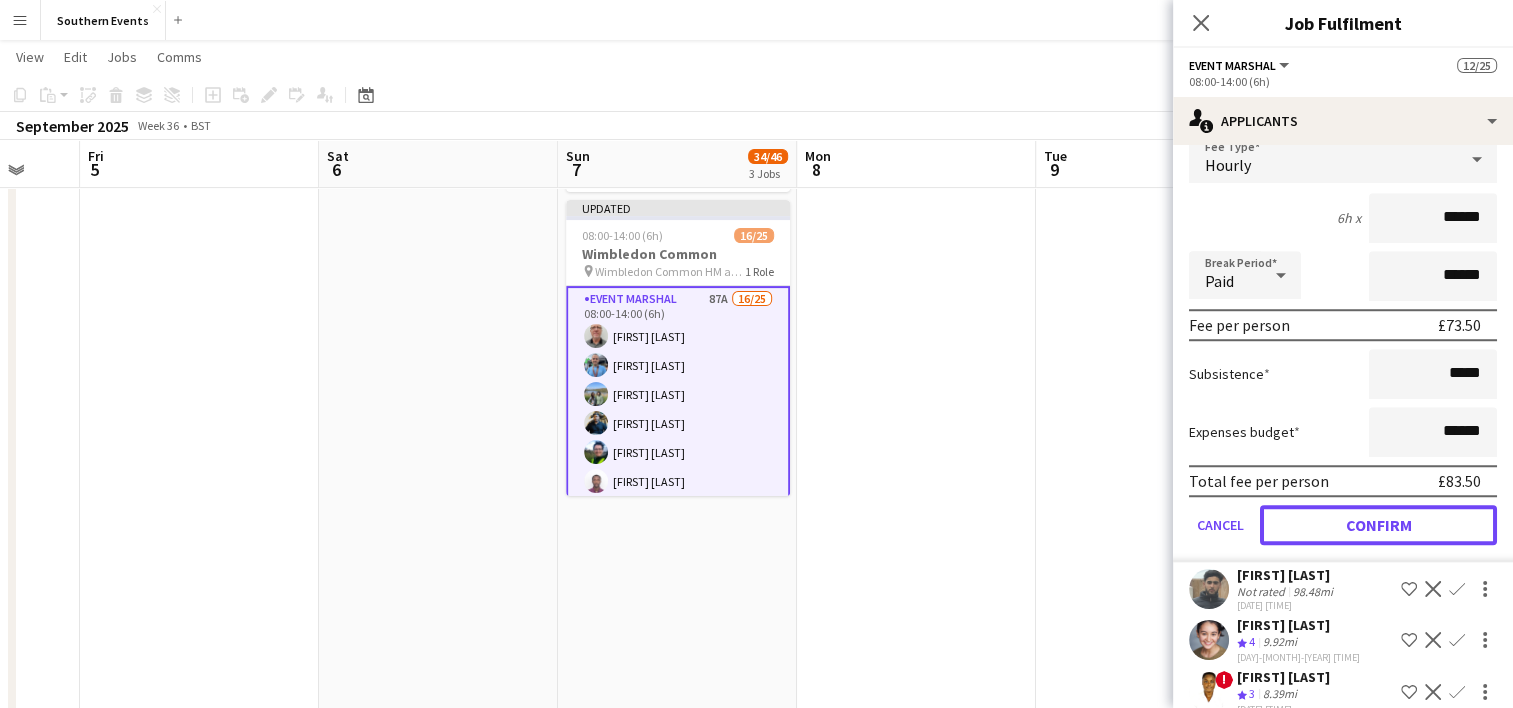 drag, startPoint x: 1337, startPoint y: 533, endPoint x: 1342, endPoint y: 495, distance: 38.327538 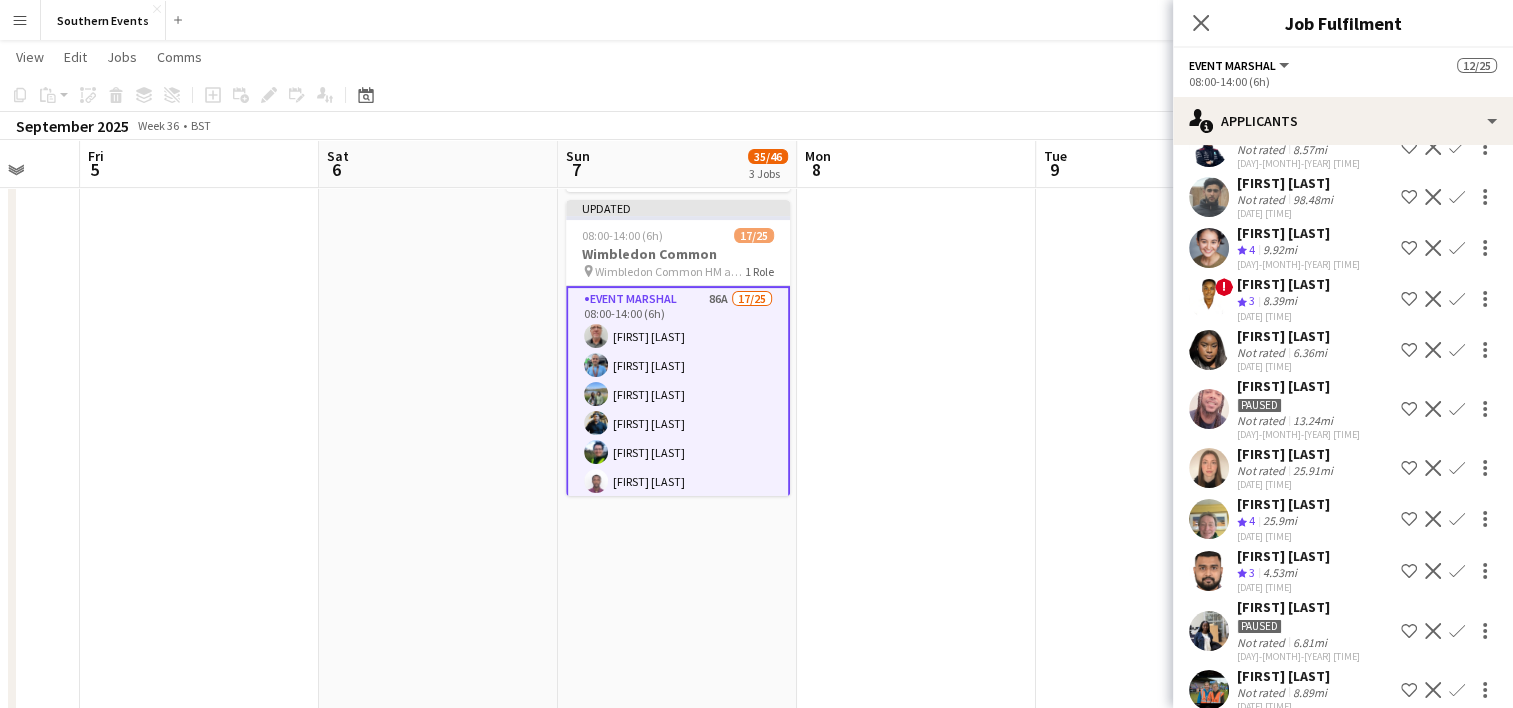 scroll, scrollTop: 1459, scrollLeft: 0, axis: vertical 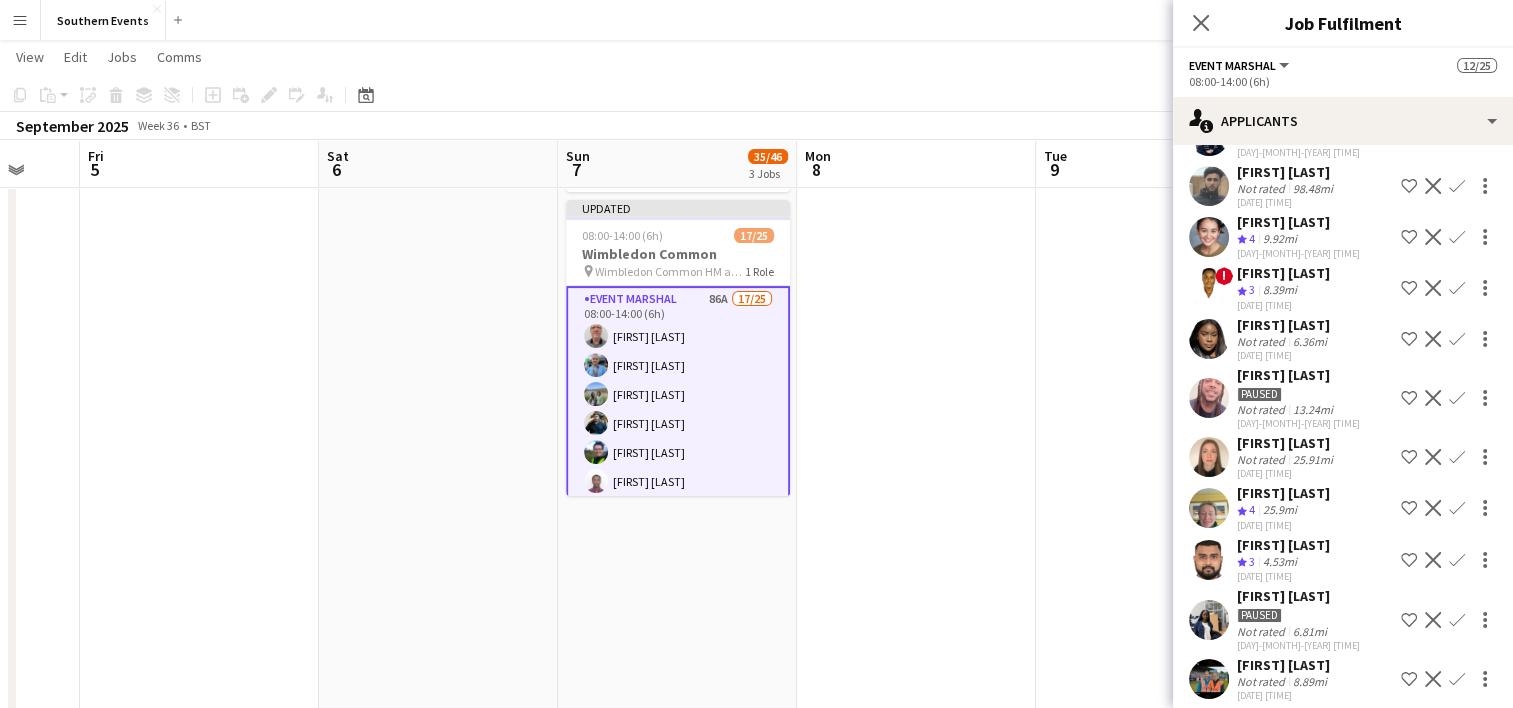 click on "Confirm" at bounding box center (1457, 288) 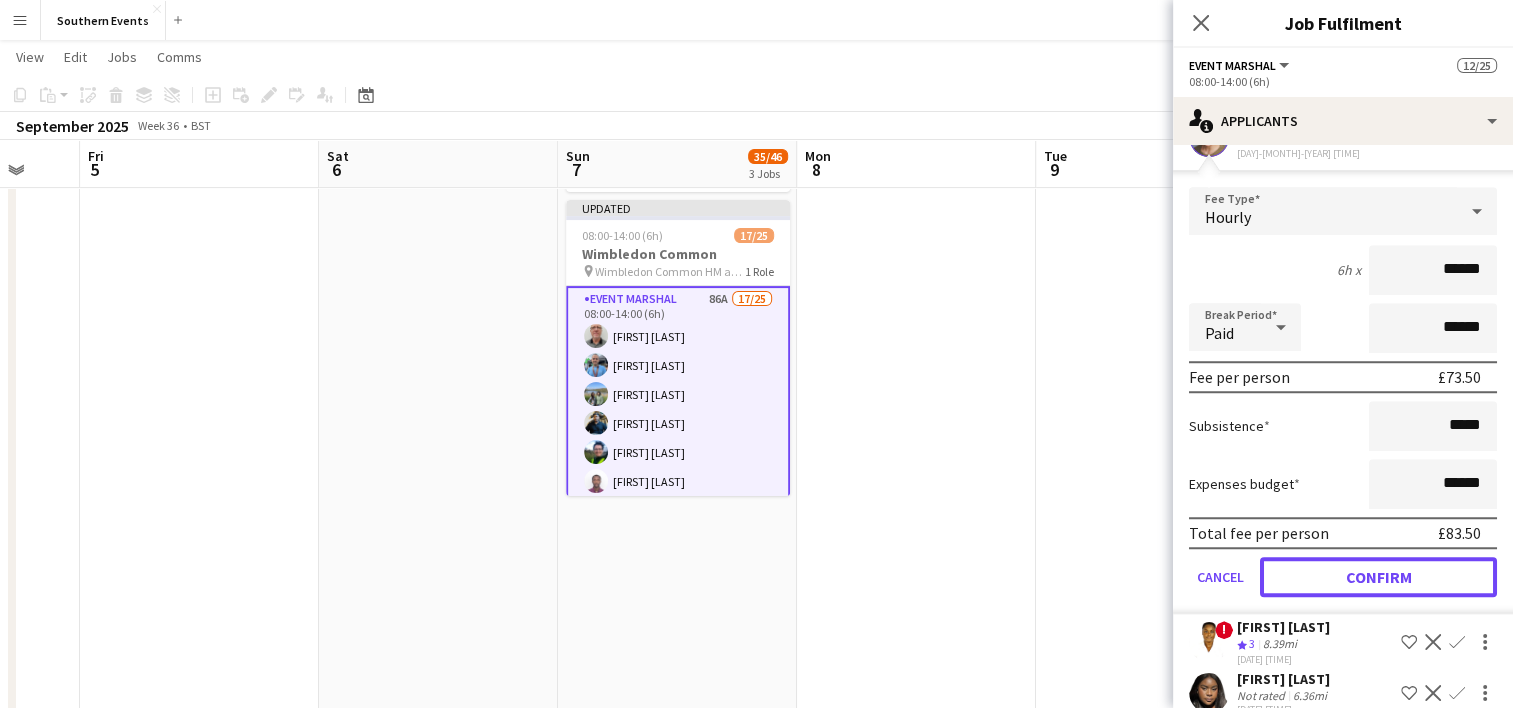drag, startPoint x: 1299, startPoint y: 594, endPoint x: 1313, endPoint y: 472, distance: 122.80065 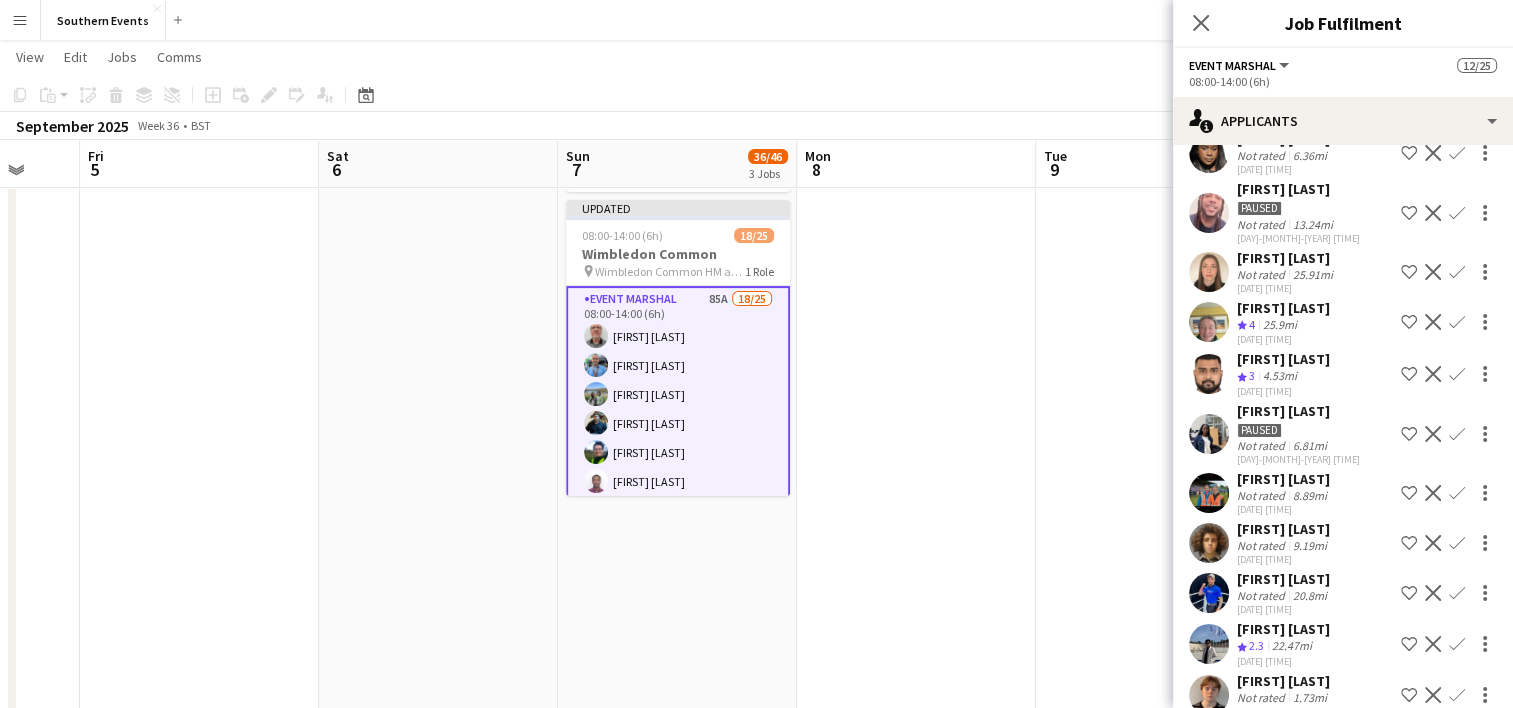 scroll, scrollTop: 1656, scrollLeft: 0, axis: vertical 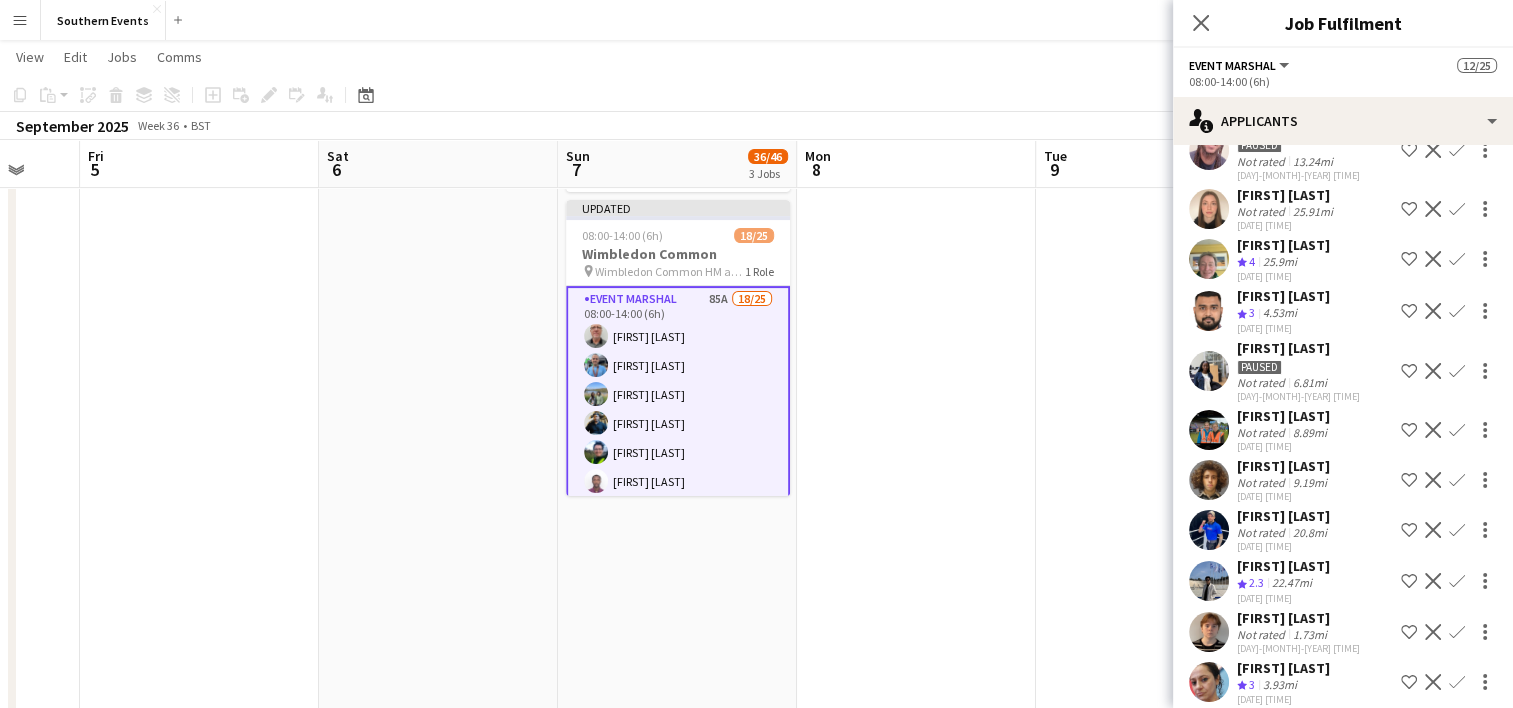drag, startPoint x: 1436, startPoint y: 222, endPoint x: 1428, endPoint y: 230, distance: 11.313708 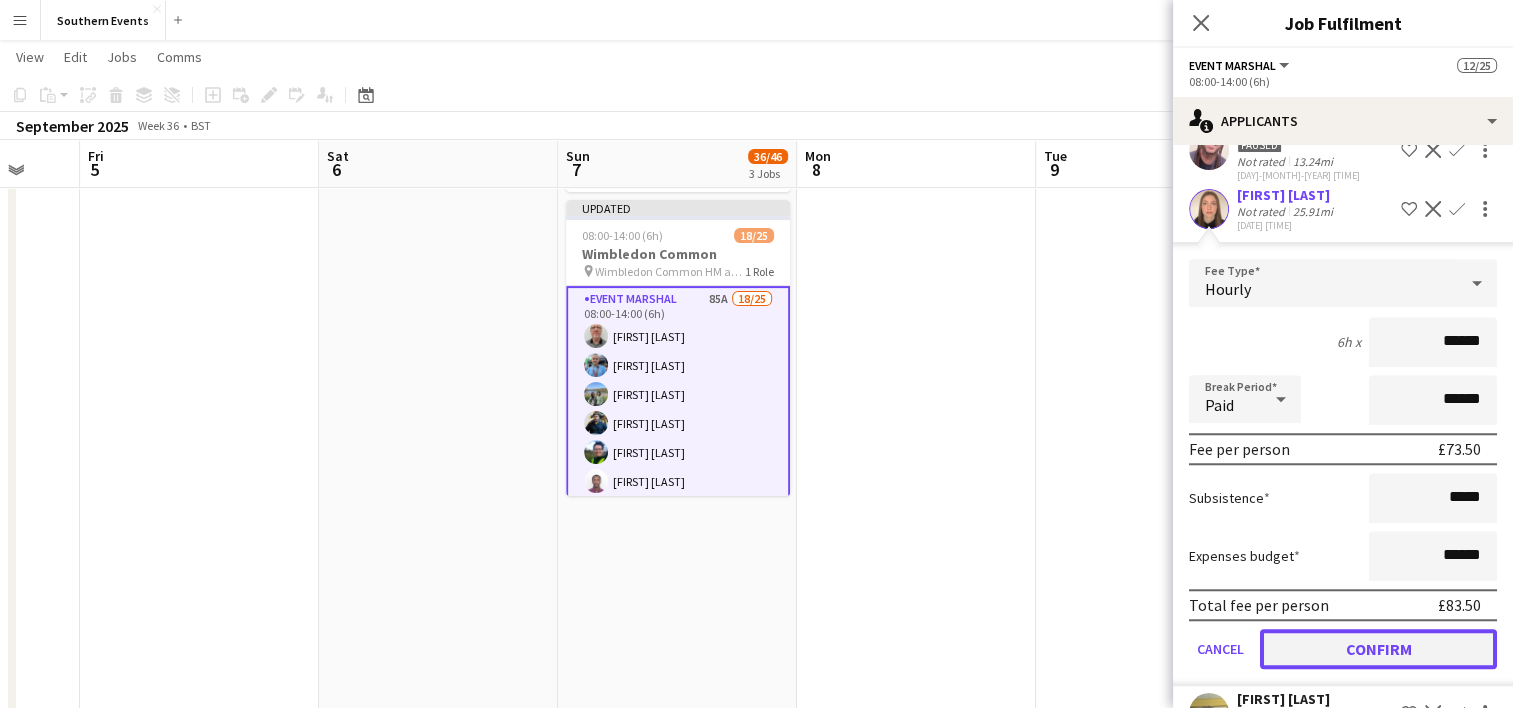 click on "Confirm" 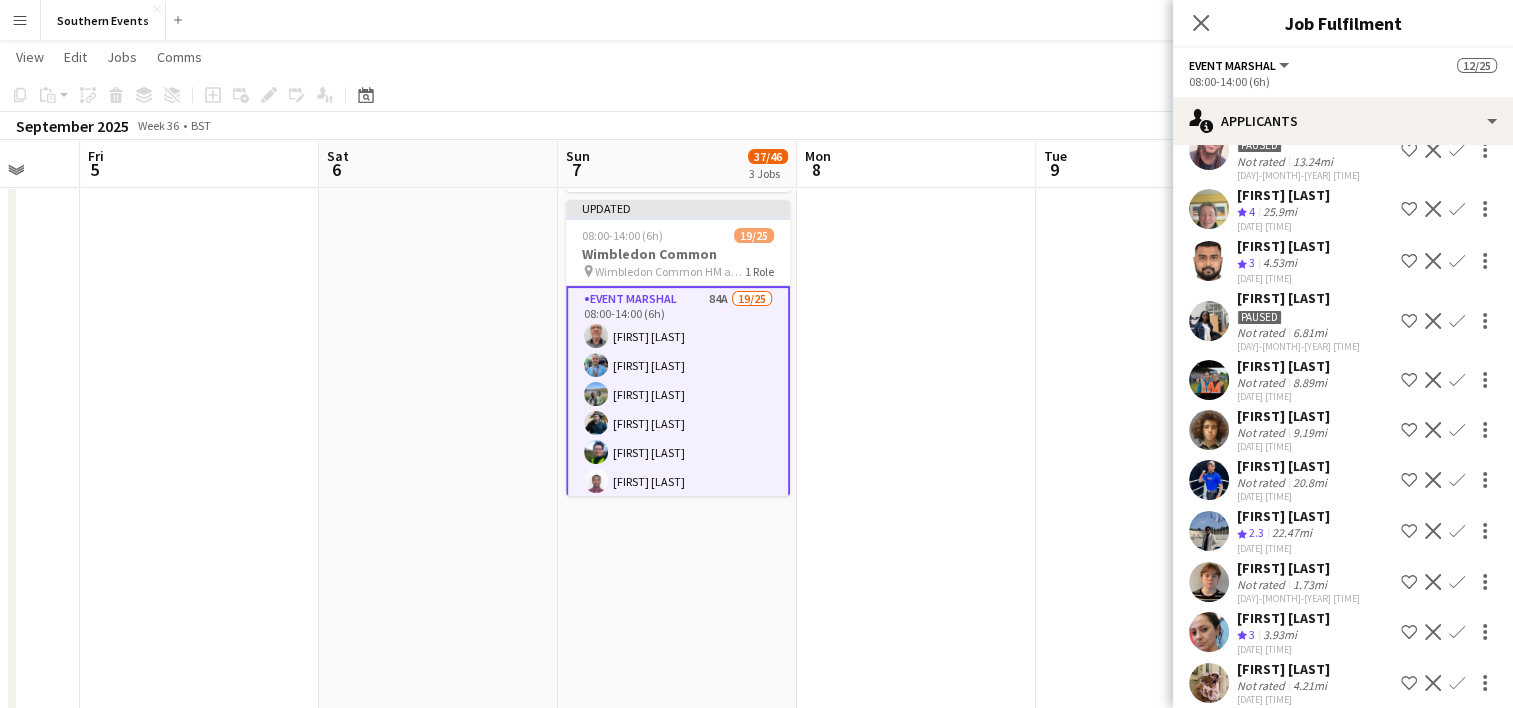 click on "Confirm" at bounding box center [1457, 261] 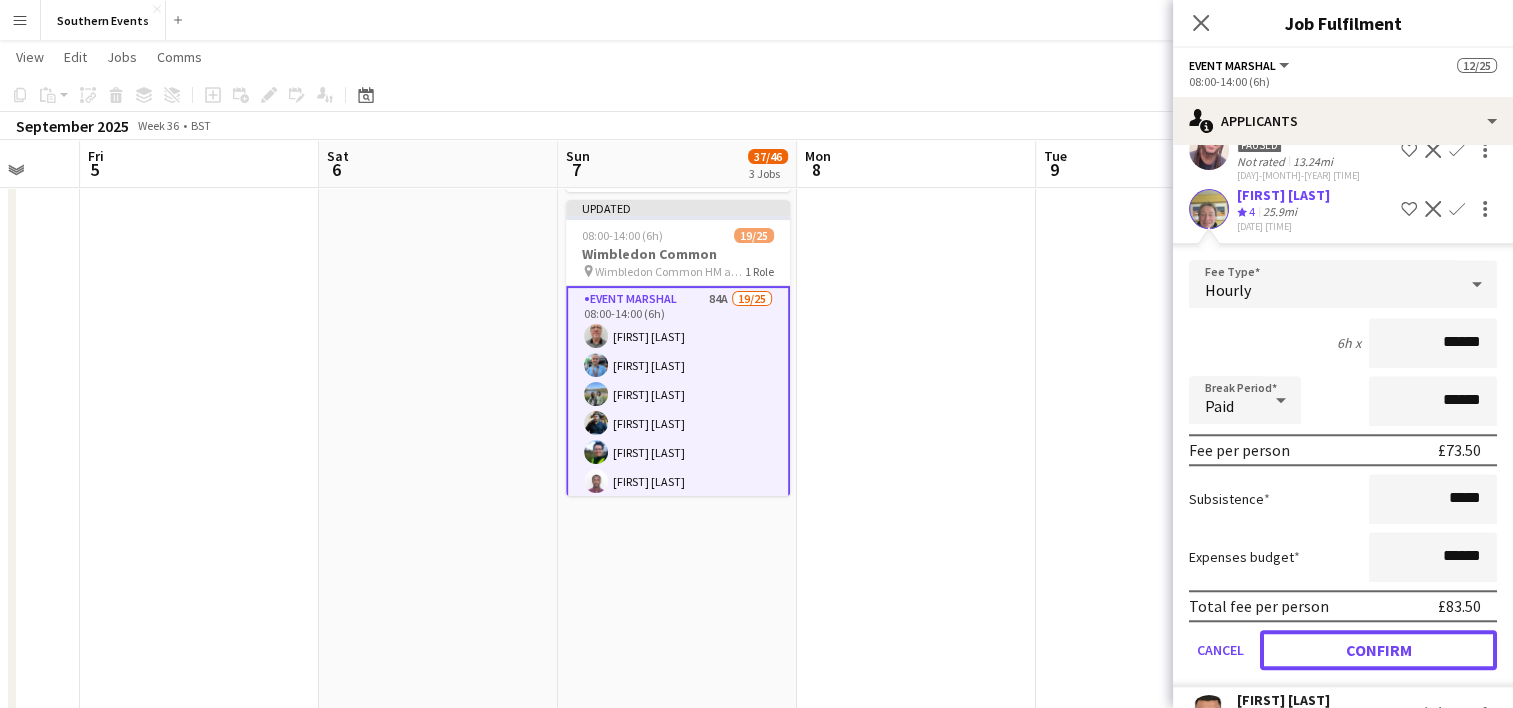 click on "Confirm" 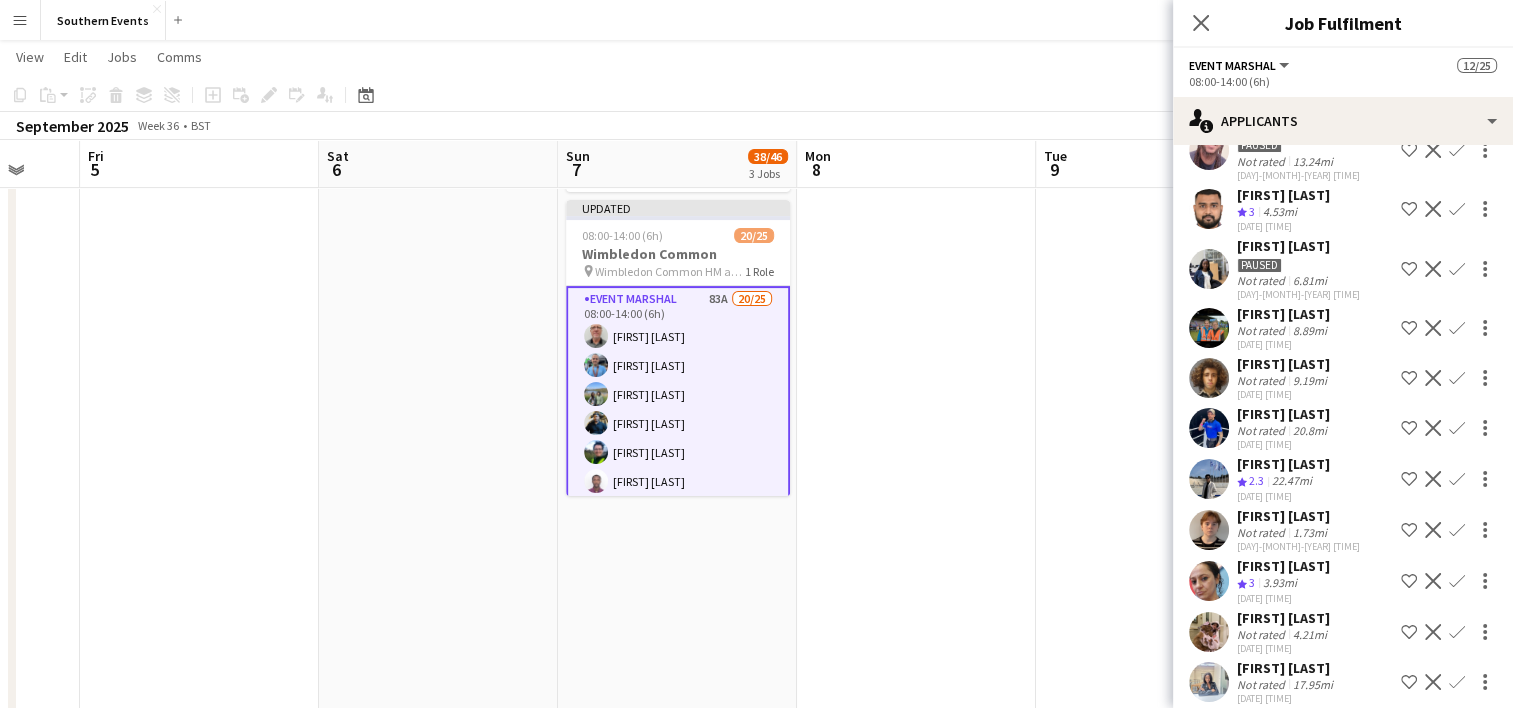 click on "Confirm" at bounding box center (1457, 269) 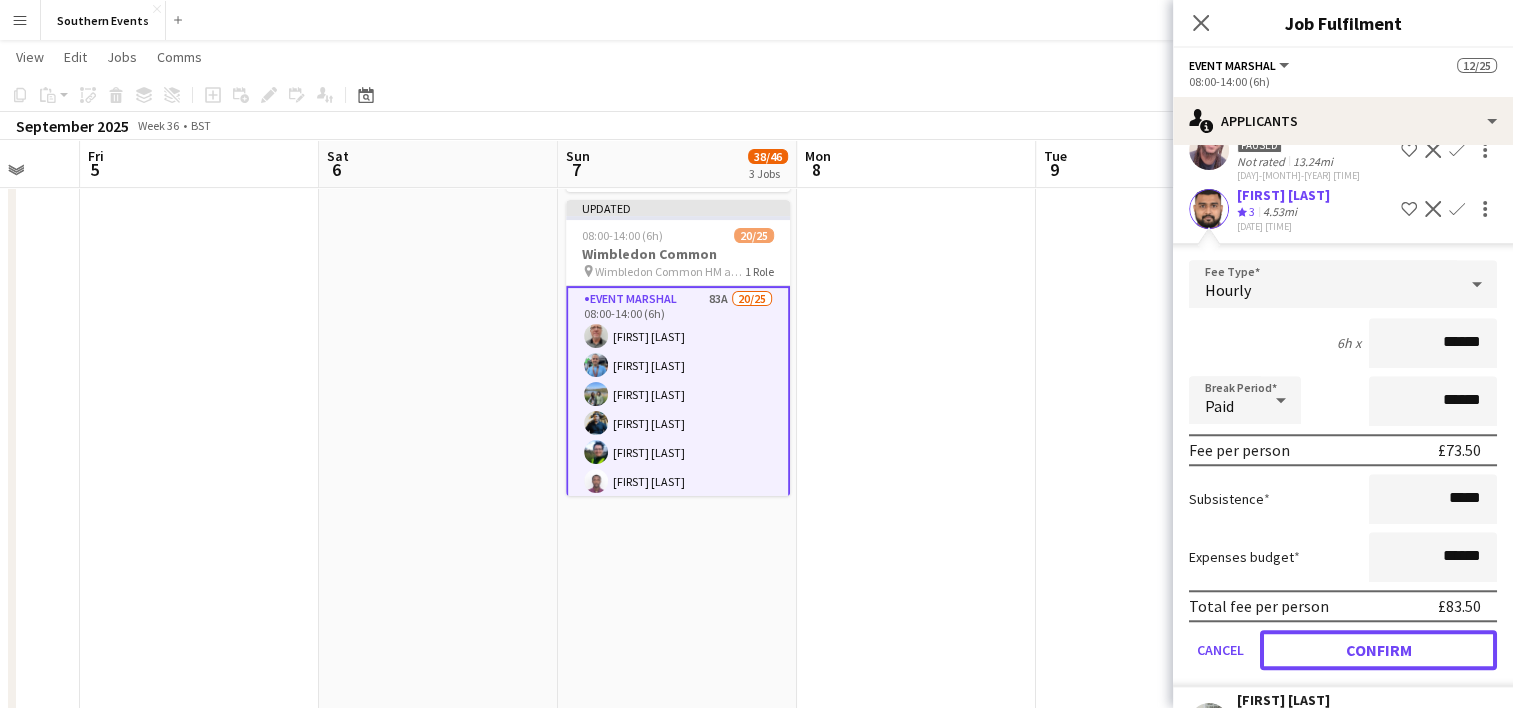 drag, startPoint x: 1318, startPoint y: 655, endPoint x: 1317, endPoint y: 612, distance: 43.011627 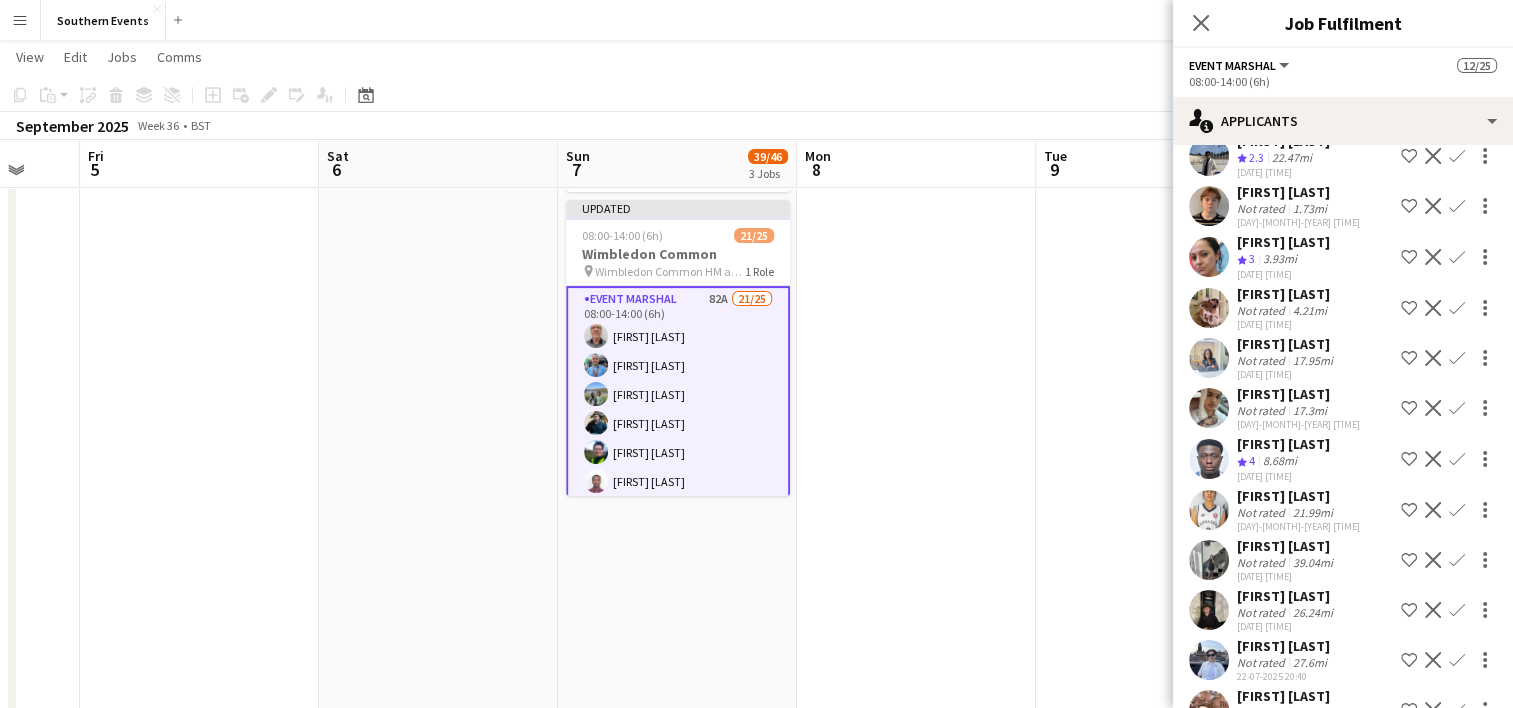 scroll, scrollTop: 1956, scrollLeft: 0, axis: vertical 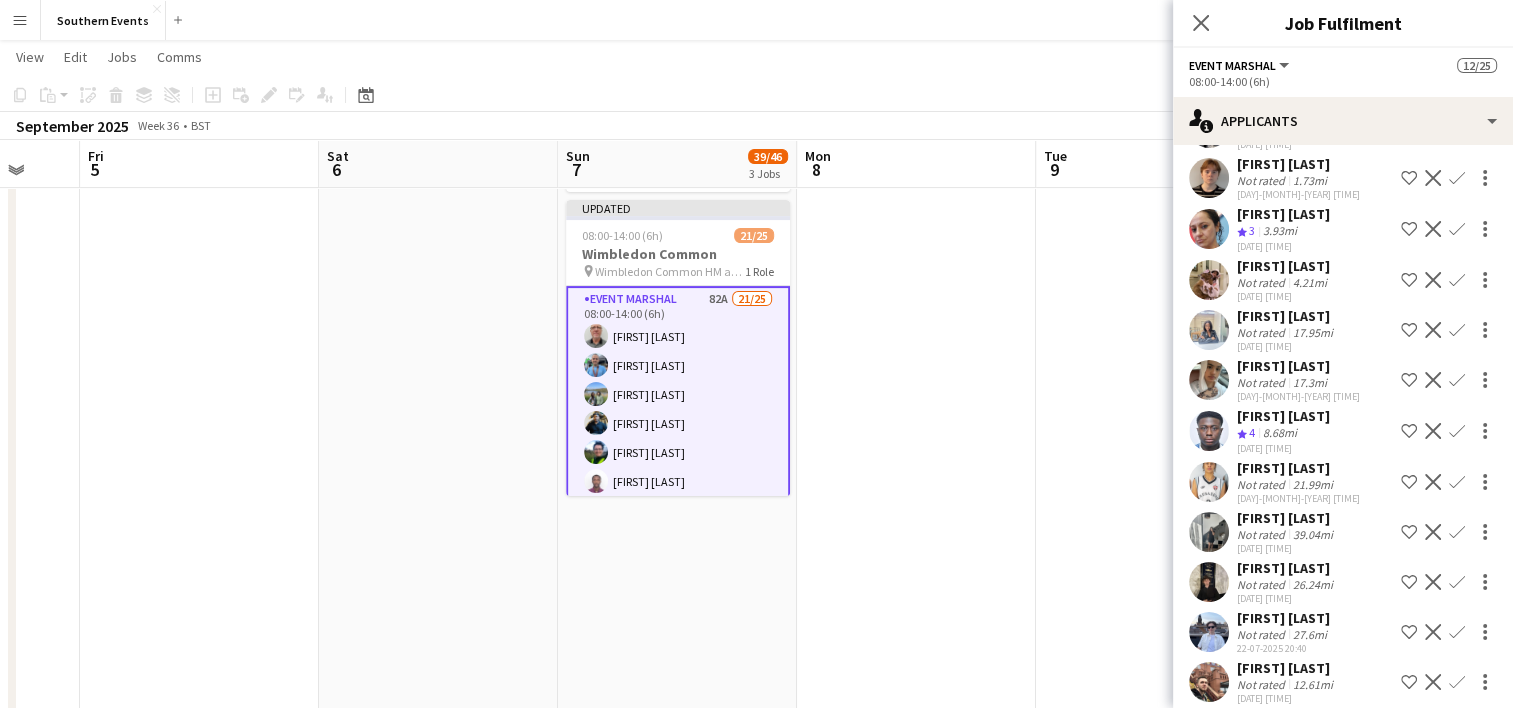 click on "Confirm" at bounding box center (1457, 280) 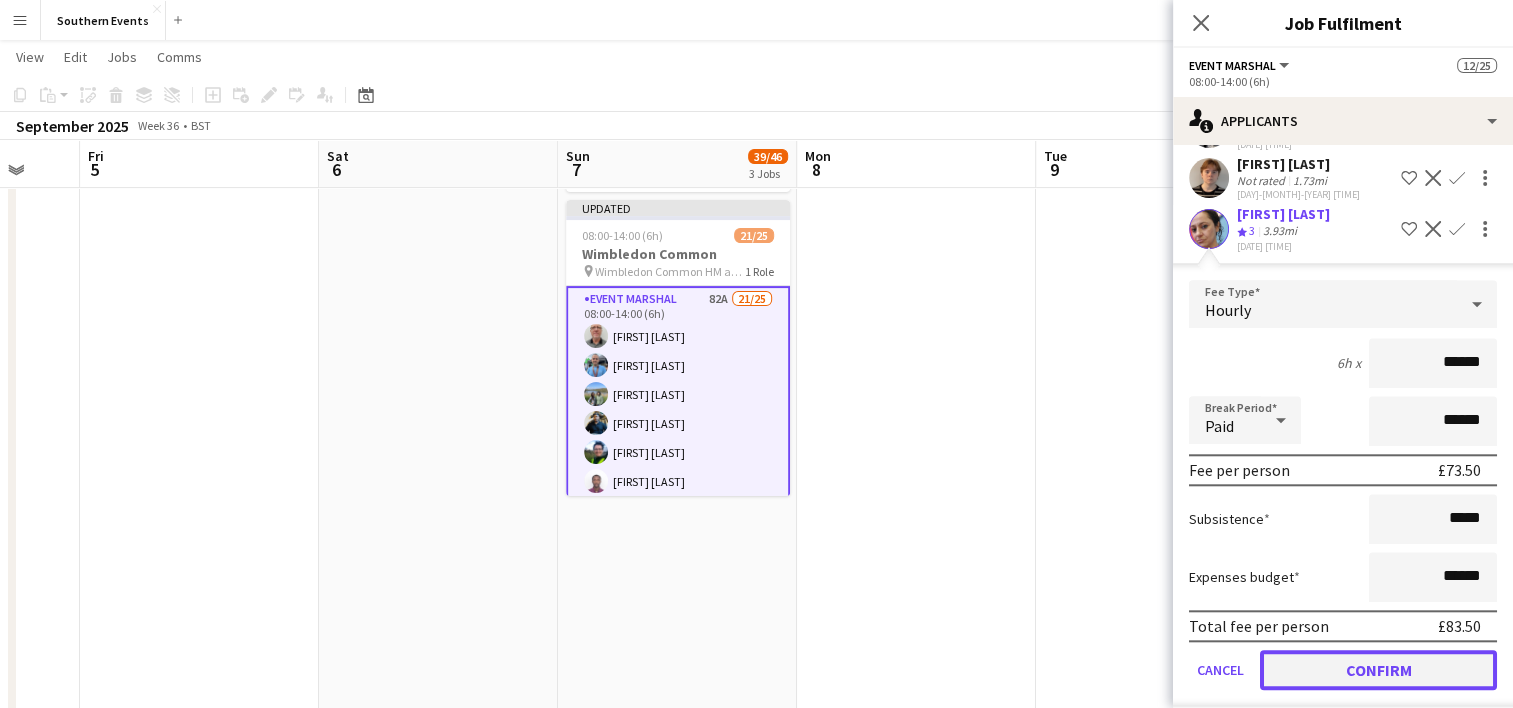 click on "Confirm" 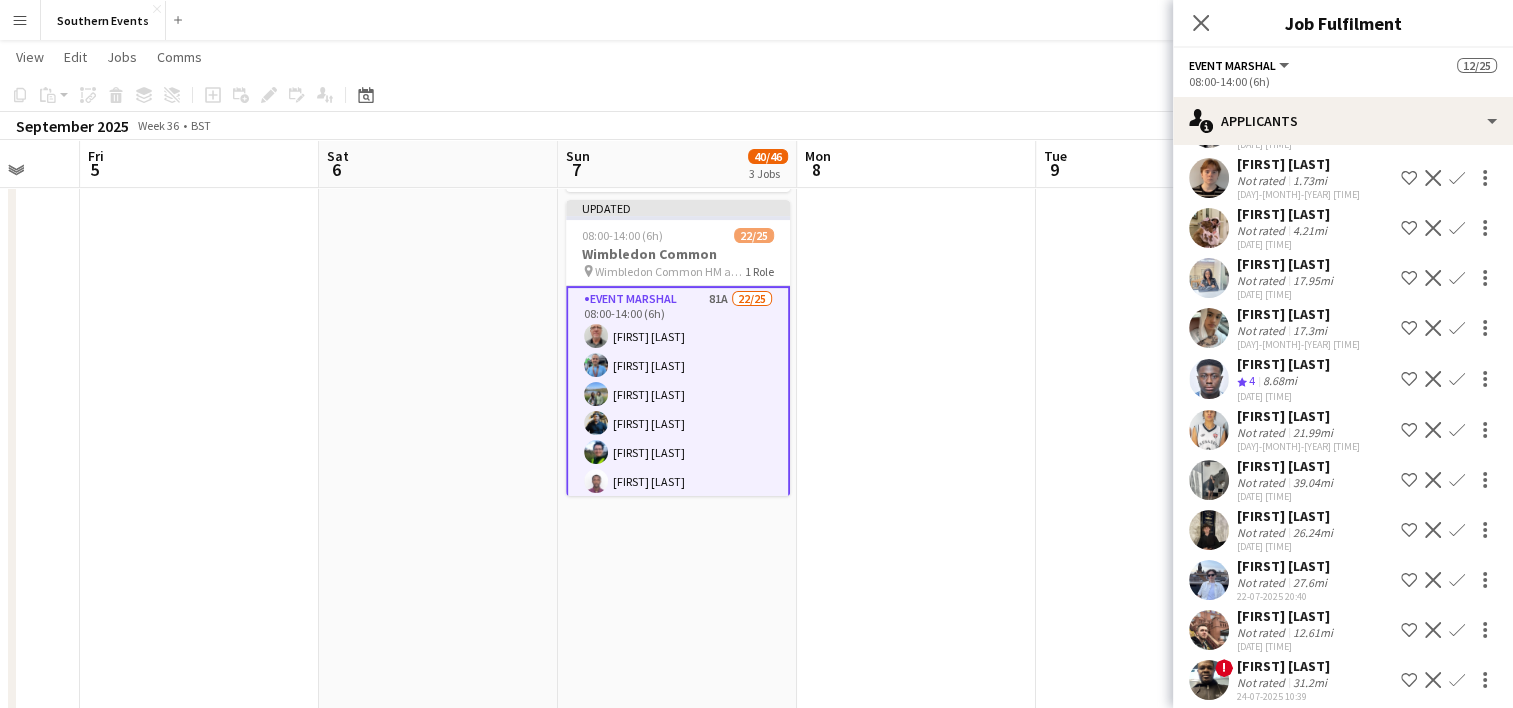 drag, startPoint x: 1444, startPoint y: 400, endPoint x: 1411, endPoint y: 427, distance: 42.638012 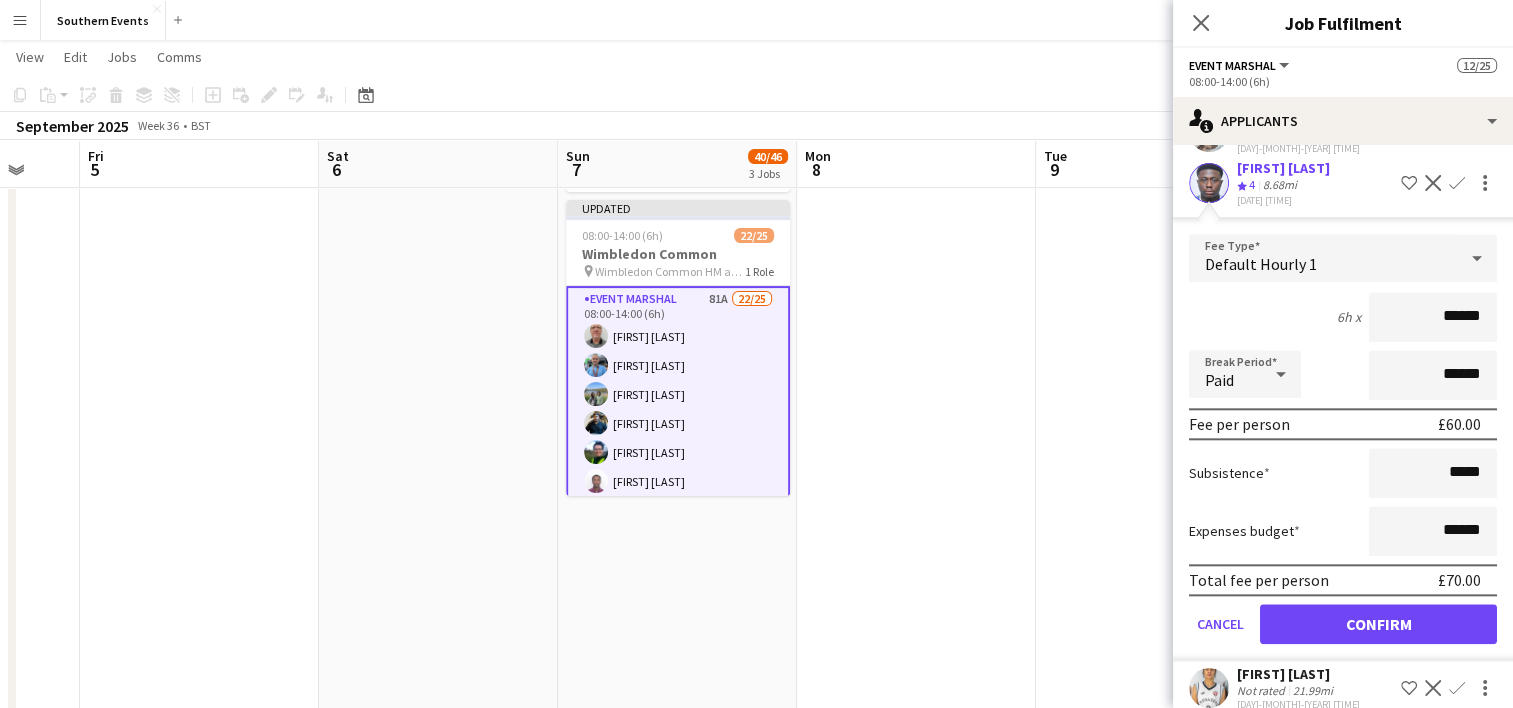 scroll, scrollTop: 2156, scrollLeft: 0, axis: vertical 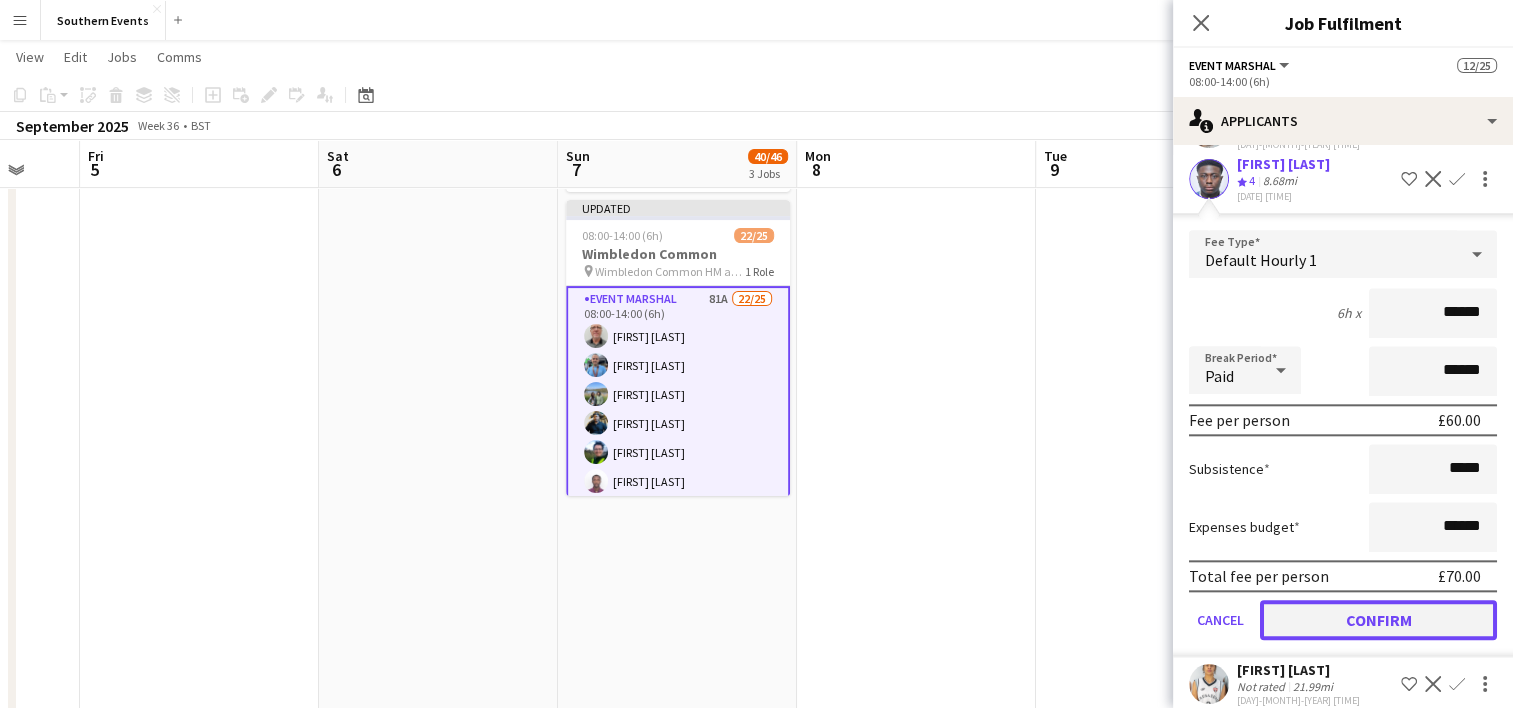 click on "Confirm" 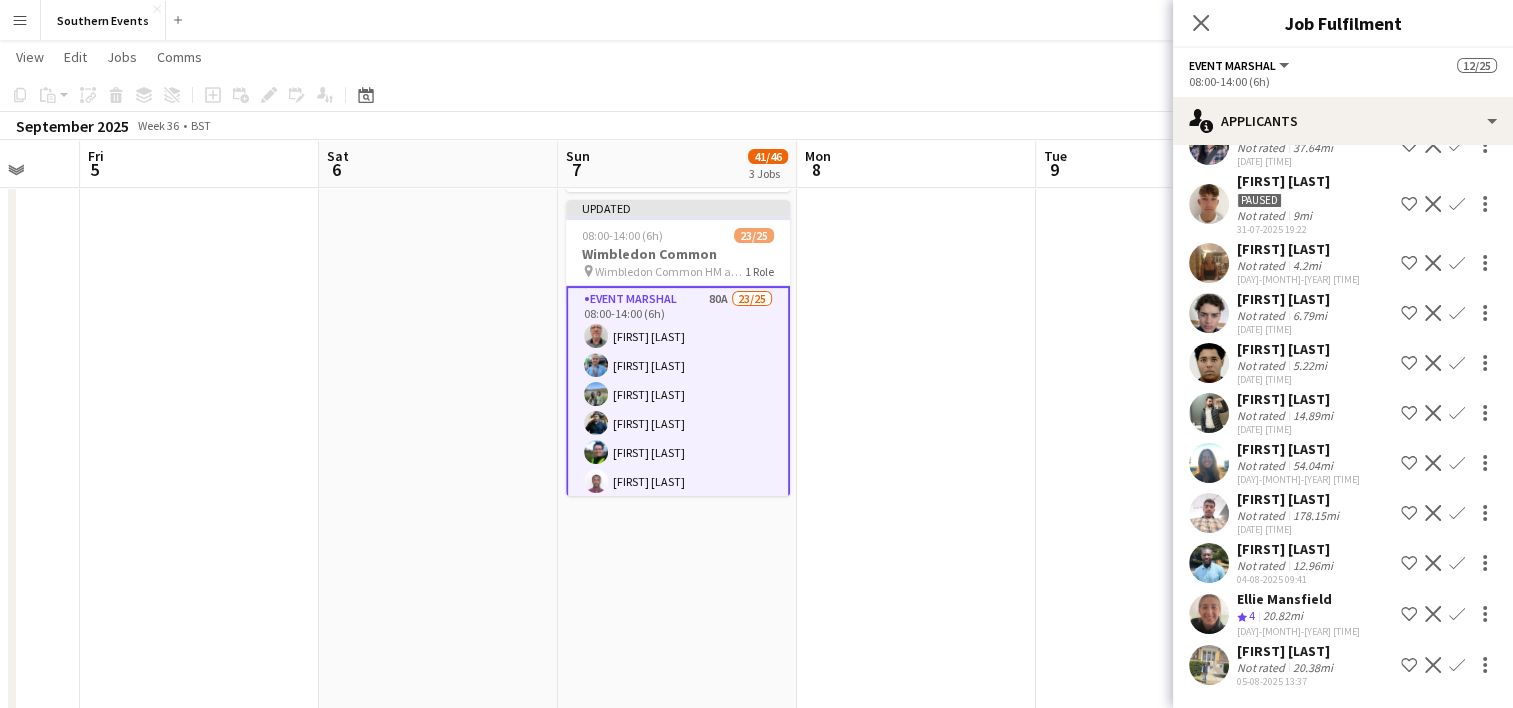 scroll, scrollTop: 3460, scrollLeft: 0, axis: vertical 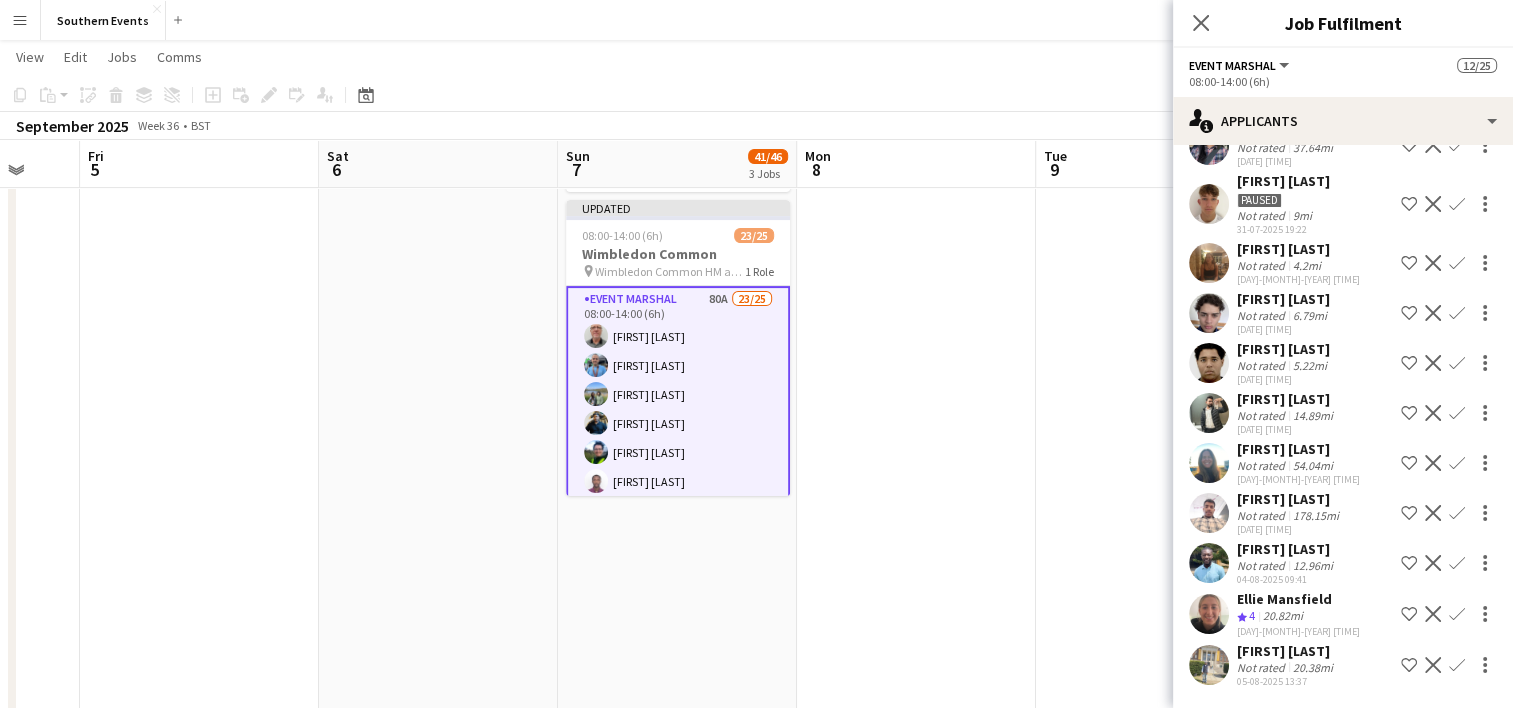 click at bounding box center [1209, 665] 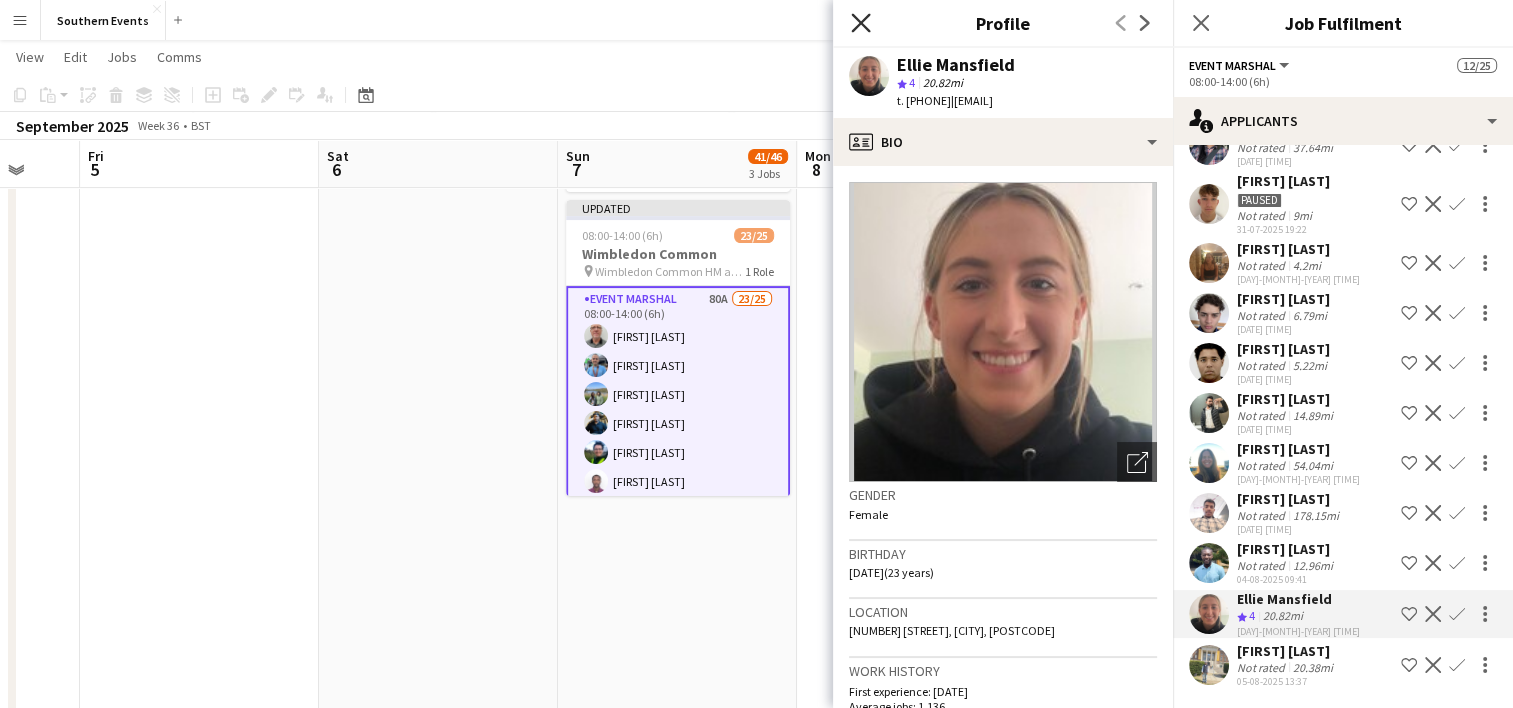 click 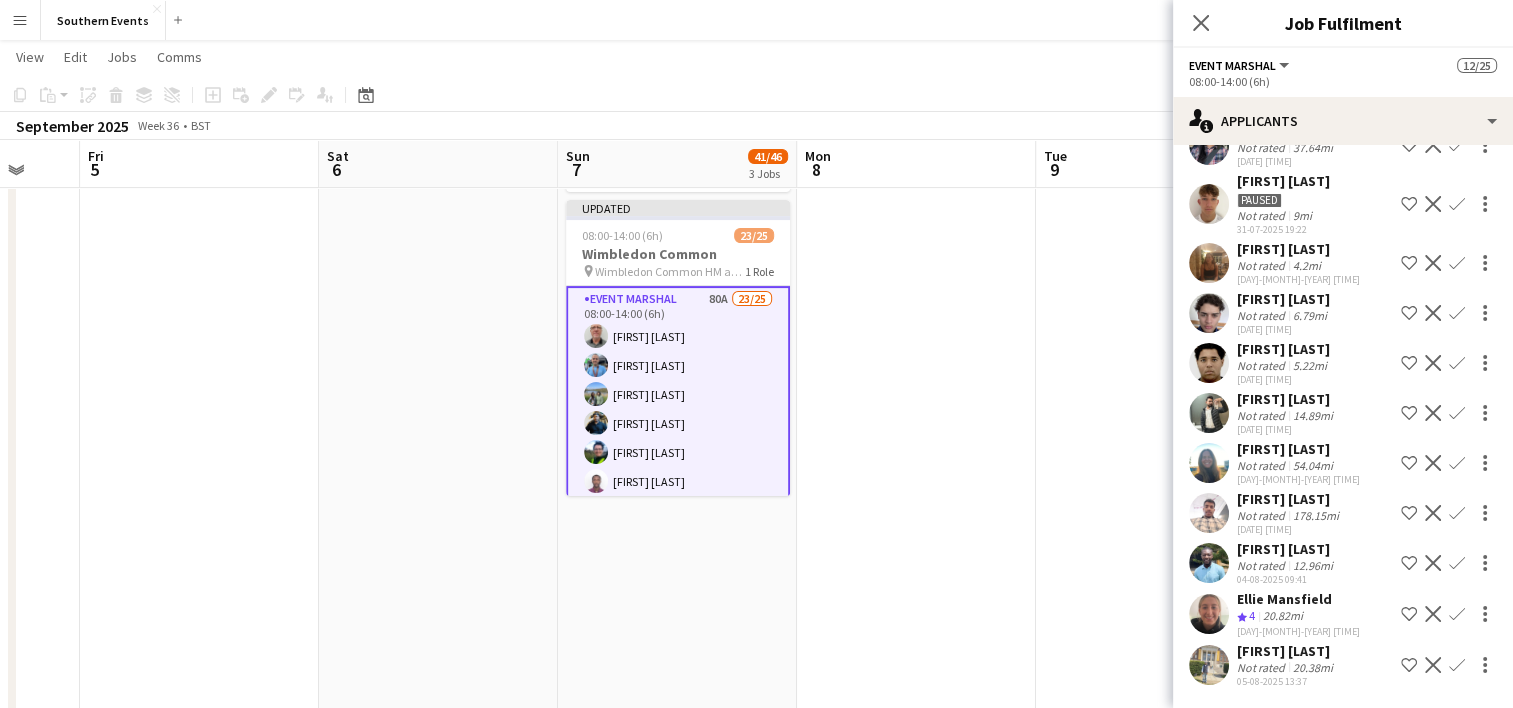 click on "Confirm" at bounding box center [1457, 665] 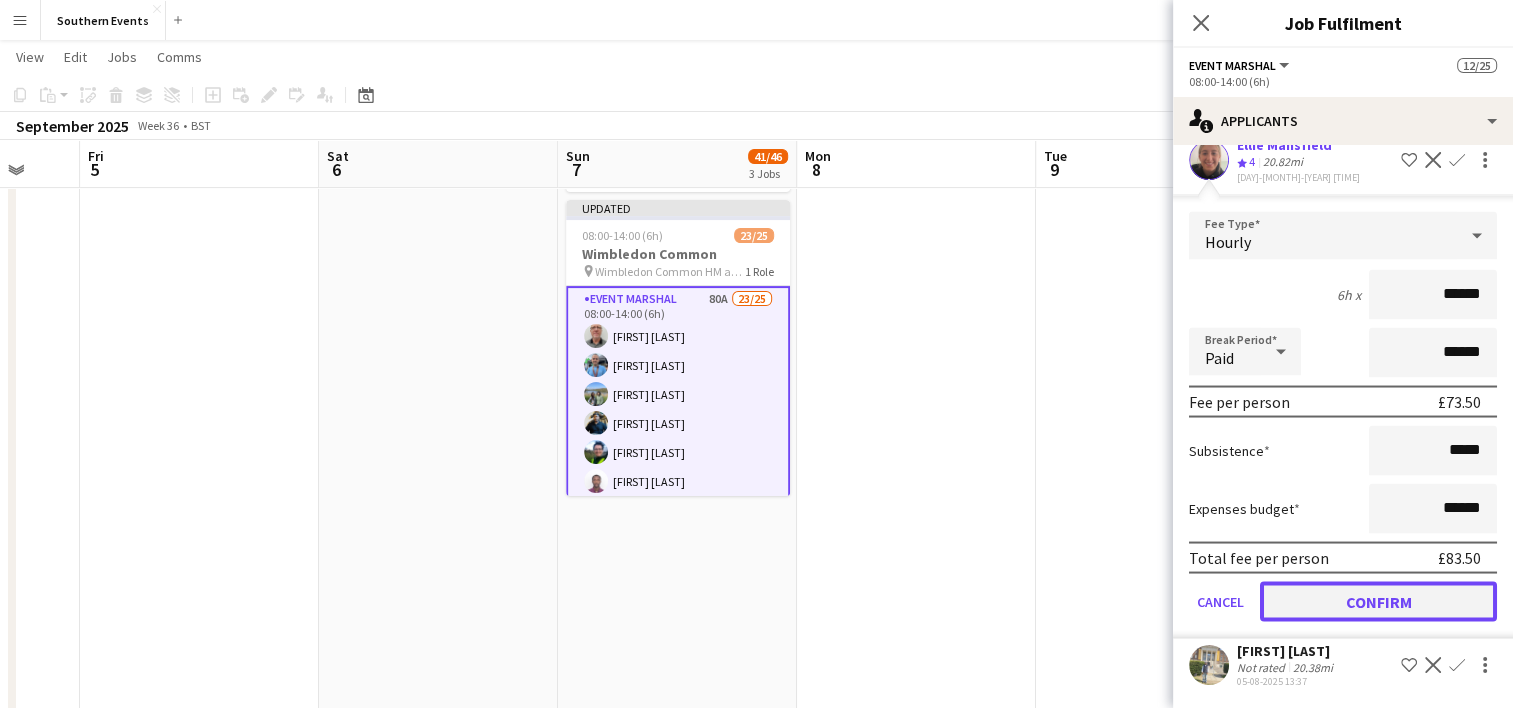 click on "Confirm" 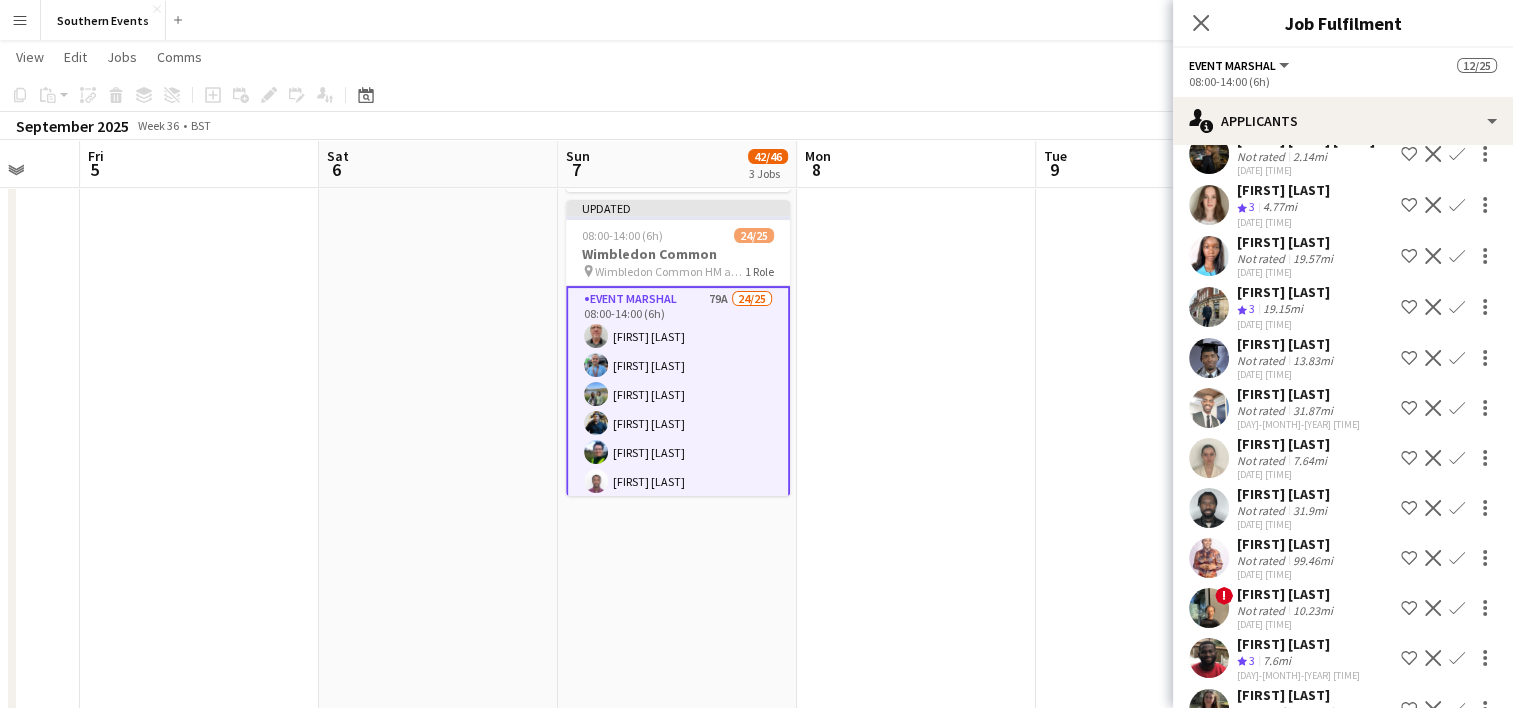 scroll, scrollTop: 2509, scrollLeft: 0, axis: vertical 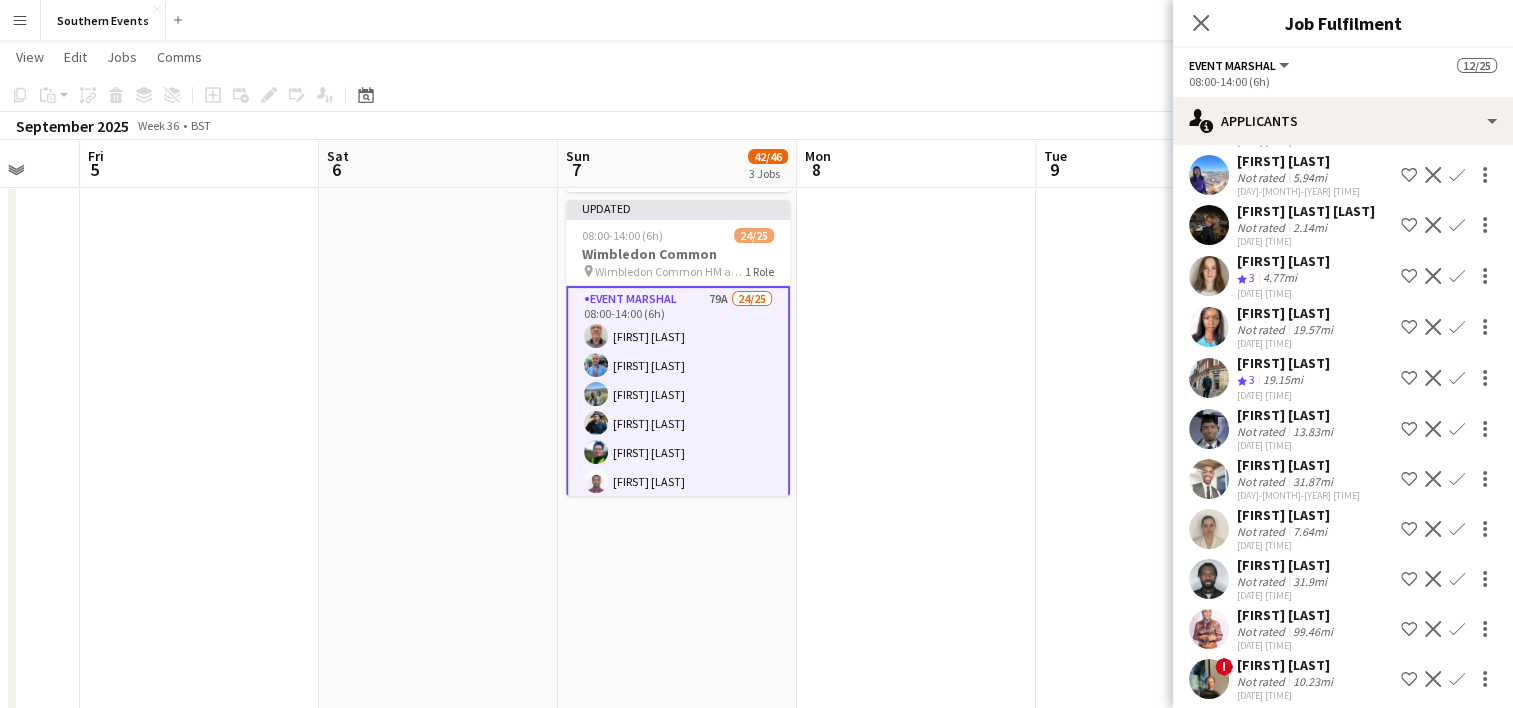 click on "Confirm" at bounding box center (1457, 327) 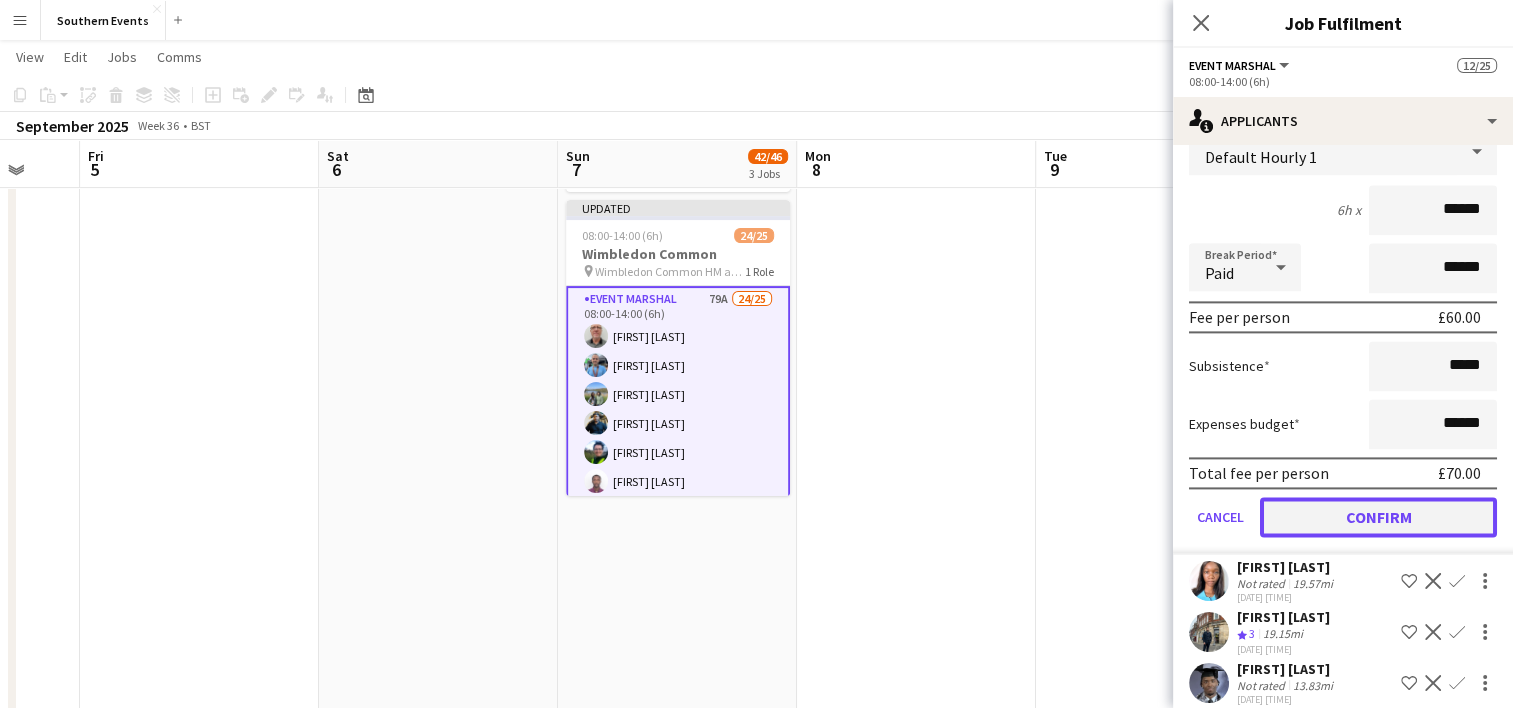 click on "Confirm" 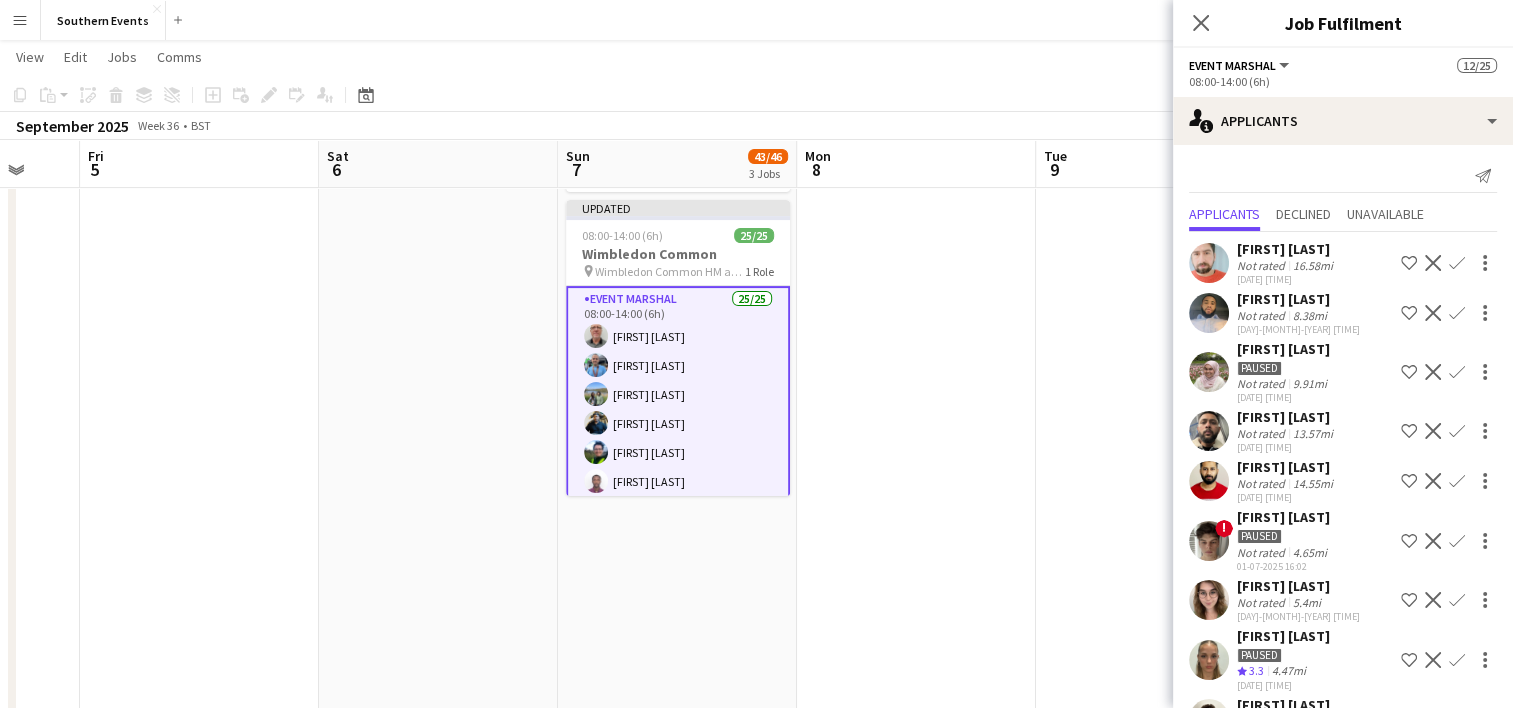 scroll, scrollTop: 0, scrollLeft: 0, axis: both 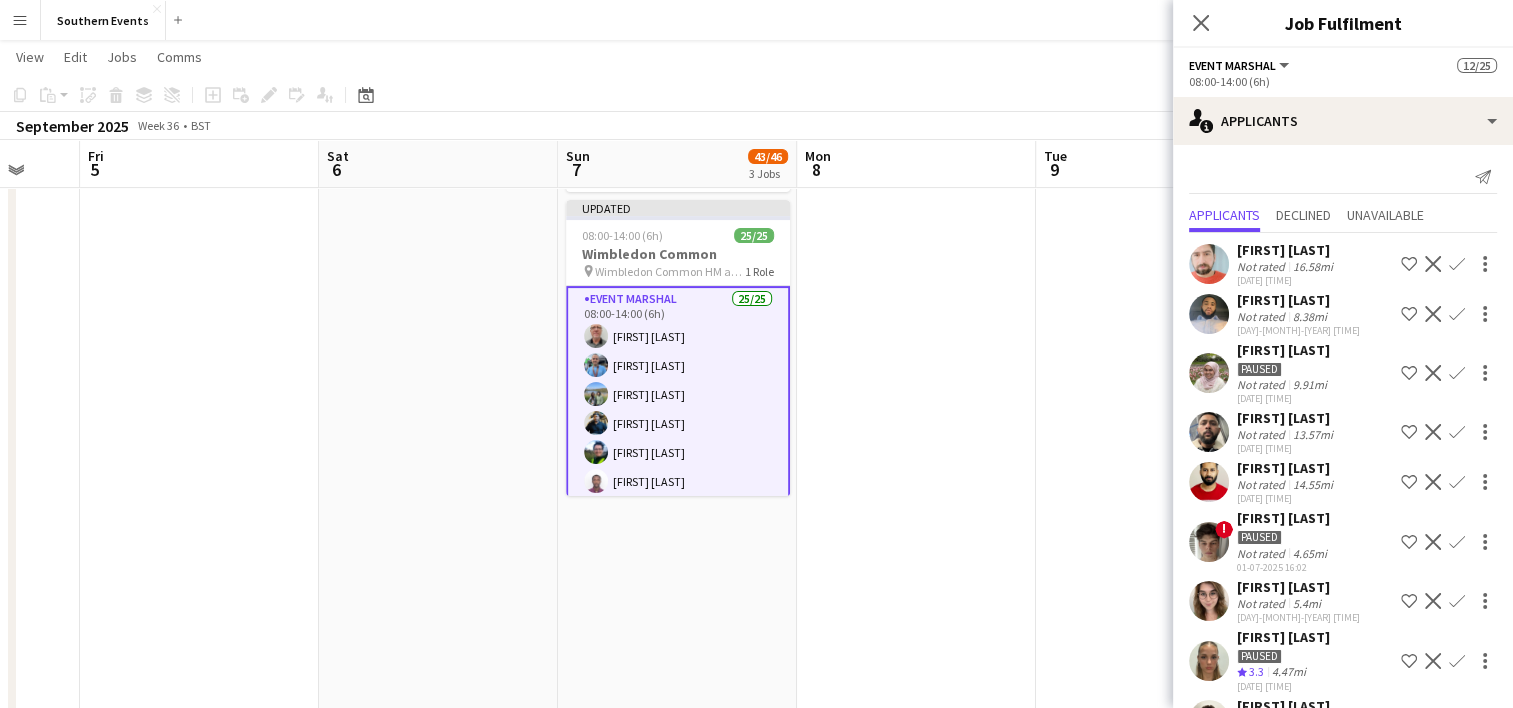 click at bounding box center (916, 286) 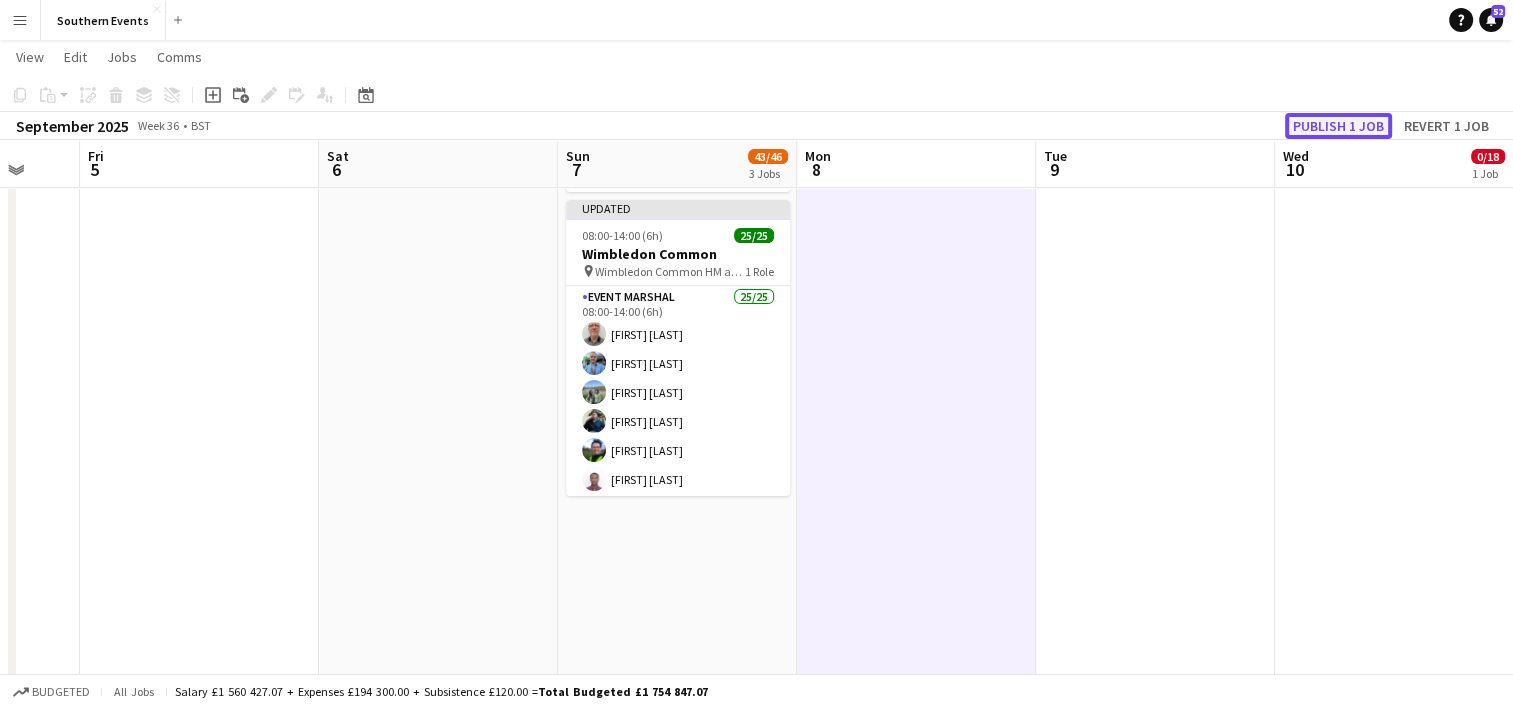 click on "Publish 1 job" 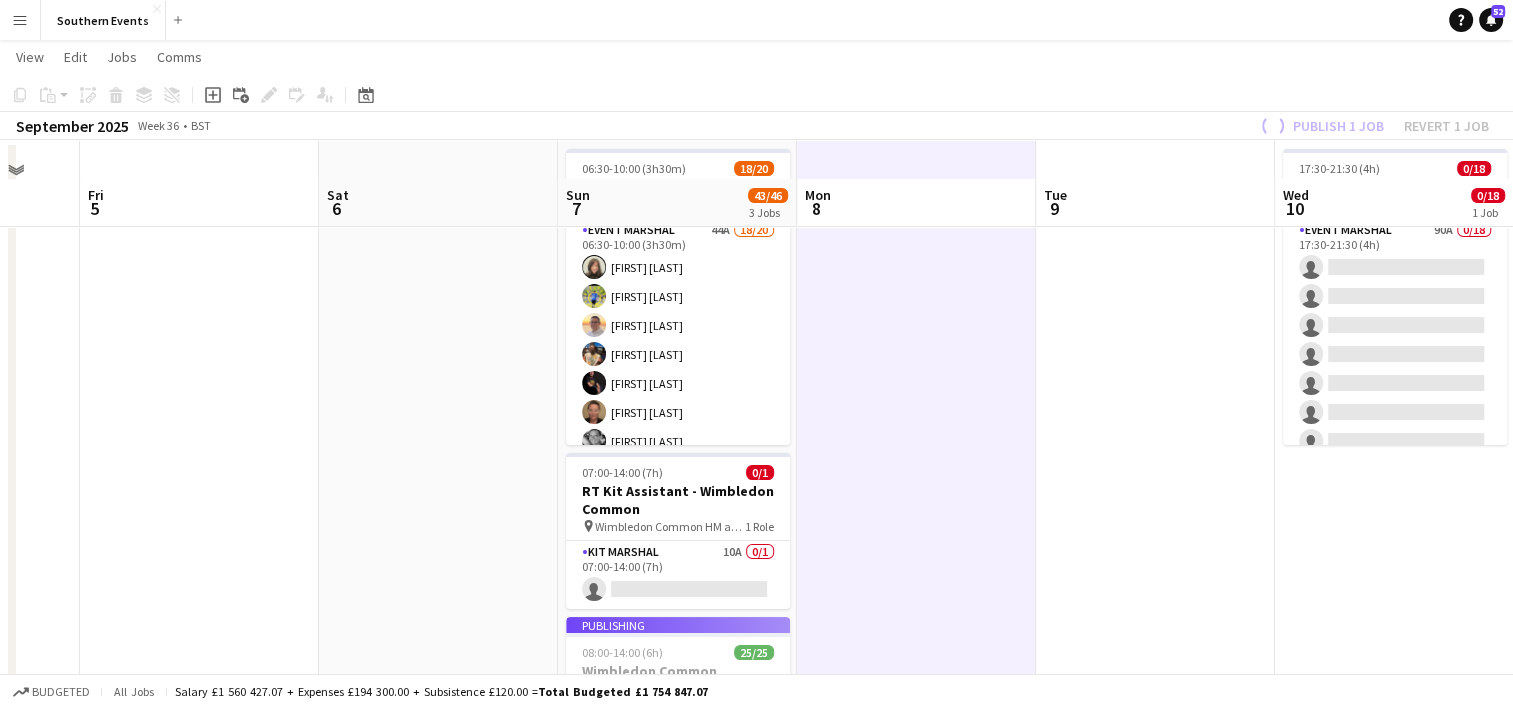 scroll, scrollTop: 0, scrollLeft: 0, axis: both 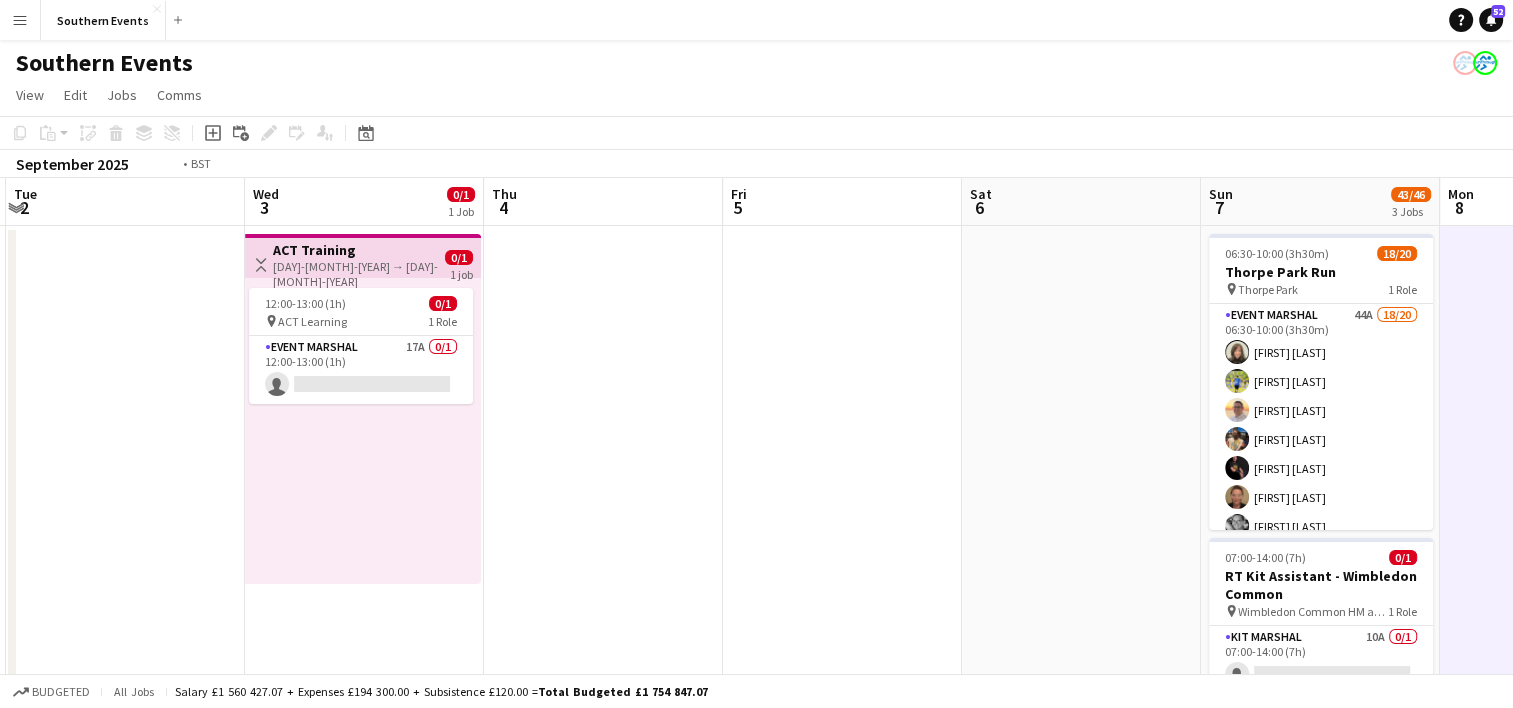 drag, startPoint x: 456, startPoint y: 422, endPoint x: 1489, endPoint y: 325, distance: 1037.5442 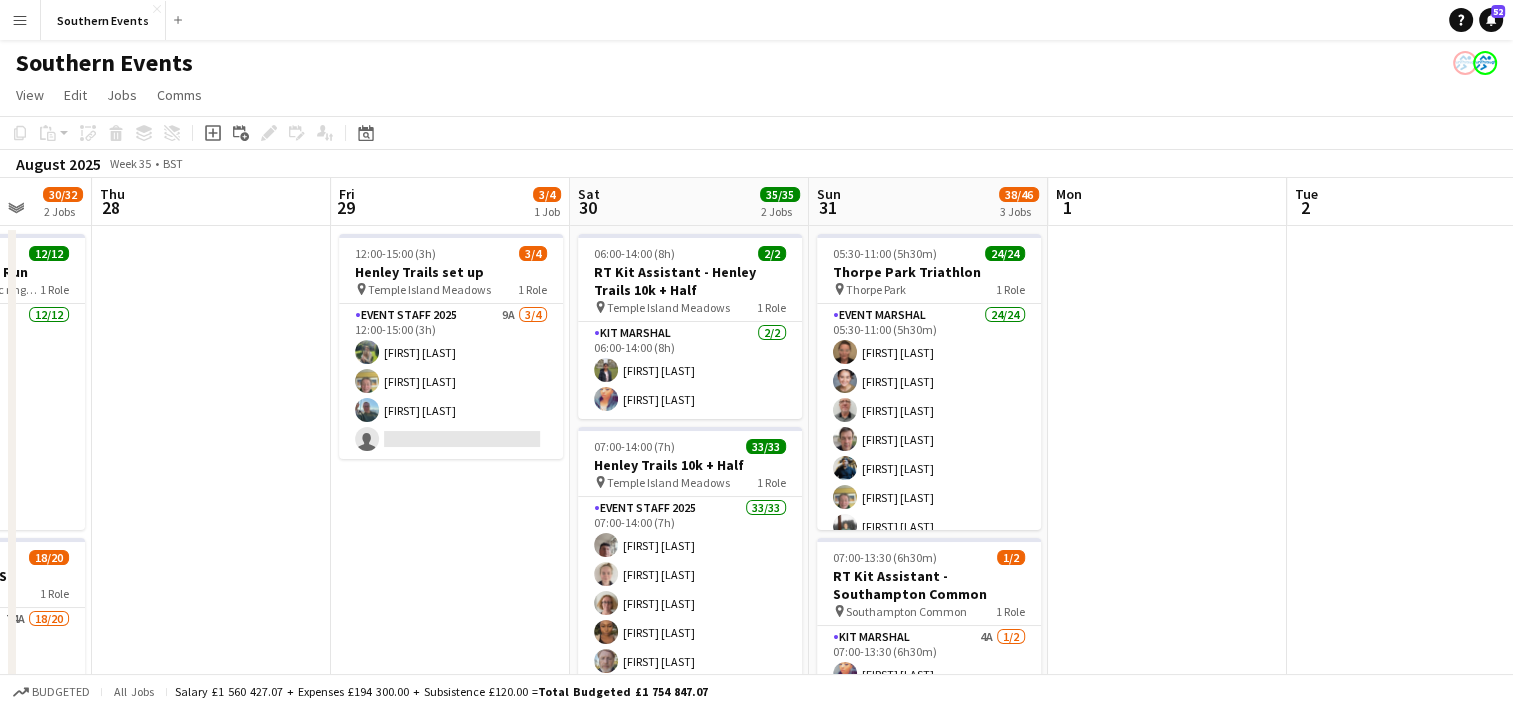 drag, startPoint x: 552, startPoint y: 381, endPoint x: 1527, endPoint y: 319, distance: 976.9693 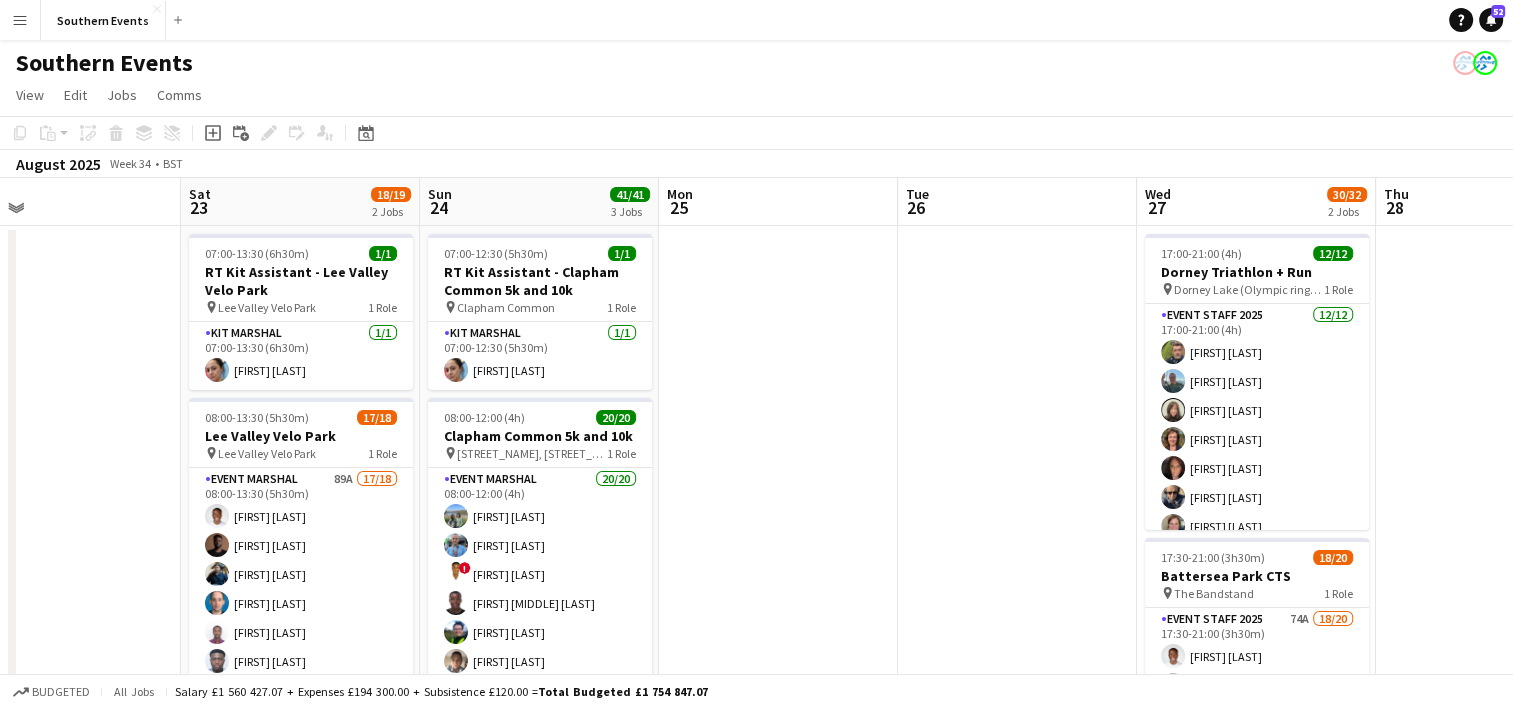 scroll, scrollTop: 0, scrollLeft: 529, axis: horizontal 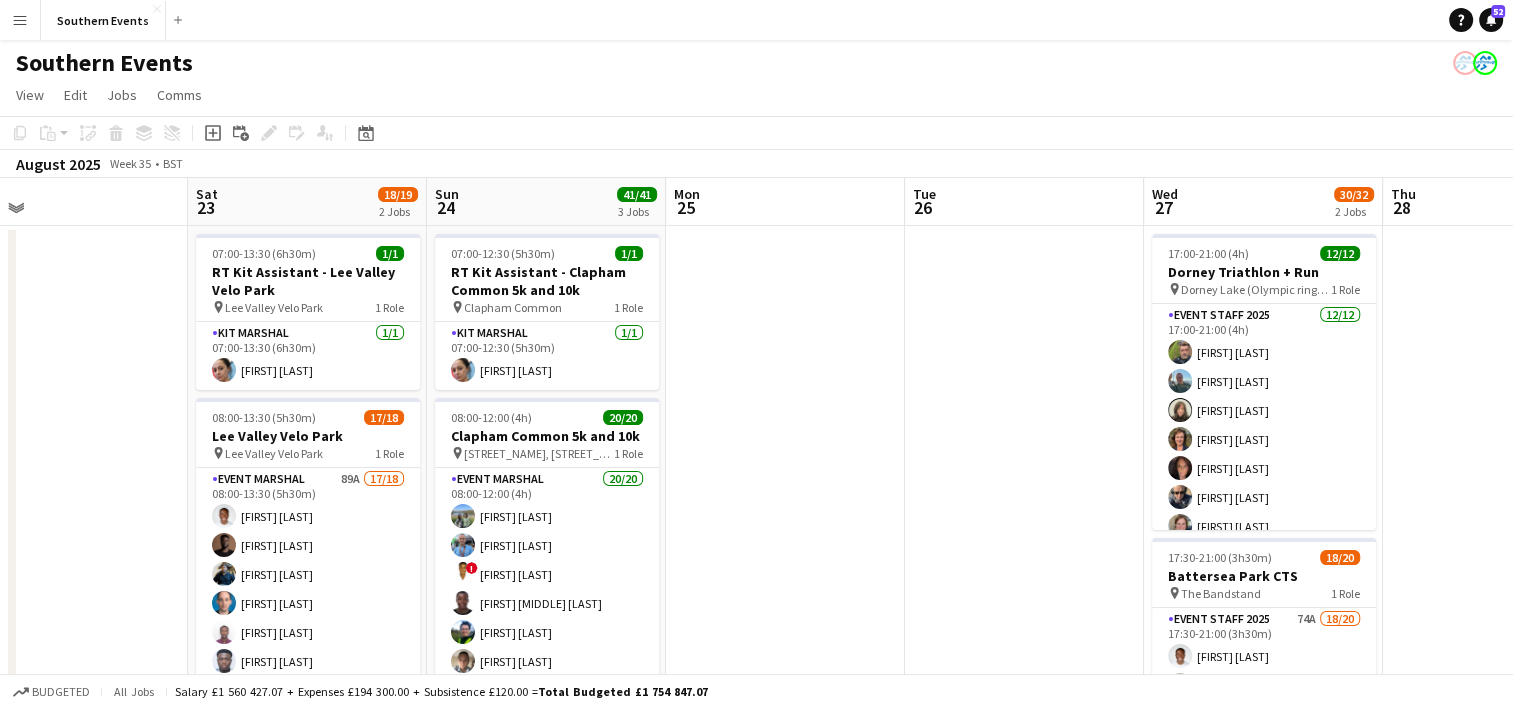 drag, startPoint x: 456, startPoint y: 382, endPoint x: 1450, endPoint y: 348, distance: 994.5813 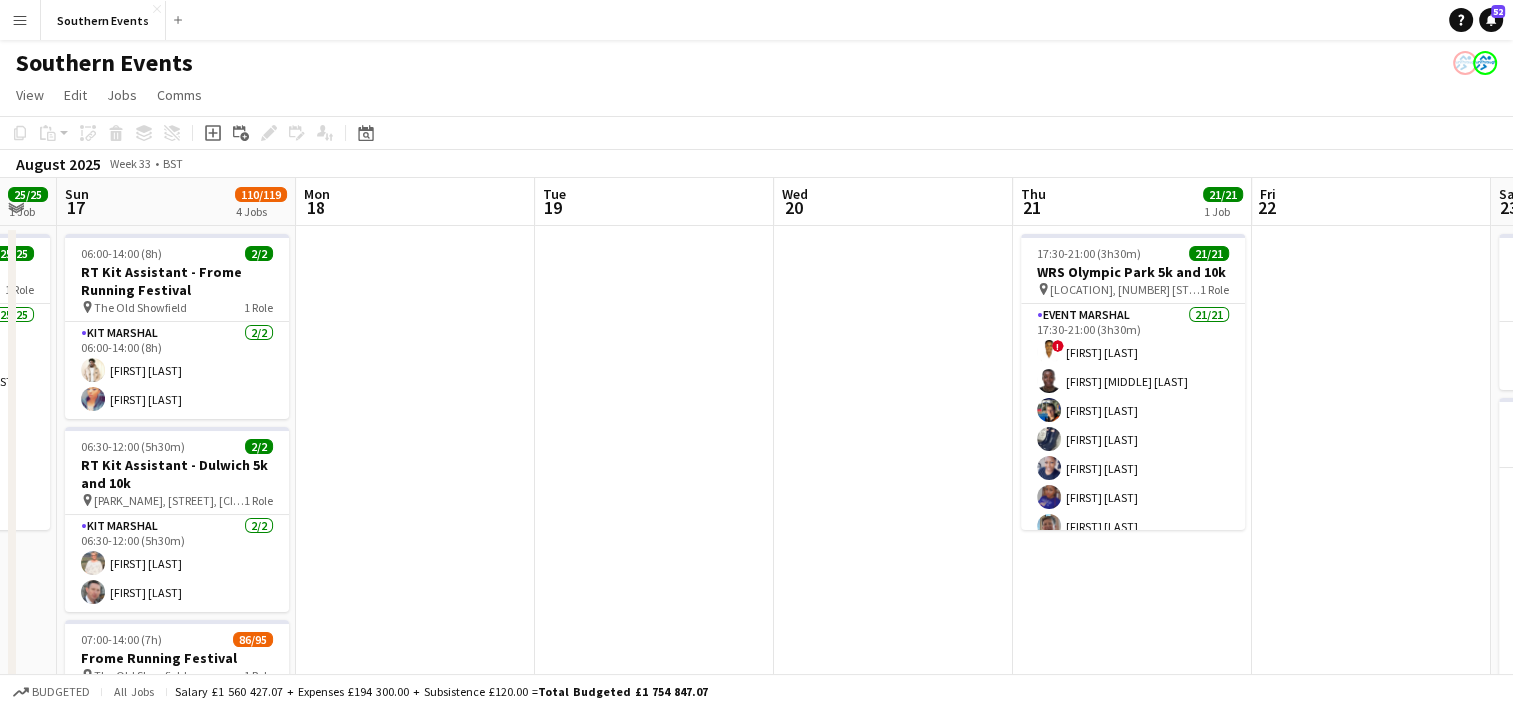 drag, startPoint x: 114, startPoint y: 370, endPoint x: 1266, endPoint y: 359, distance: 1152.0525 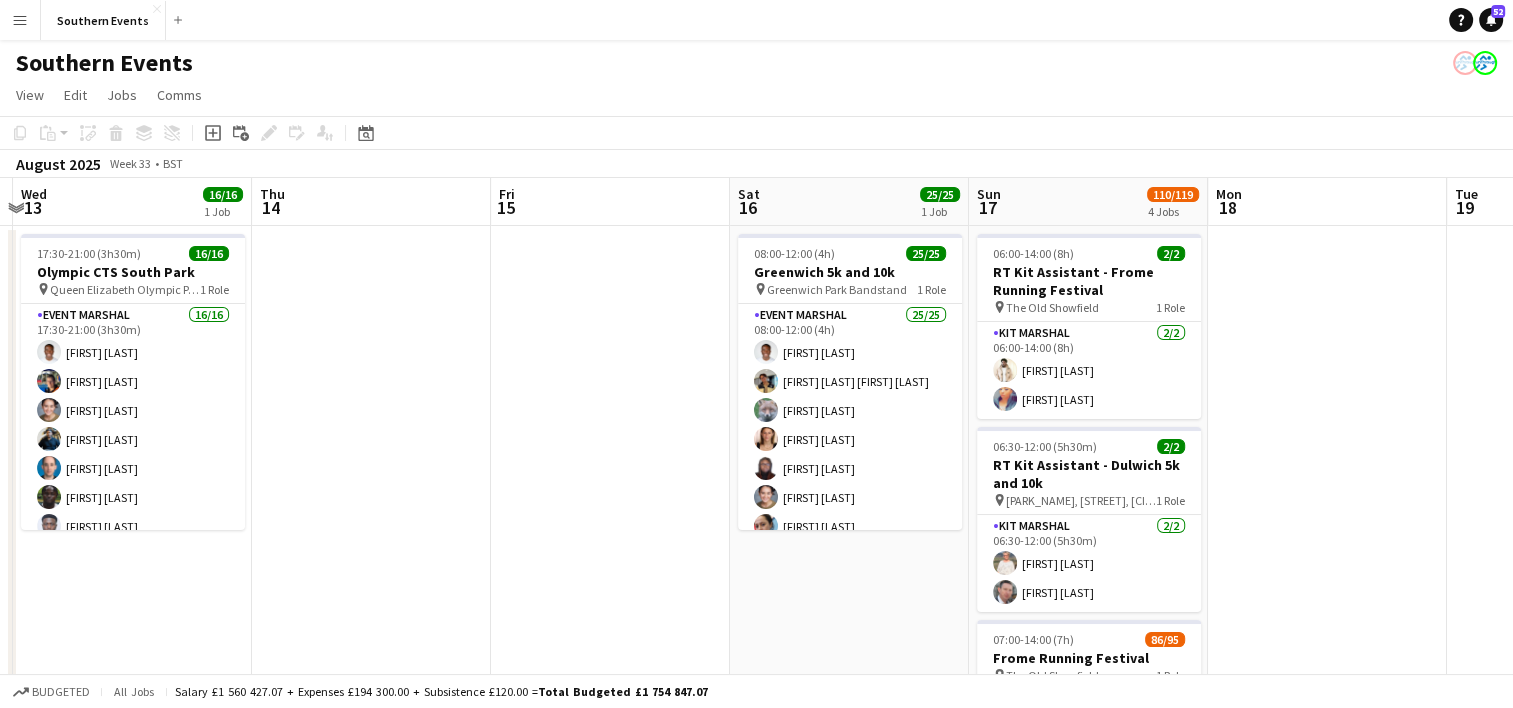drag, startPoint x: 558, startPoint y: 424, endPoint x: 1378, endPoint y: 366, distance: 822.04865 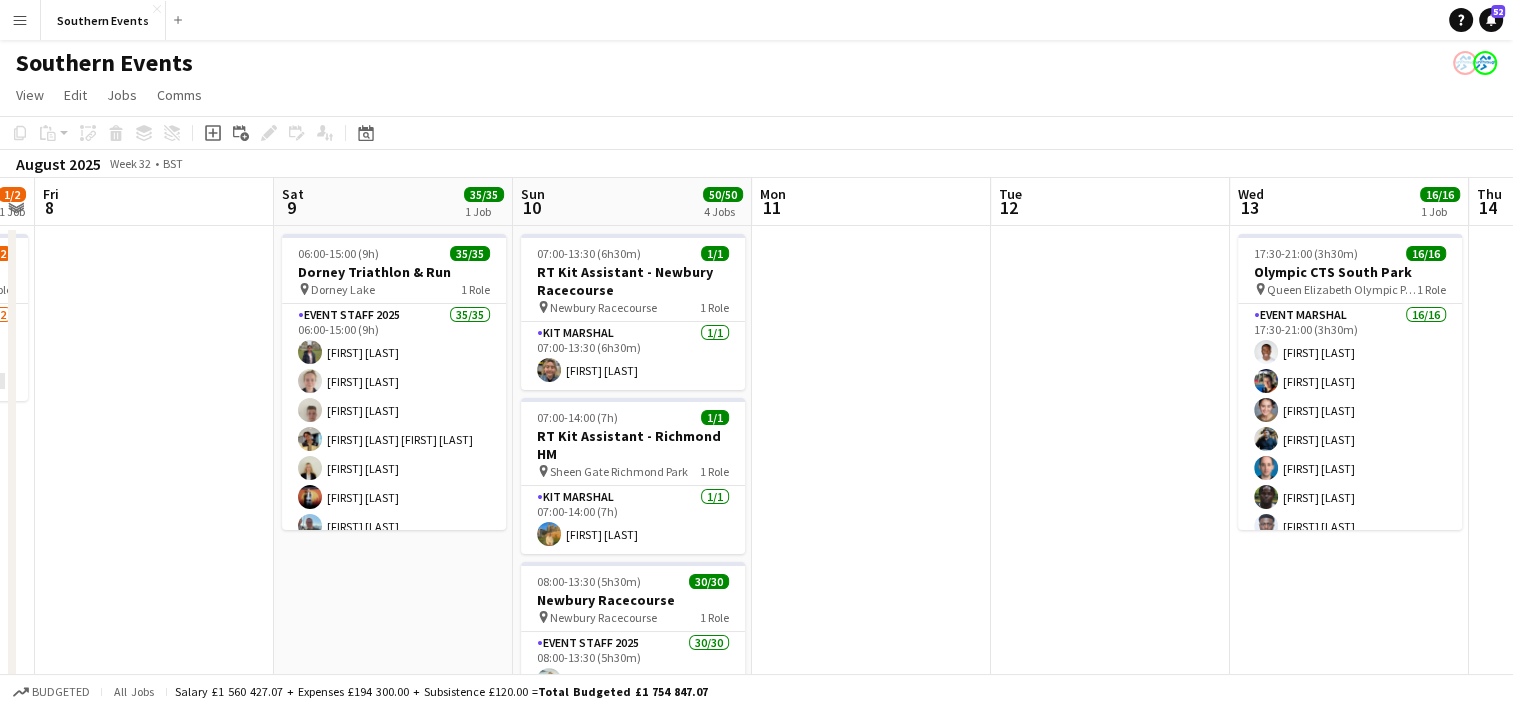 scroll, scrollTop: 0, scrollLeft: 590, axis: horizontal 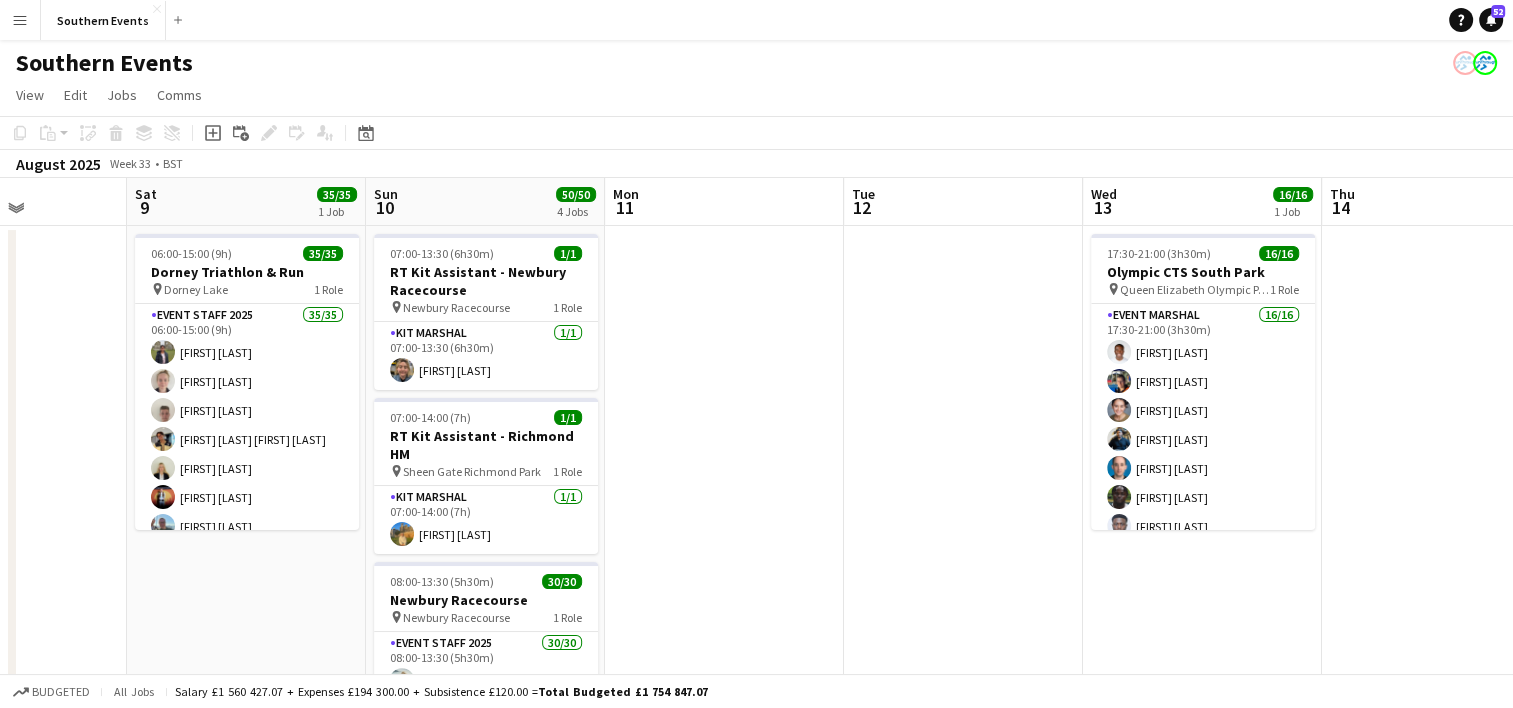 drag, startPoint x: 417, startPoint y: 384, endPoint x: 1190, endPoint y: 338, distance: 774.3675 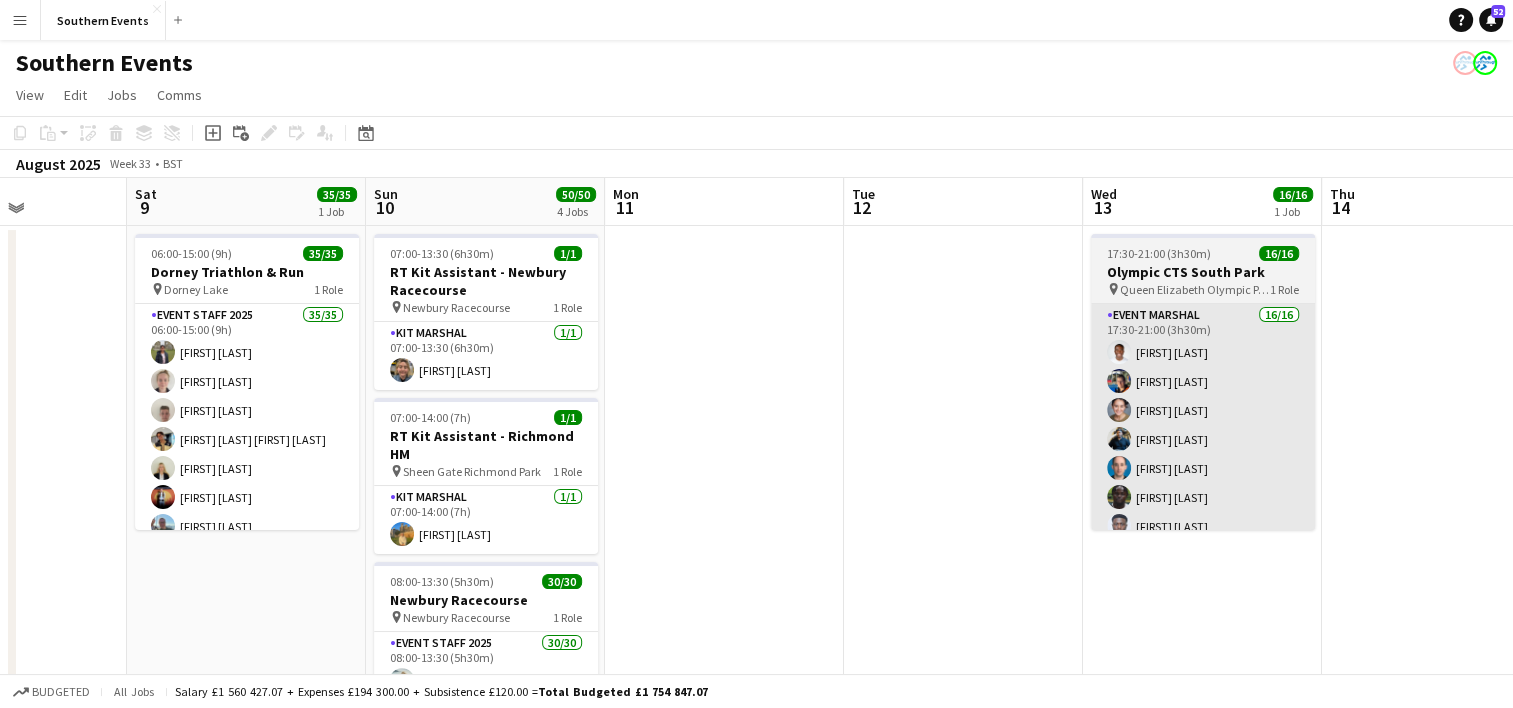 click on "[MENU]
Boards
Boards   Boards   All jobs   Status
Workforce
Workforce   My Workforce   Recruiting
Comms
Comms
Pay
Pay   Approvals   Payments   Reports
Platform Settings
Platform Settings   App settings   Your settings   Profiles
Training Academy
Training Academy
Knowledge Base
Knowledge Base
Product Updates
Product Updates   Log Out   Privacy   Southern Events
Close
Add
Help
Notifications
52   Southern Events   View  Day view expanded Day view collapsed Month view Date picker Jump to today Expand Linked Jobs Collapse Linked Jobs" at bounding box center (756, 692) 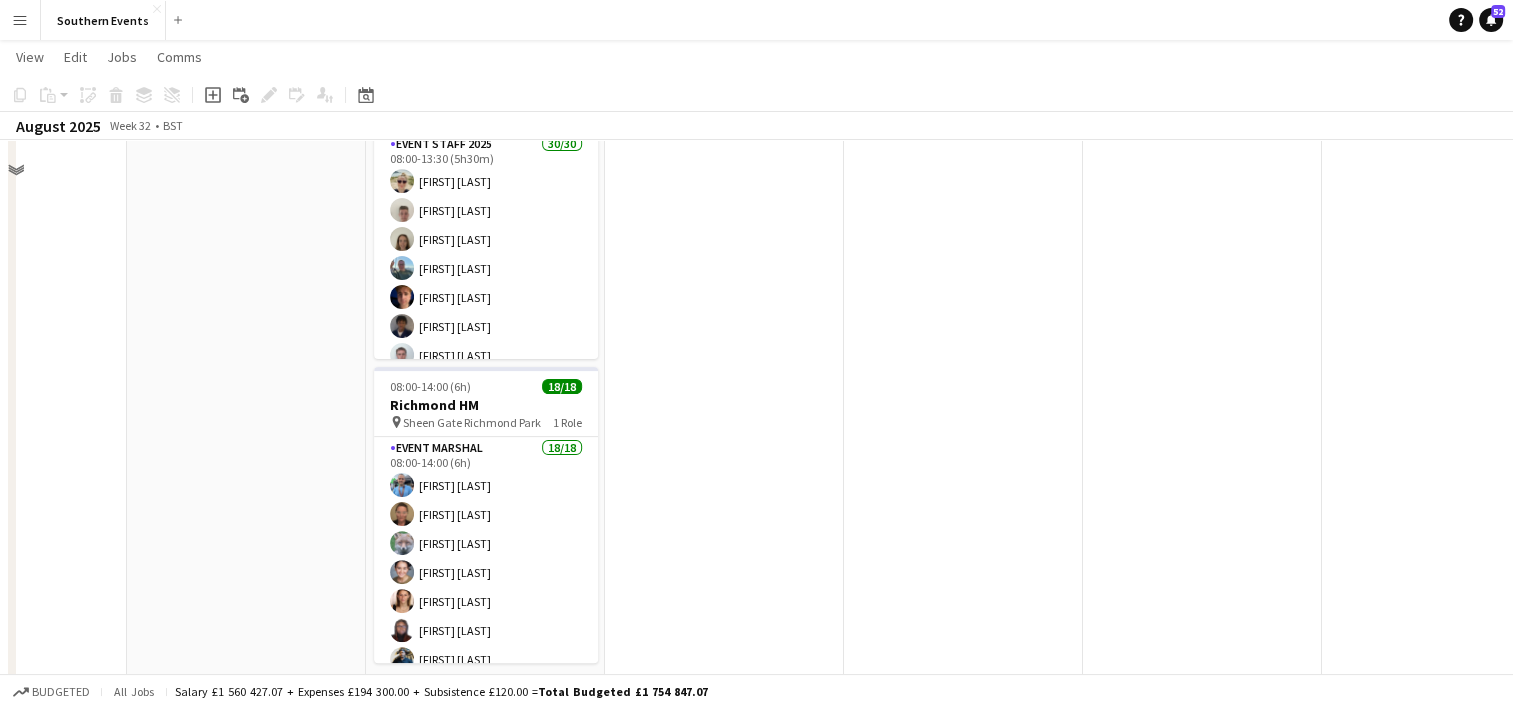 scroll, scrollTop: 500, scrollLeft: 0, axis: vertical 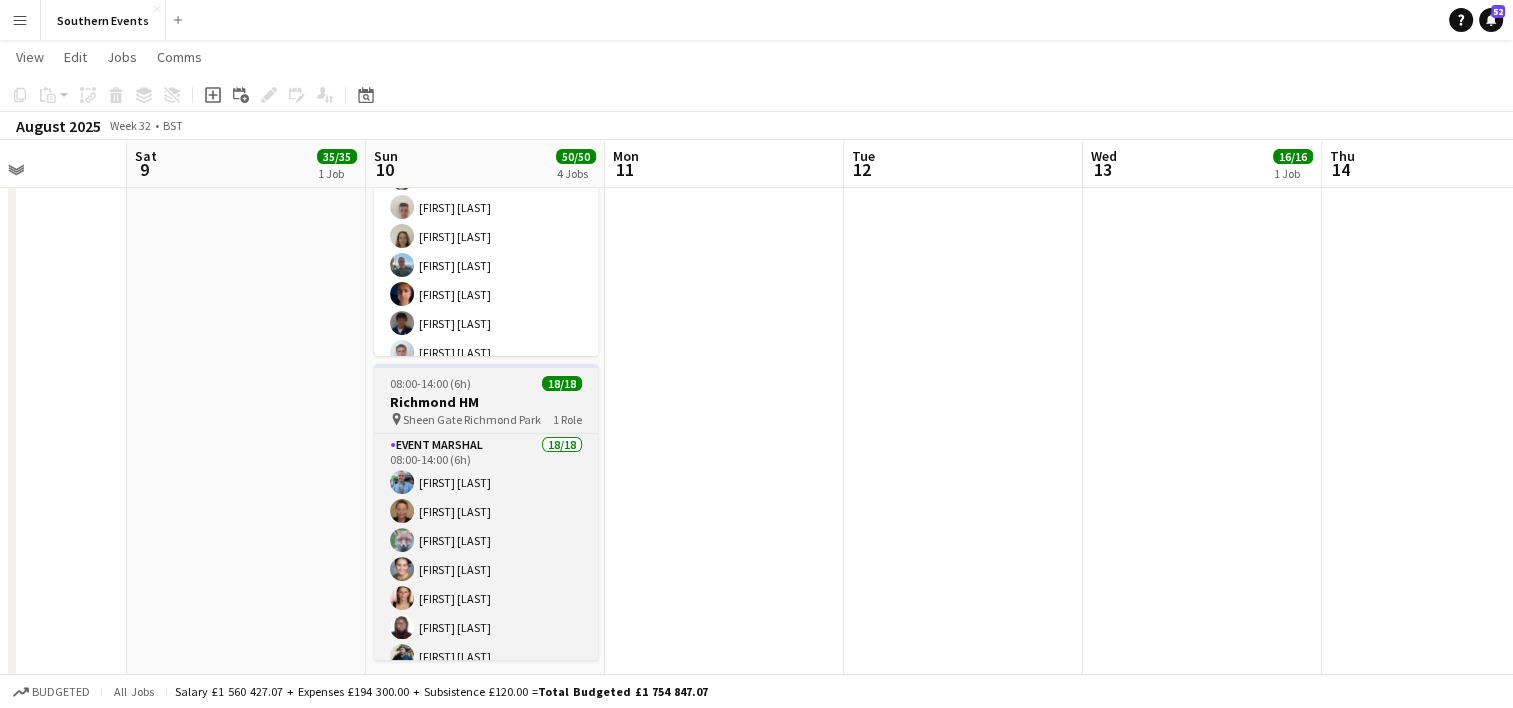 click on "Richmond HM" at bounding box center (486, 402) 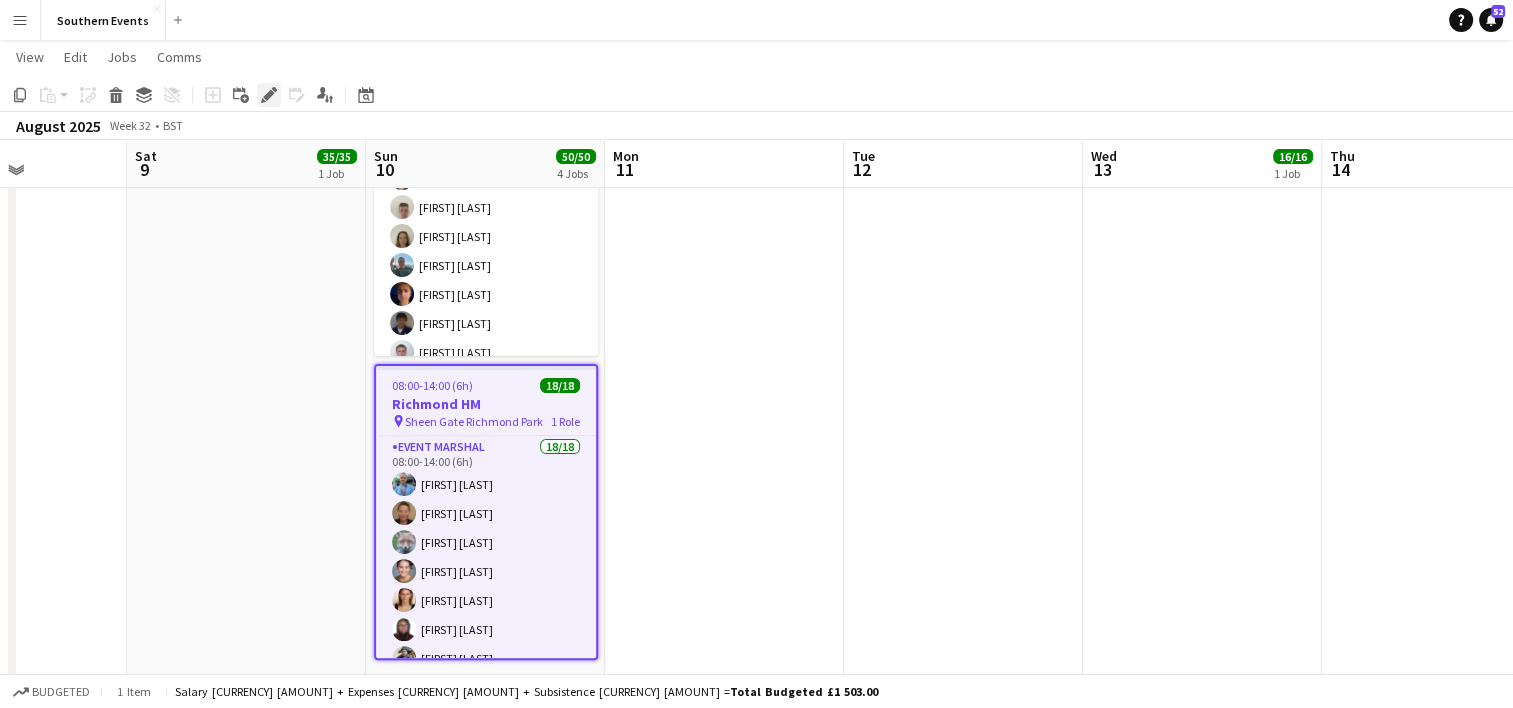 click 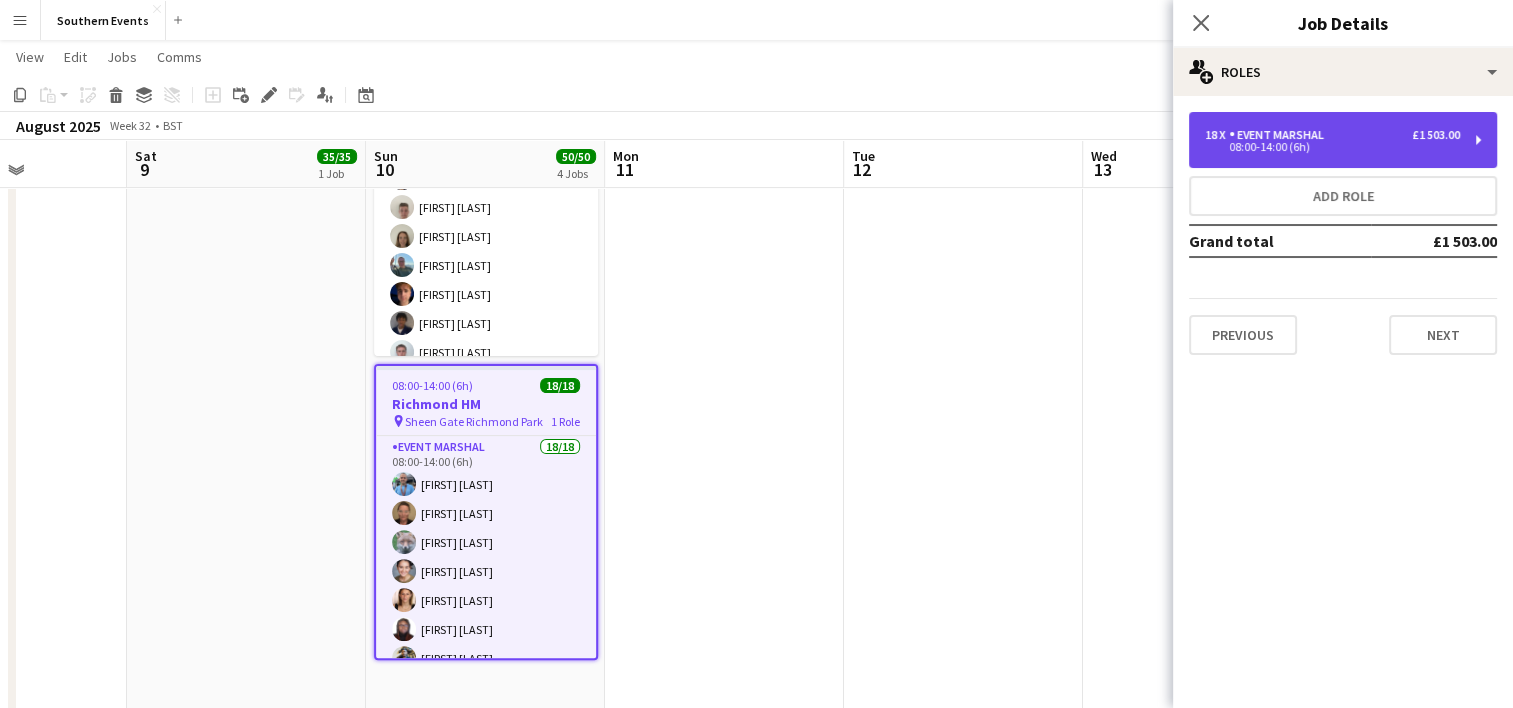 click on "[NUMBER] x   Event Marshal   [CURRENCY] [NUMBER]" at bounding box center [1332, 135] 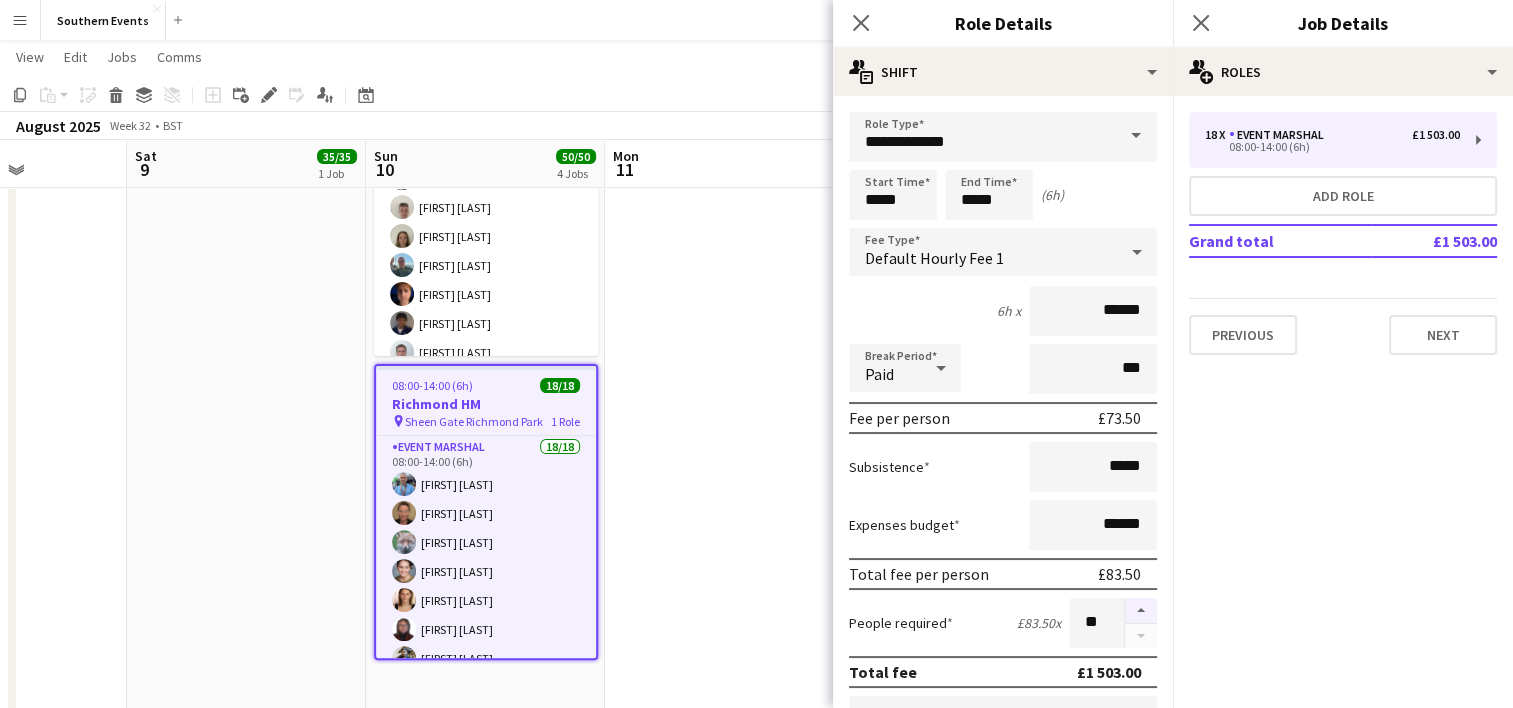 click at bounding box center [1141, 611] 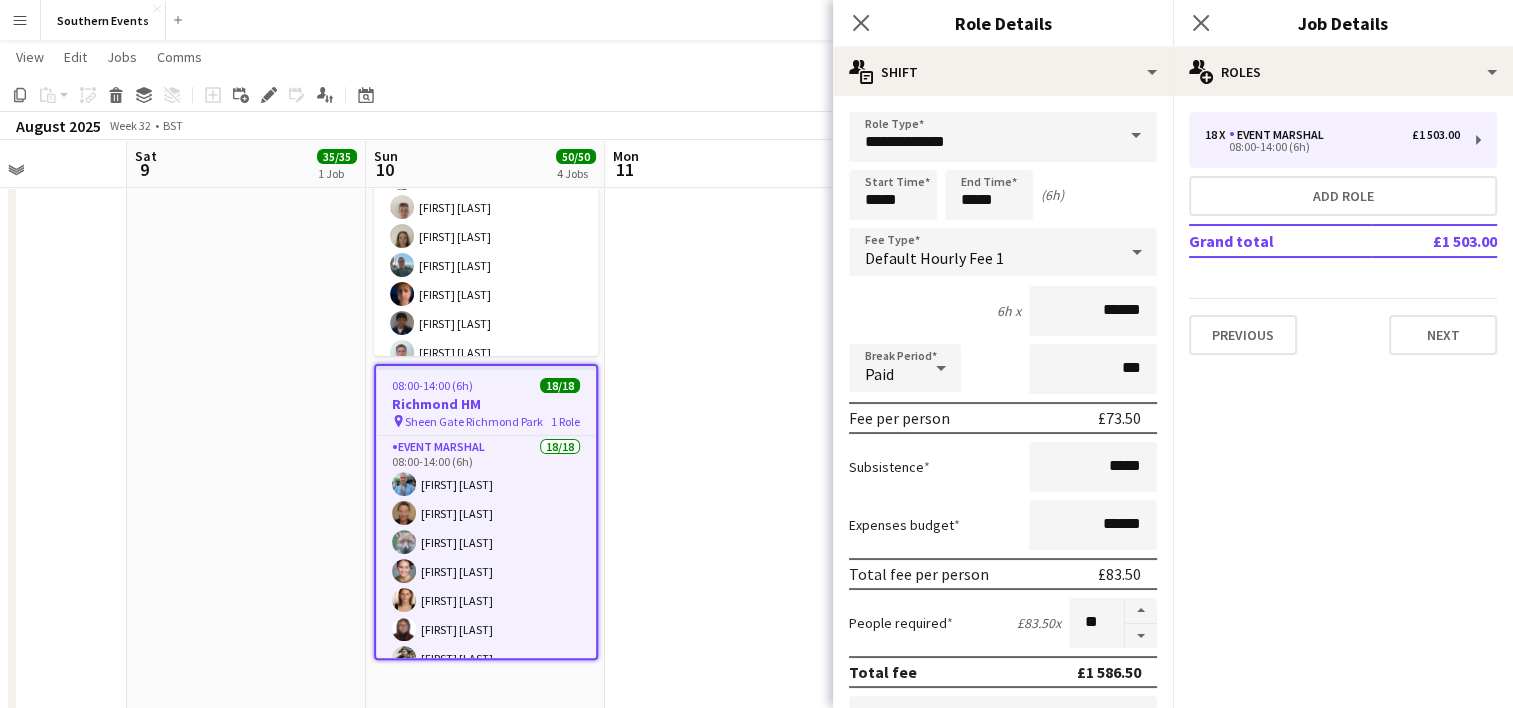 click at bounding box center (724, 286) 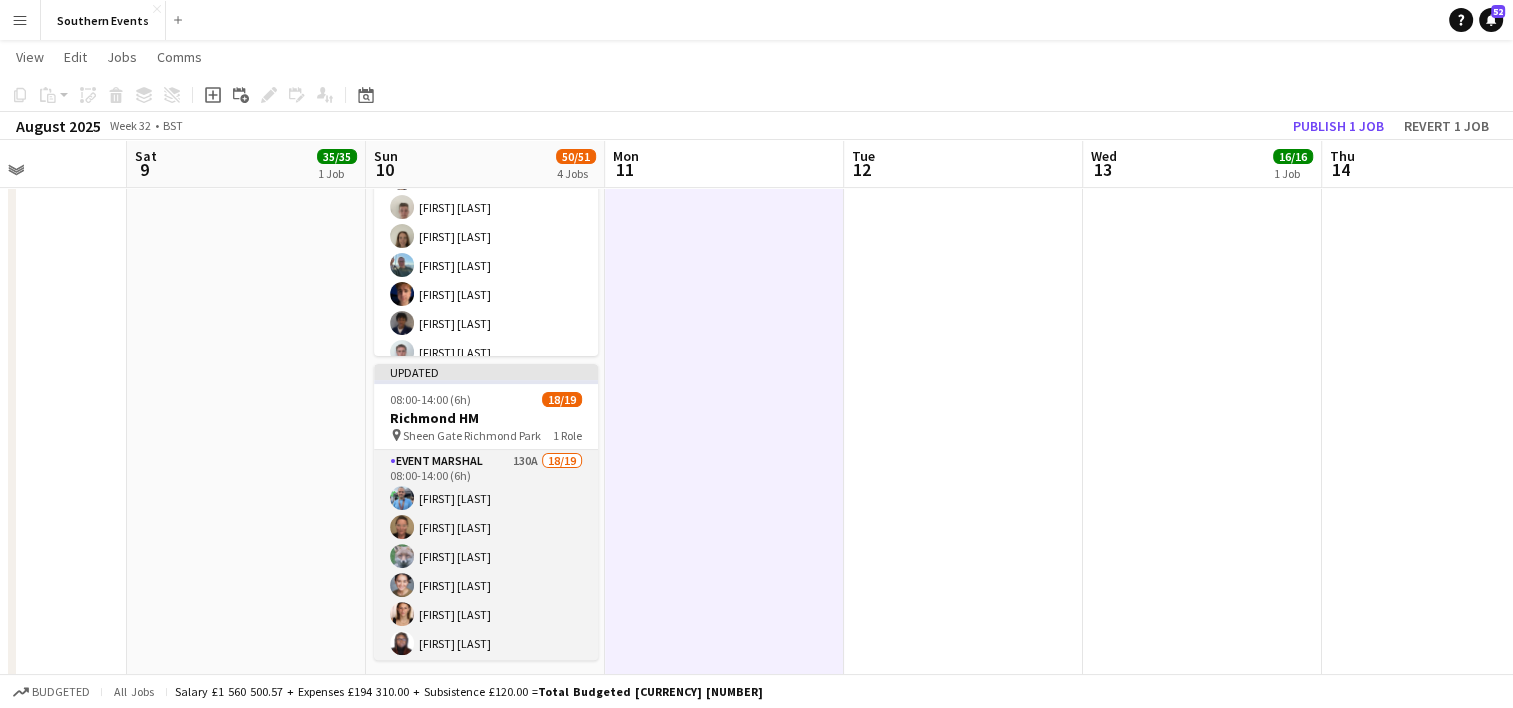 click on "Event Marshal   130A   18/19   08:00-14:00 (6h)
[FIRST] [LAST] [FIRST]-[LAST] [FIRST] [LAST] [FIRST] [LAST] [FIRST] [LAST] [FIRST] [LAST] [FIRST] [LAST] [FIRST] [LAST] [FIRST] [LAST] [FIRST] [LAST] [FIRST] [LAST] [FIRST] [LAST] [FIRST] [LAST] [FIRST] [LAST] [FIRST] [LAST] [FIRST] [LAST] [FIRST] [LAST] [FIRST] [LAST]
single-neutral-actions" at bounding box center (486, 745) 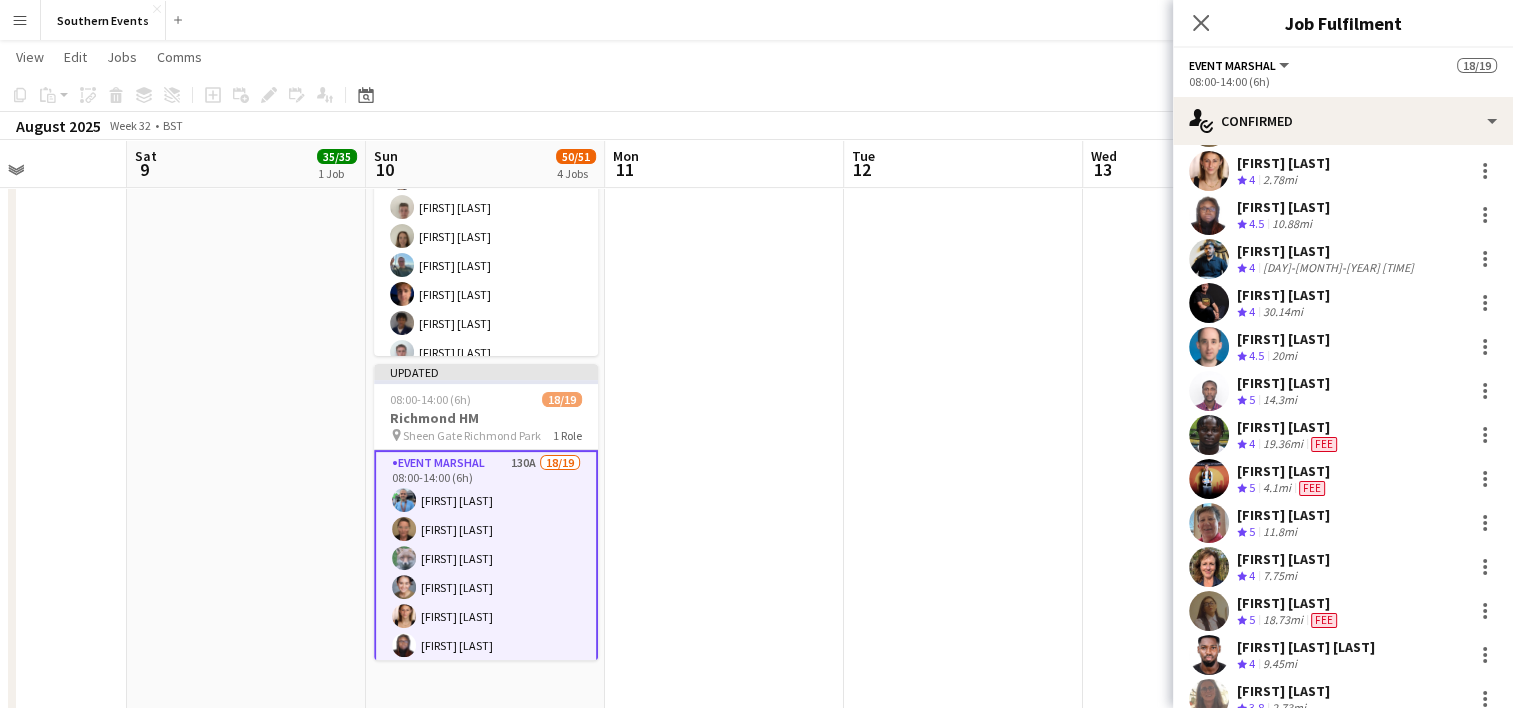 scroll, scrollTop: 384, scrollLeft: 0, axis: vertical 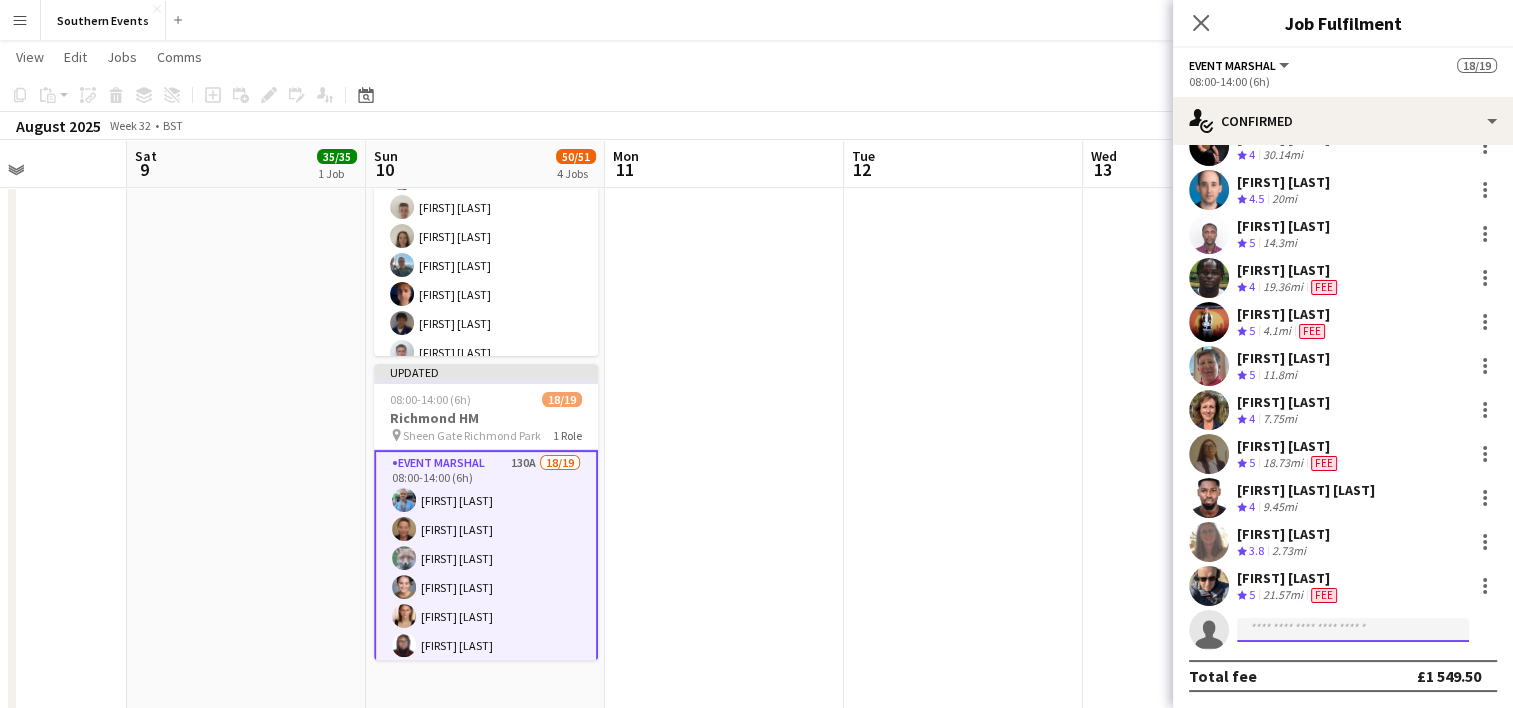 click 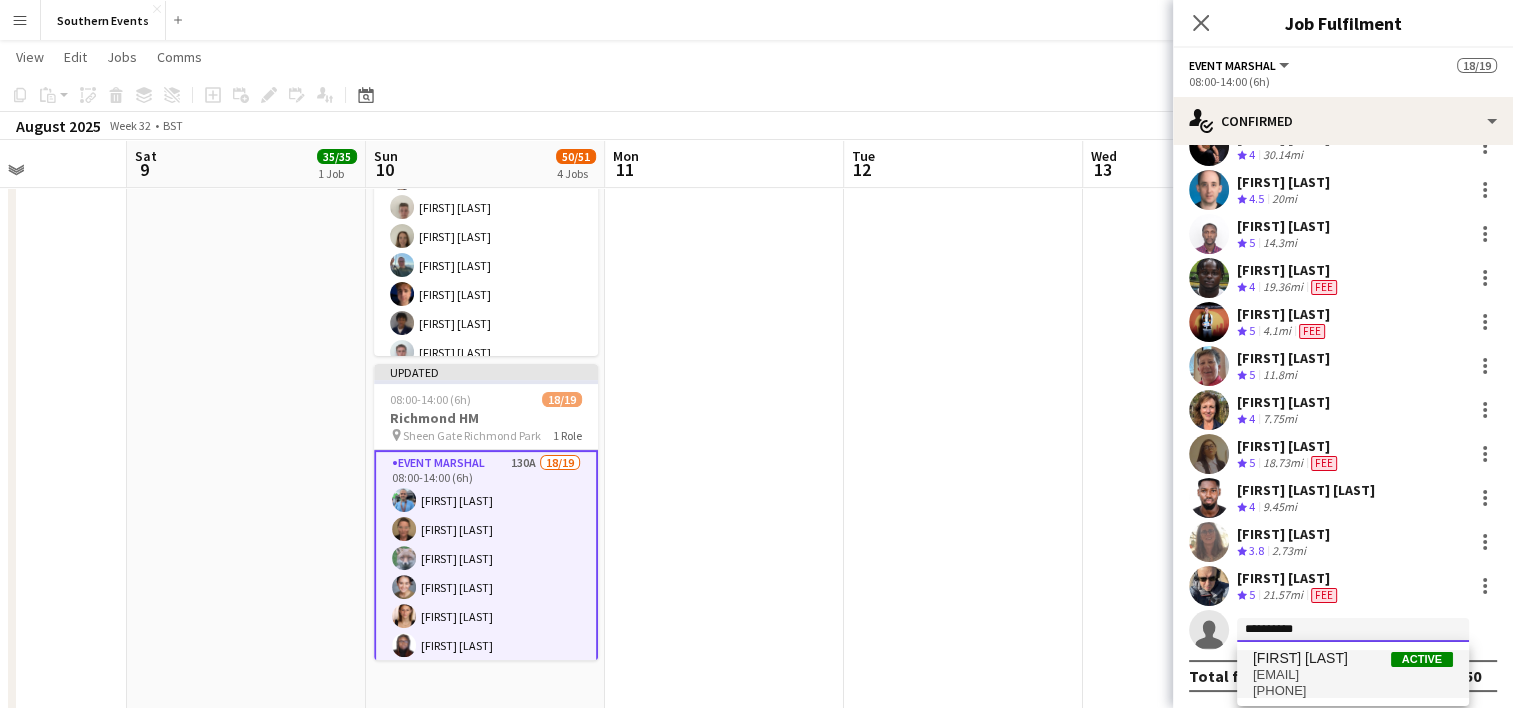 type on "**********" 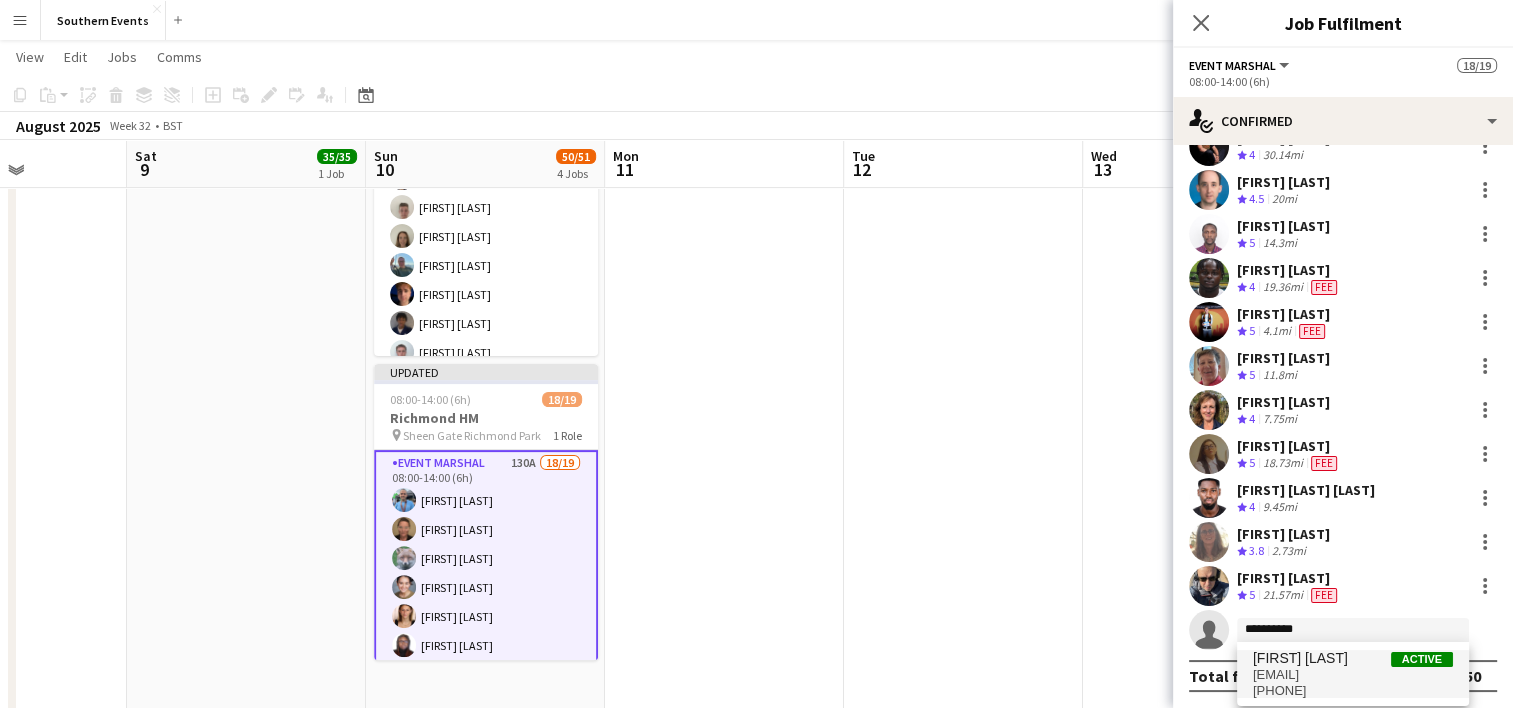 click on "[FIRST] [LAST]  Active" at bounding box center (1353, 658) 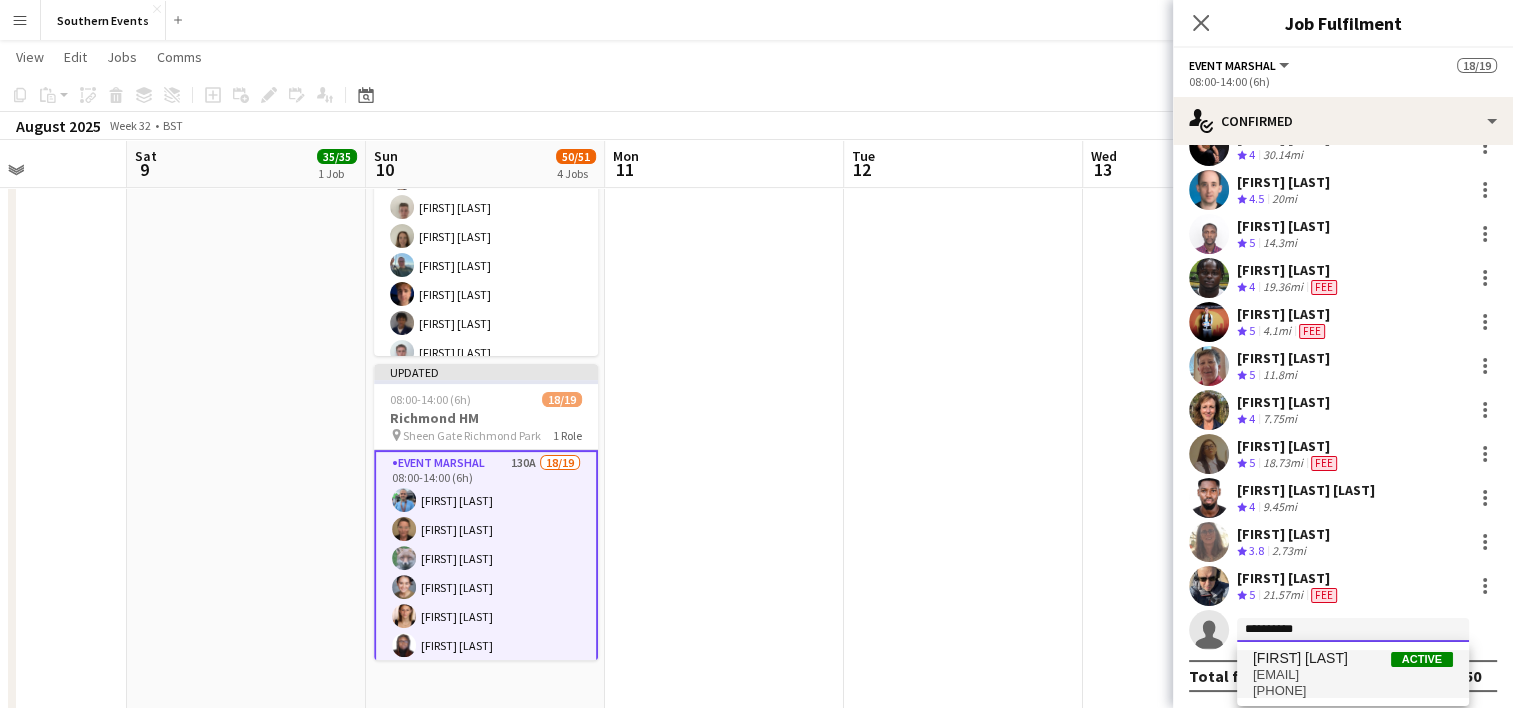 type 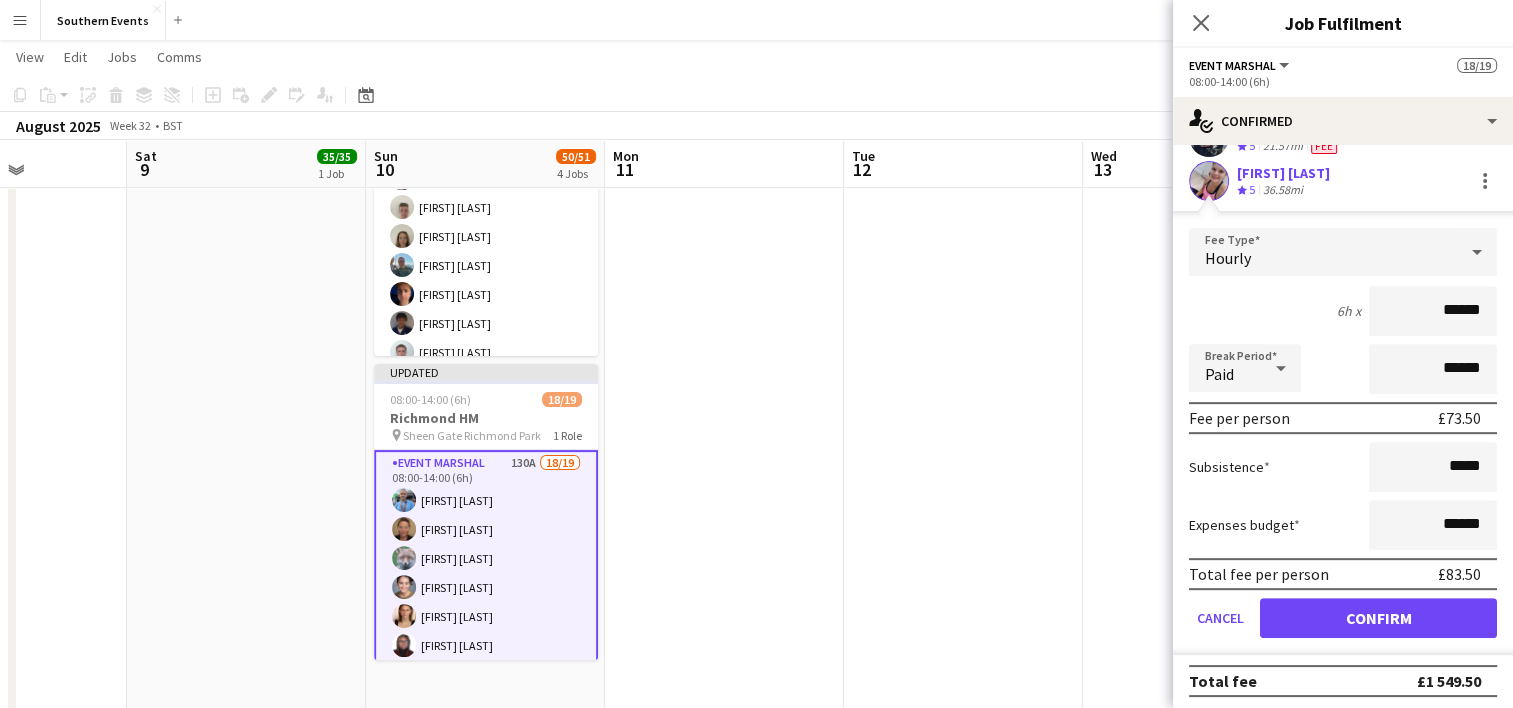 scroll, scrollTop: 835, scrollLeft: 0, axis: vertical 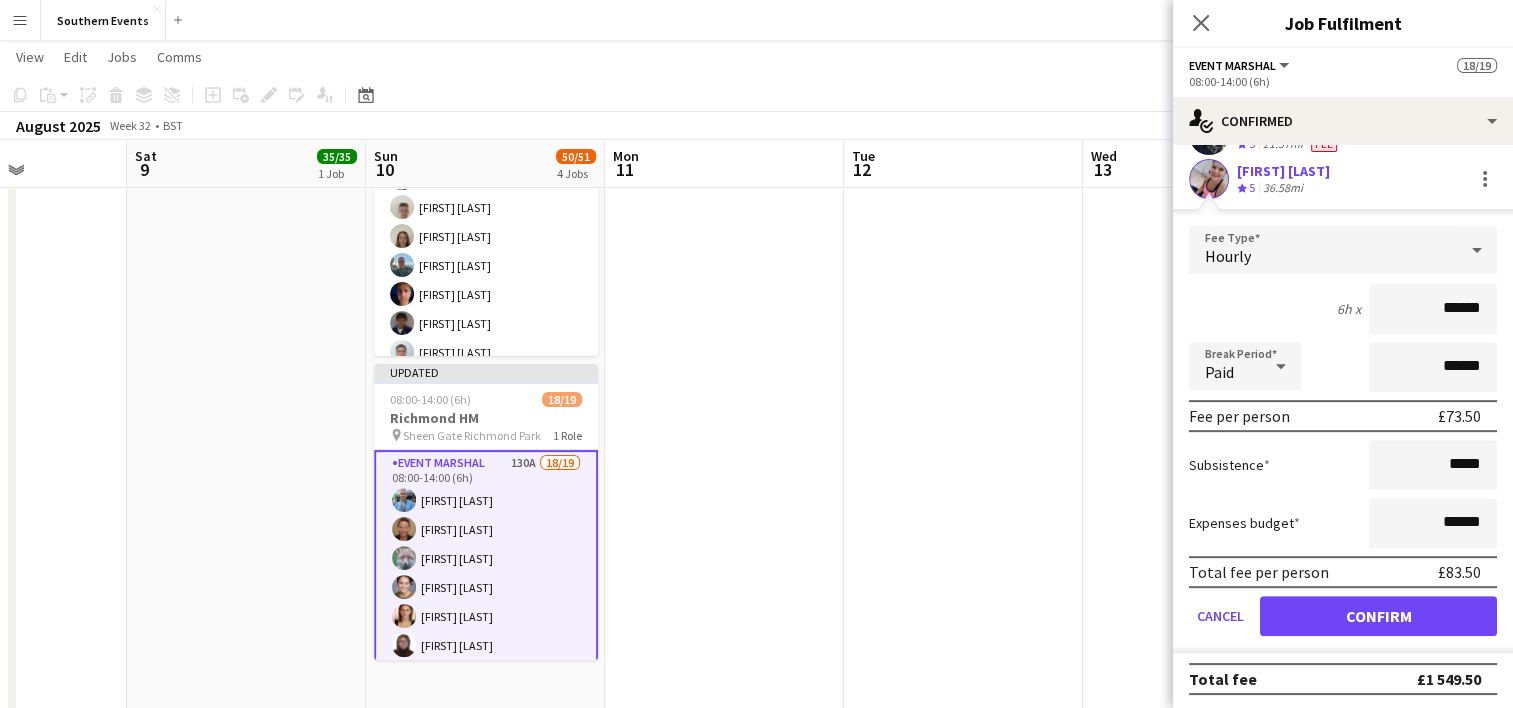 click on "******" at bounding box center [1433, 309] 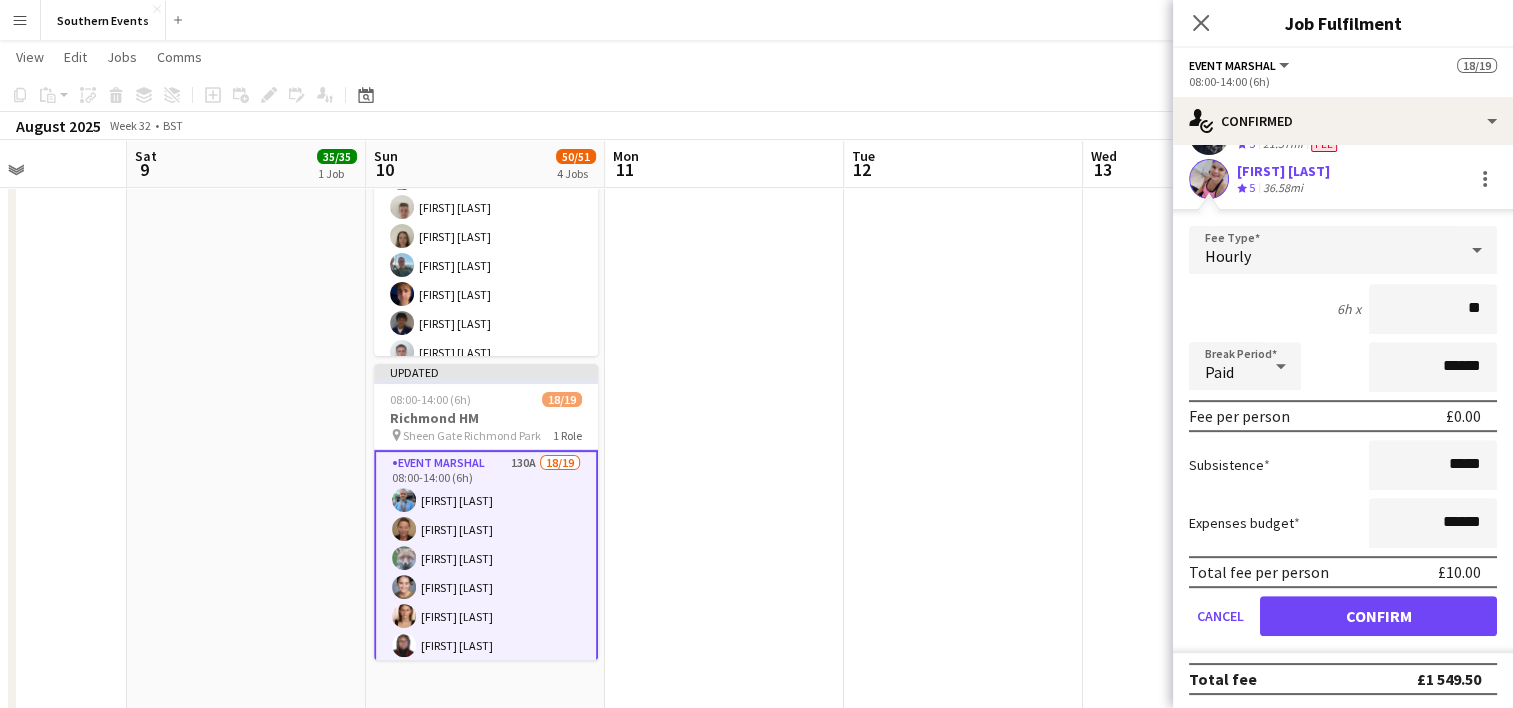 type on "**" 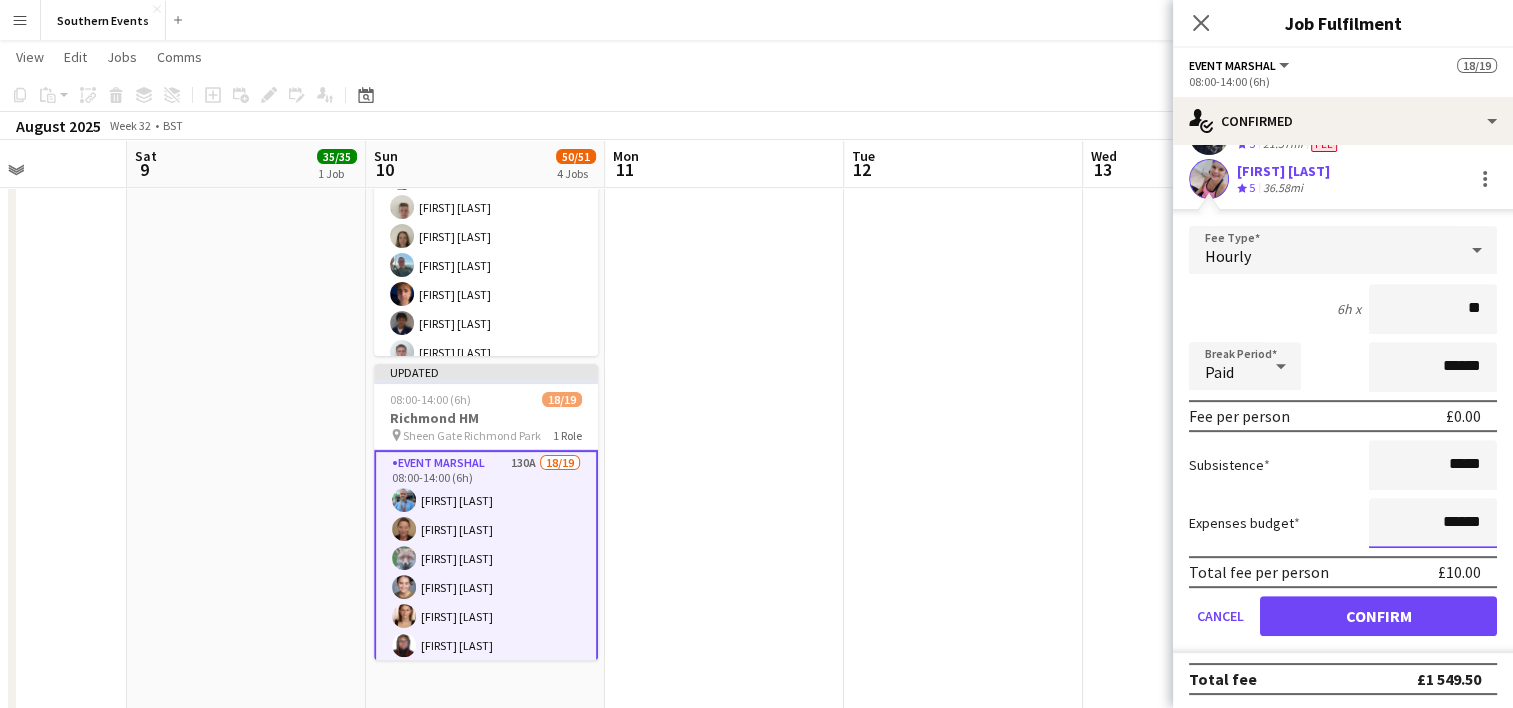 click on "******" at bounding box center [1433, 523] 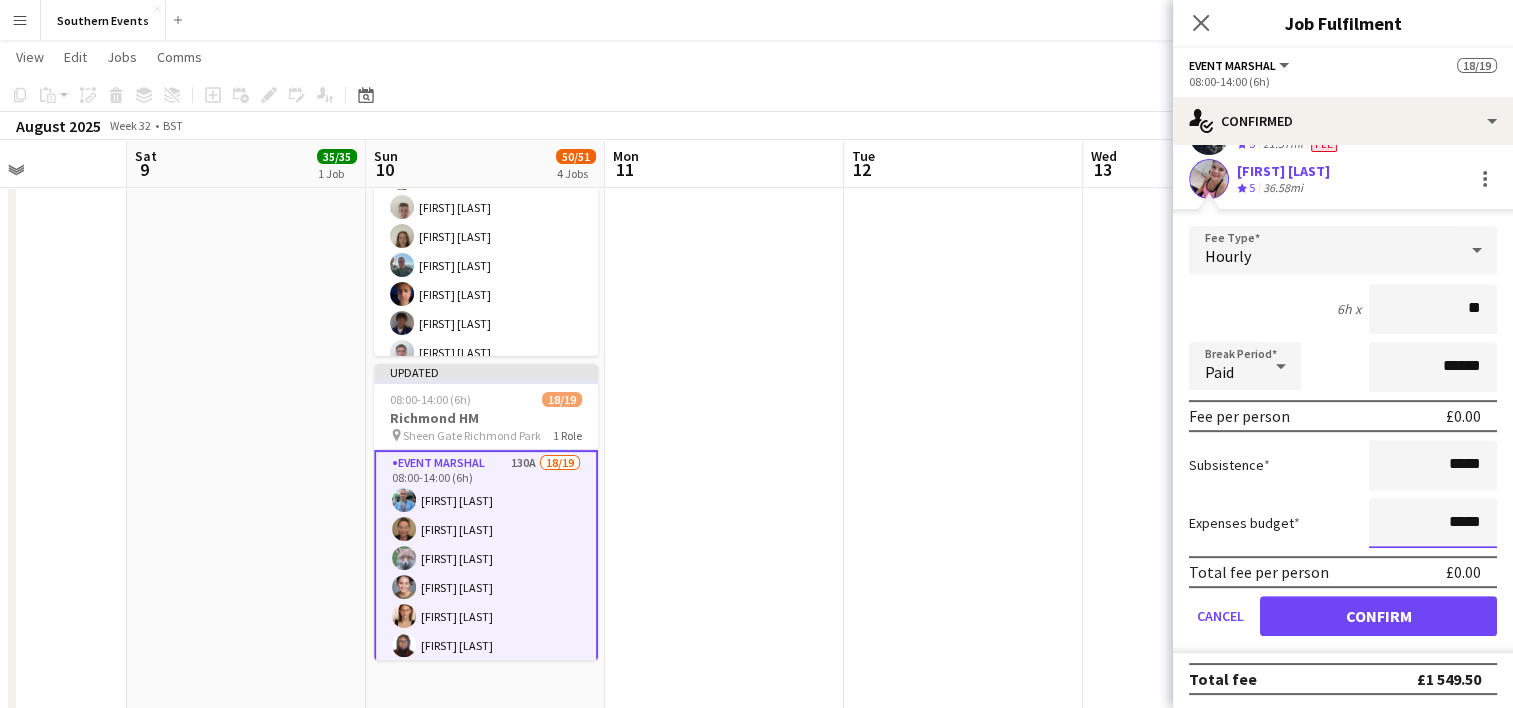 type on "*****" 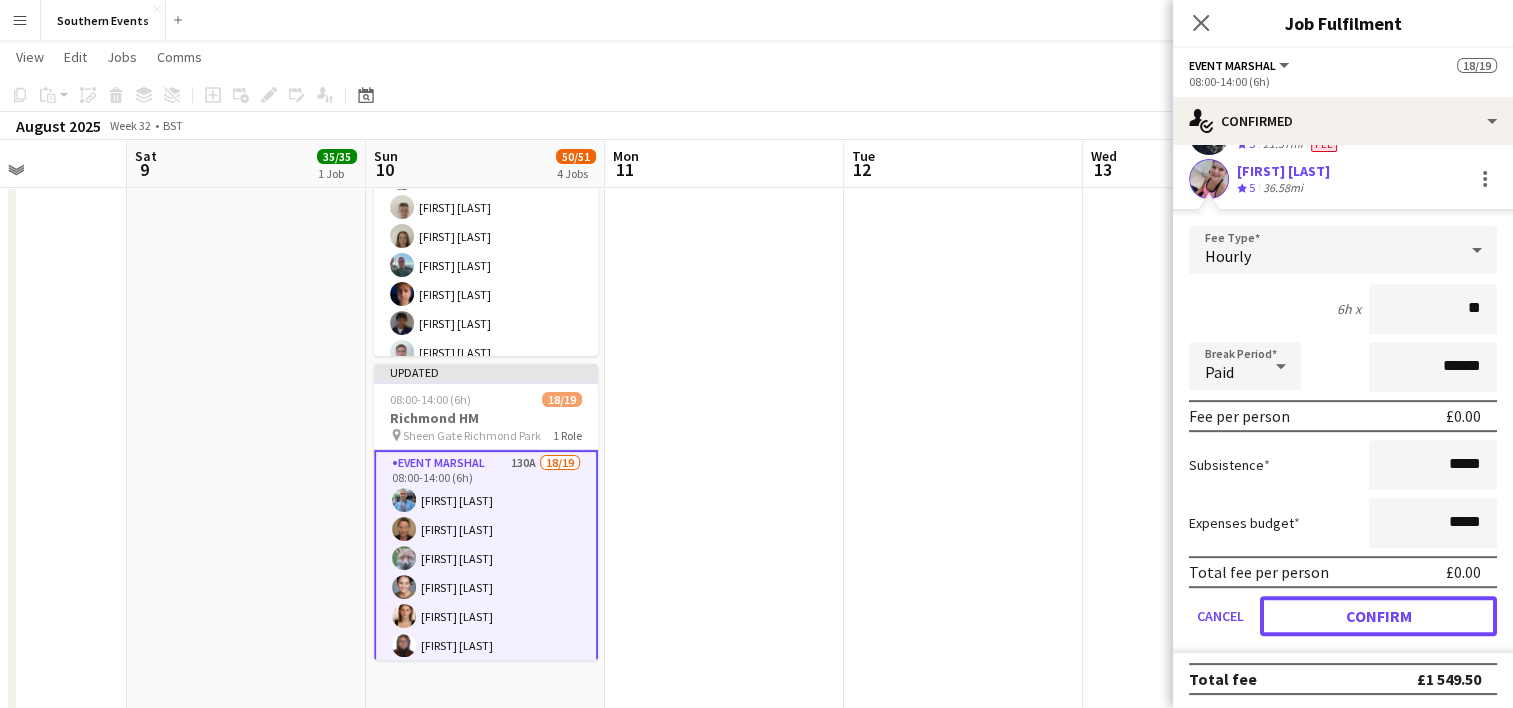drag, startPoint x: 1416, startPoint y: 623, endPoint x: 1416, endPoint y: 611, distance: 12 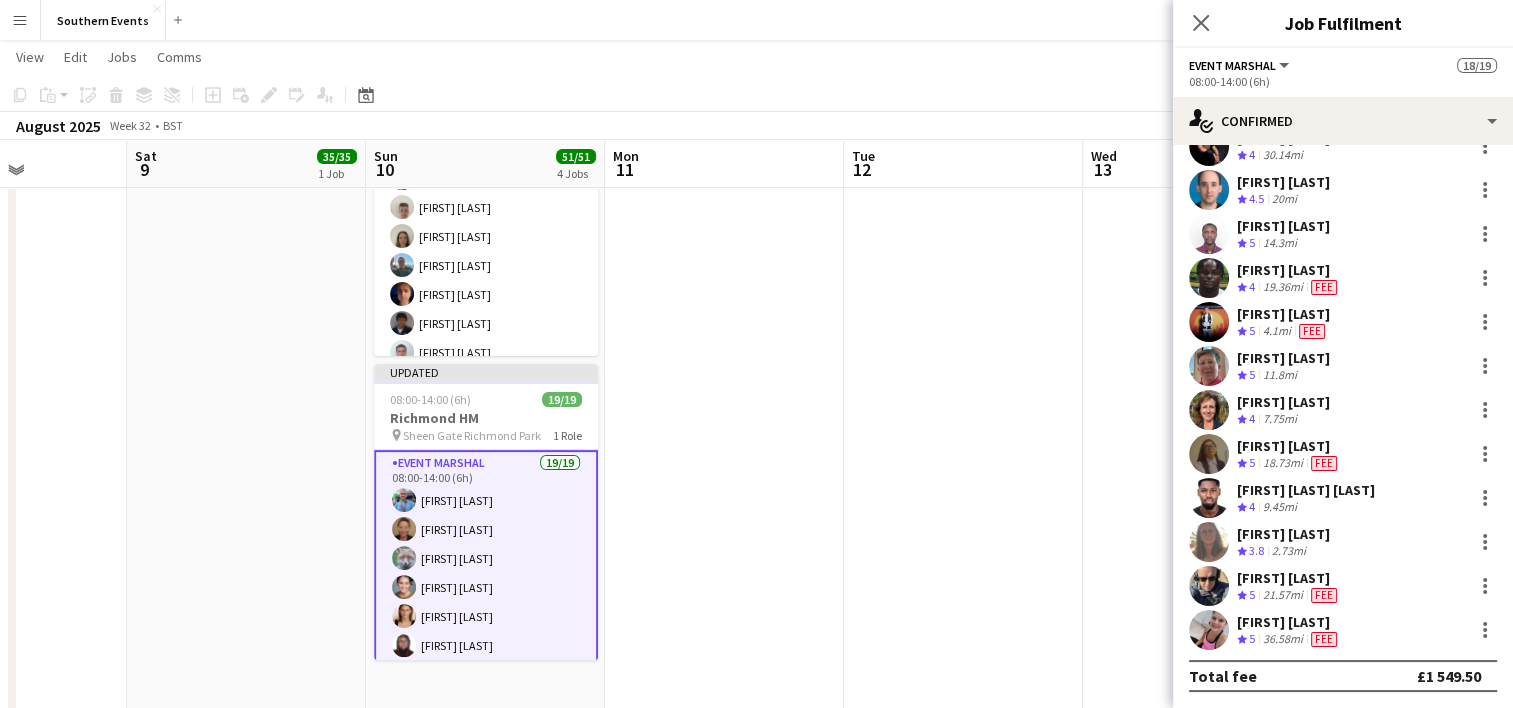 scroll, scrollTop: 384, scrollLeft: 0, axis: vertical 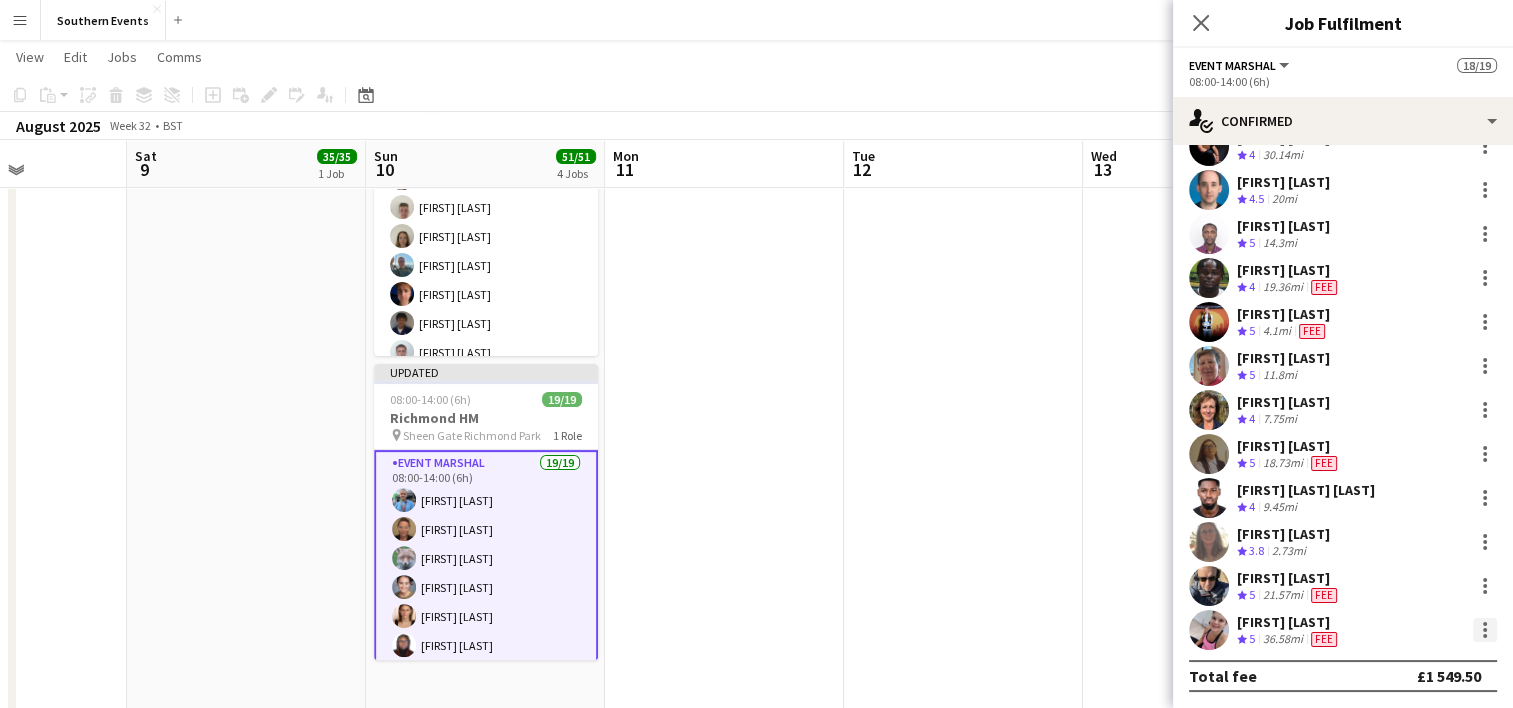 click at bounding box center (1485, 630) 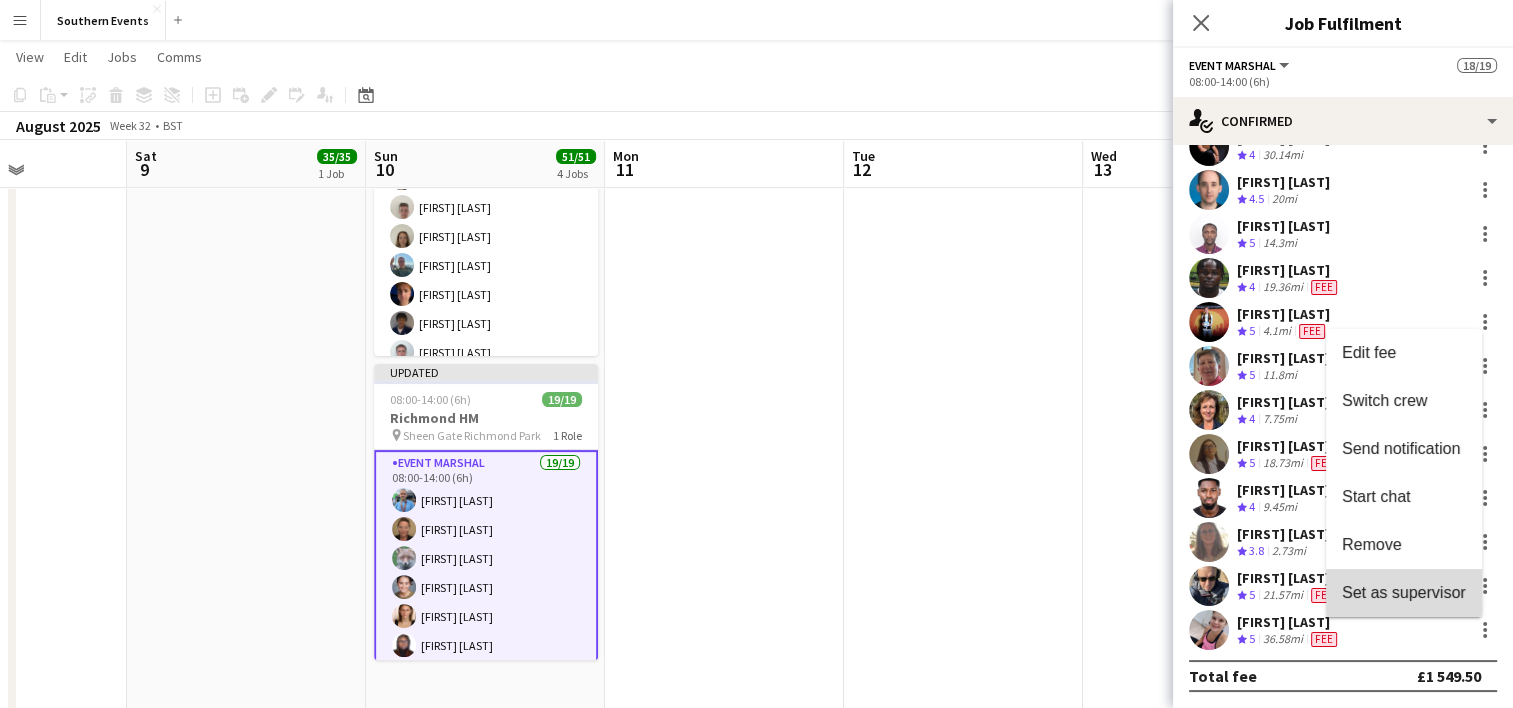 click on "Set as supervisor" at bounding box center [1404, 592] 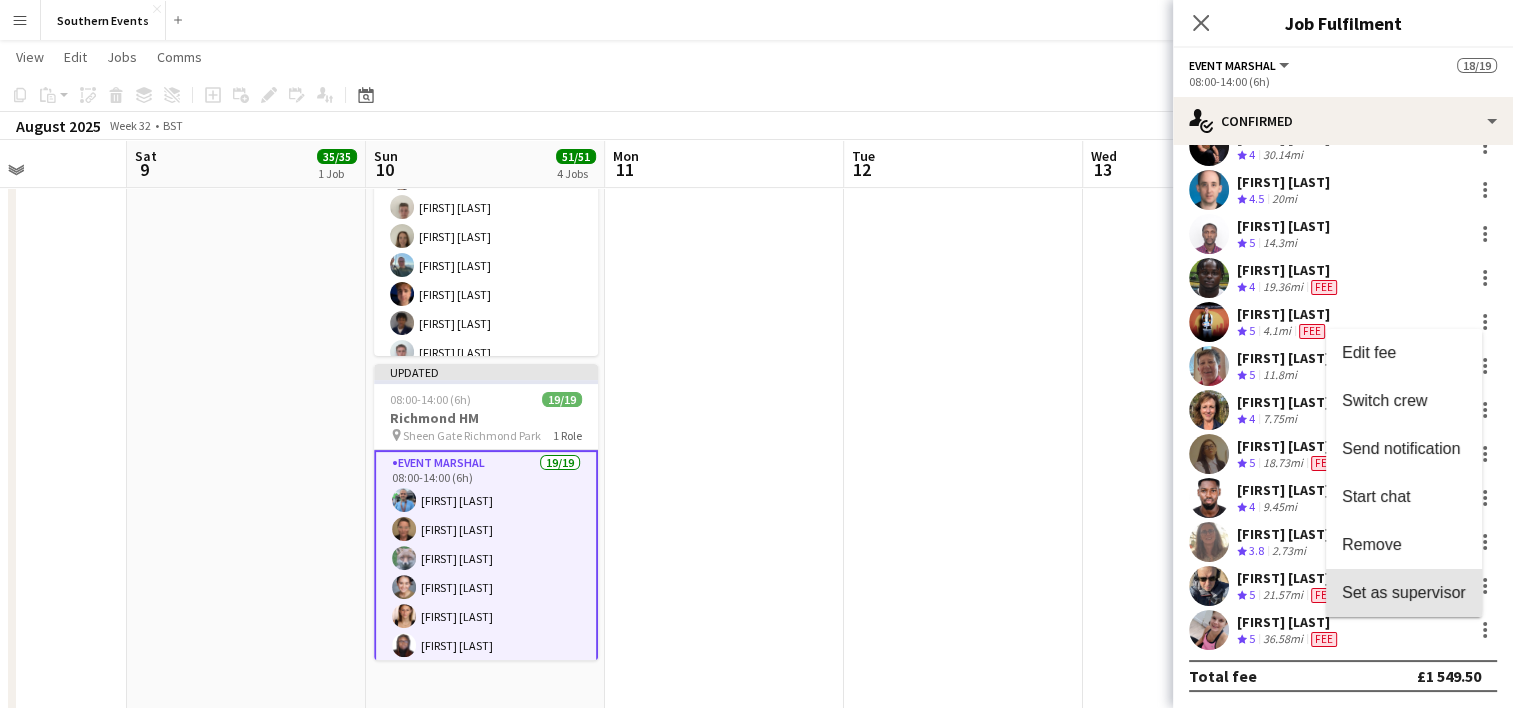 scroll, scrollTop: 441, scrollLeft: 0, axis: vertical 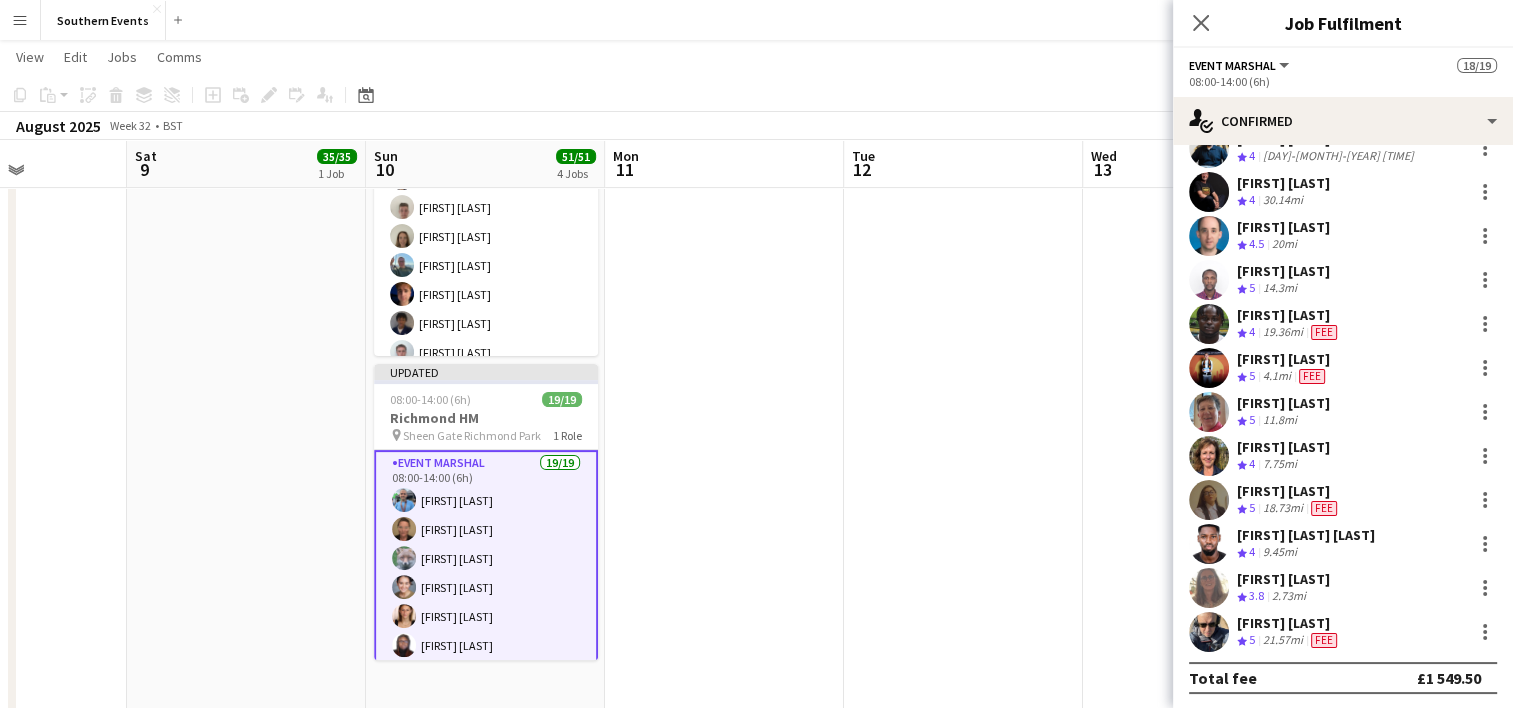 click at bounding box center (724, 286) 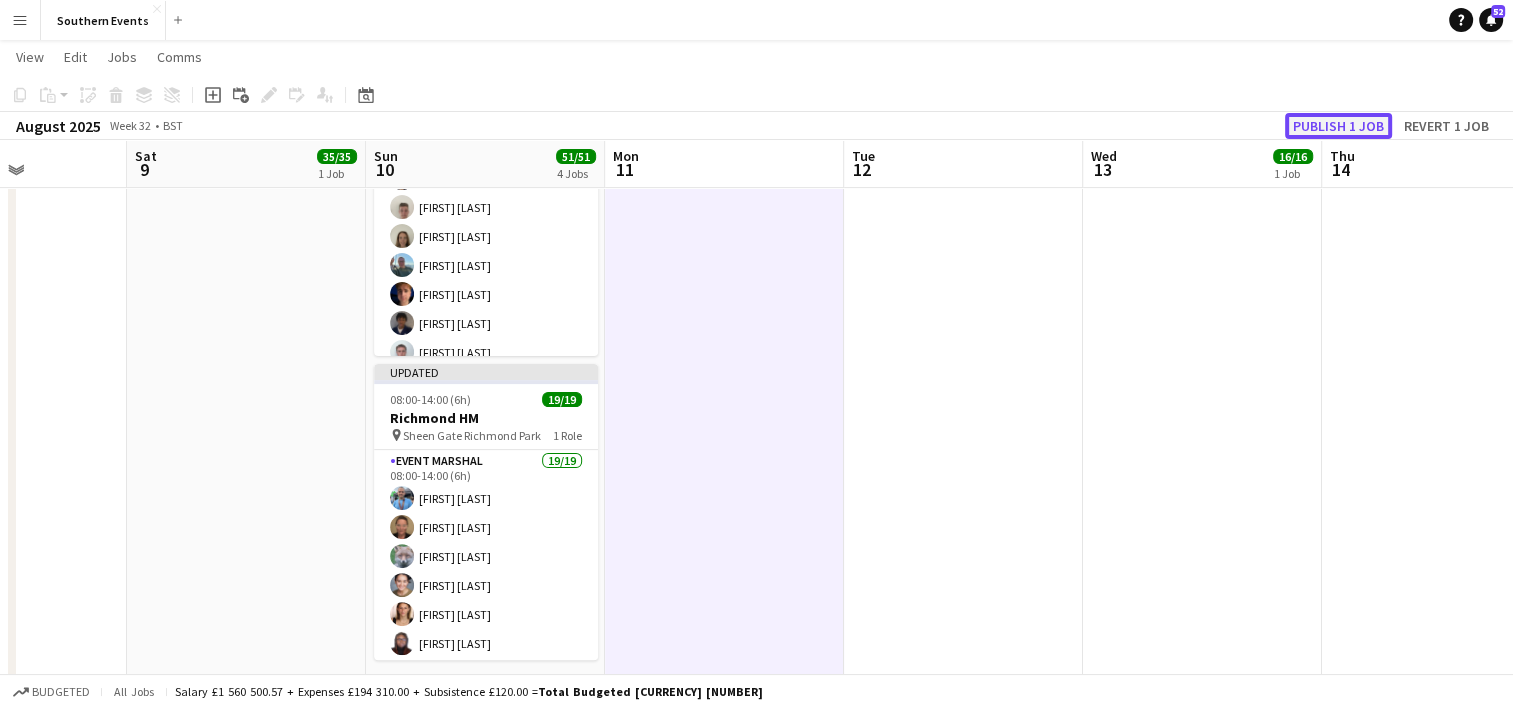 click on "Publish 1 job" 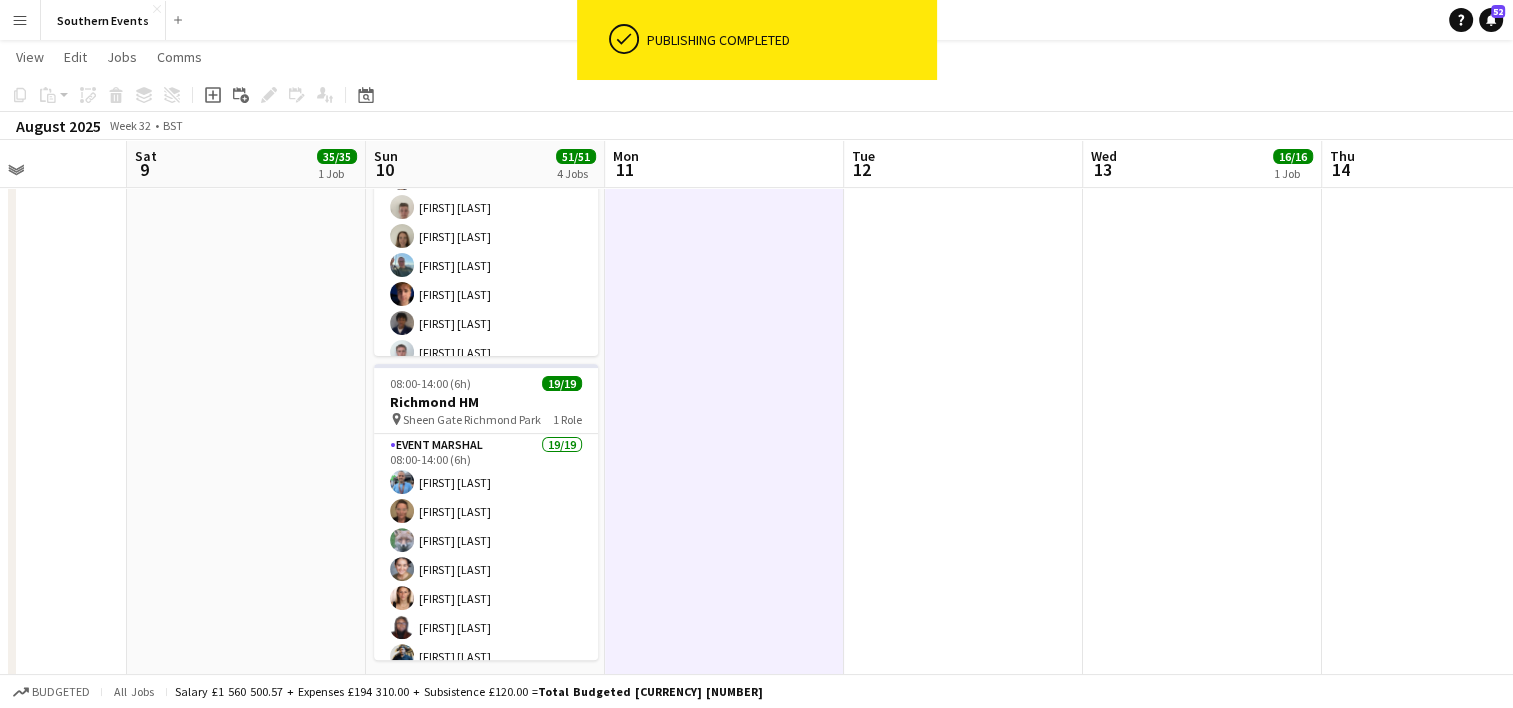 click on "Event Marshal   19/19   08:00-14:00 (6h)
[FIRST] [LAST] [FIRST] [LAST] [FIRST] [LAST] [FIRST] [LAST] [FIRST] [LAST] [FIRST] [LAST] [FIRST] [LAST] [FIRST] [LAST] [FIRST] [LAST] [FIRST] [LAST] [FIRST] [LAST] [FIRST] [LAST] [FIRST] [LAST] [FIRST] [LAST] [FIRST] [LAST] [FIRST] [LAST]" at bounding box center [486, 729] 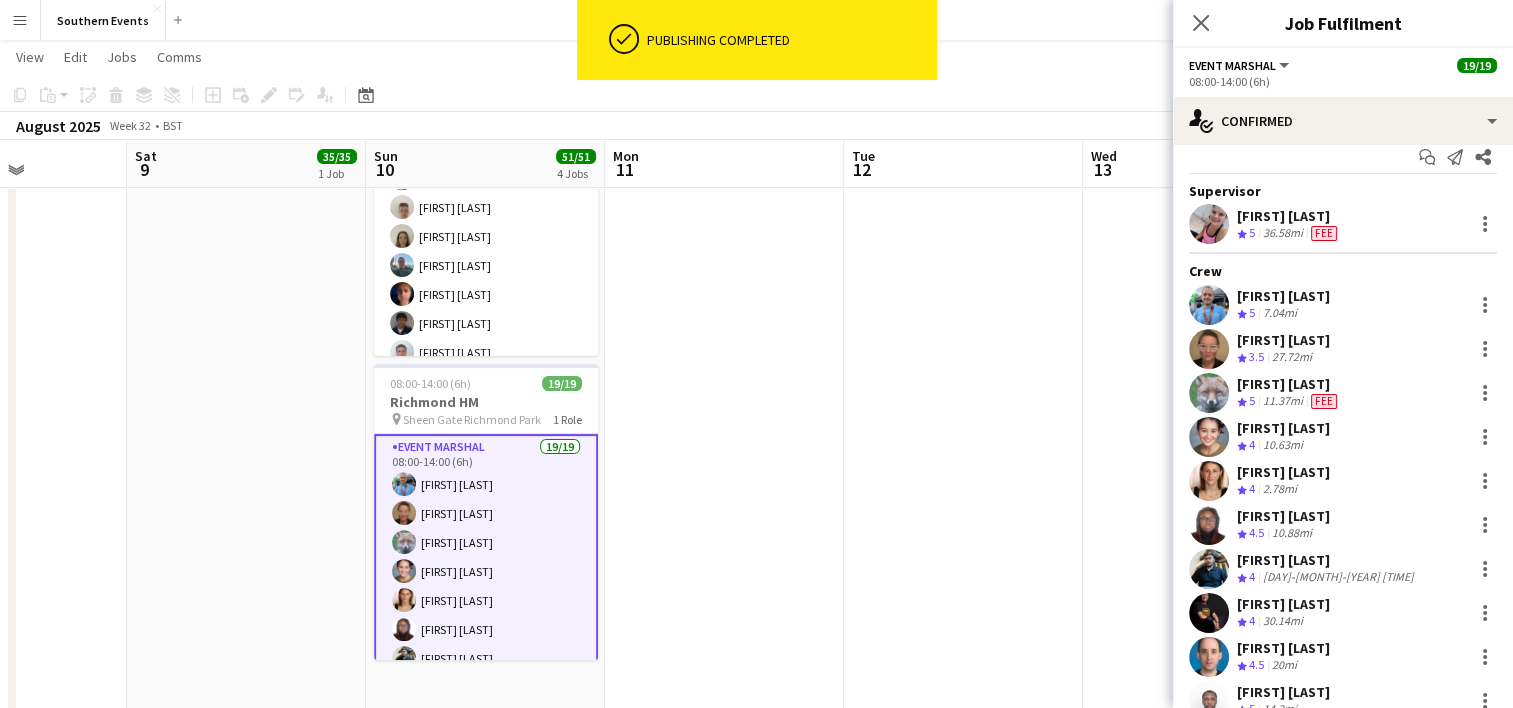 scroll, scrollTop: 0, scrollLeft: 0, axis: both 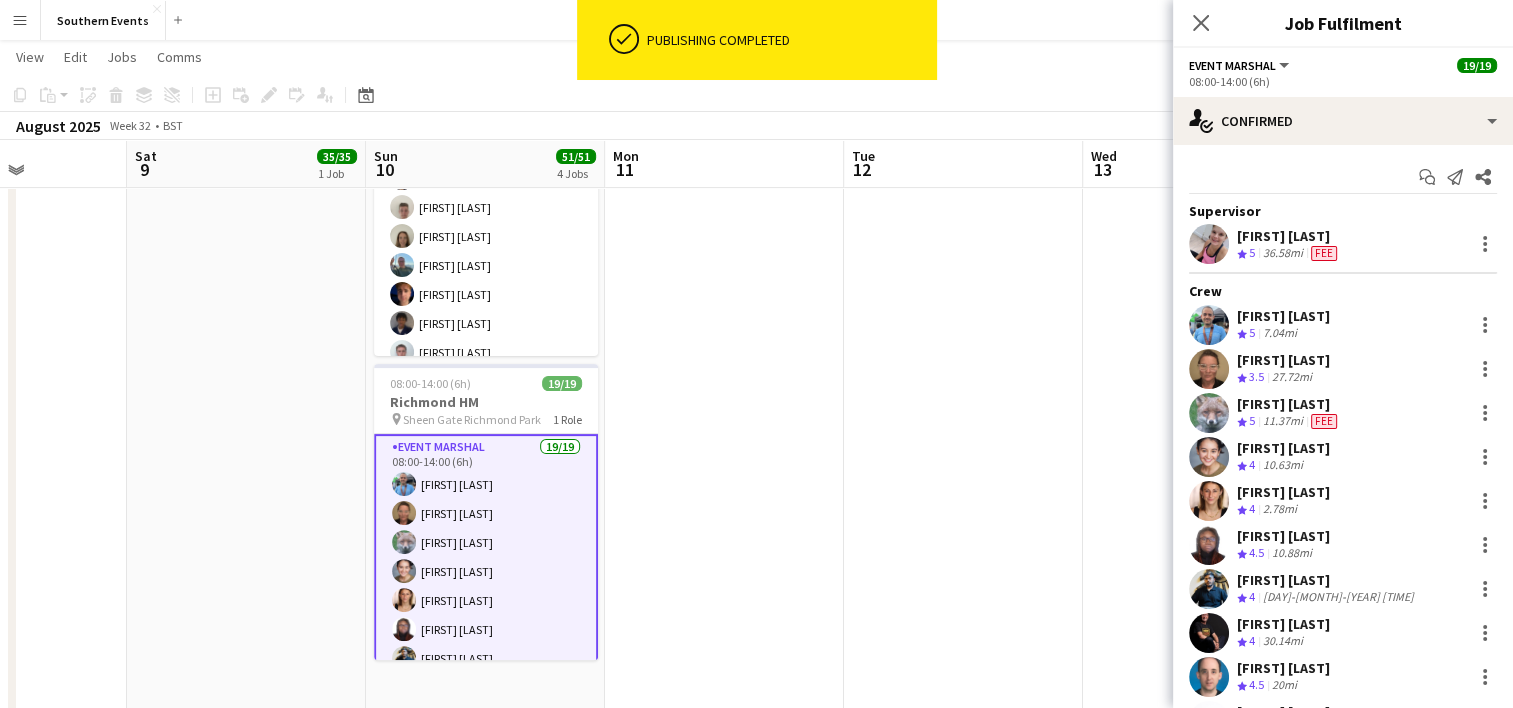 click at bounding box center (724, 286) 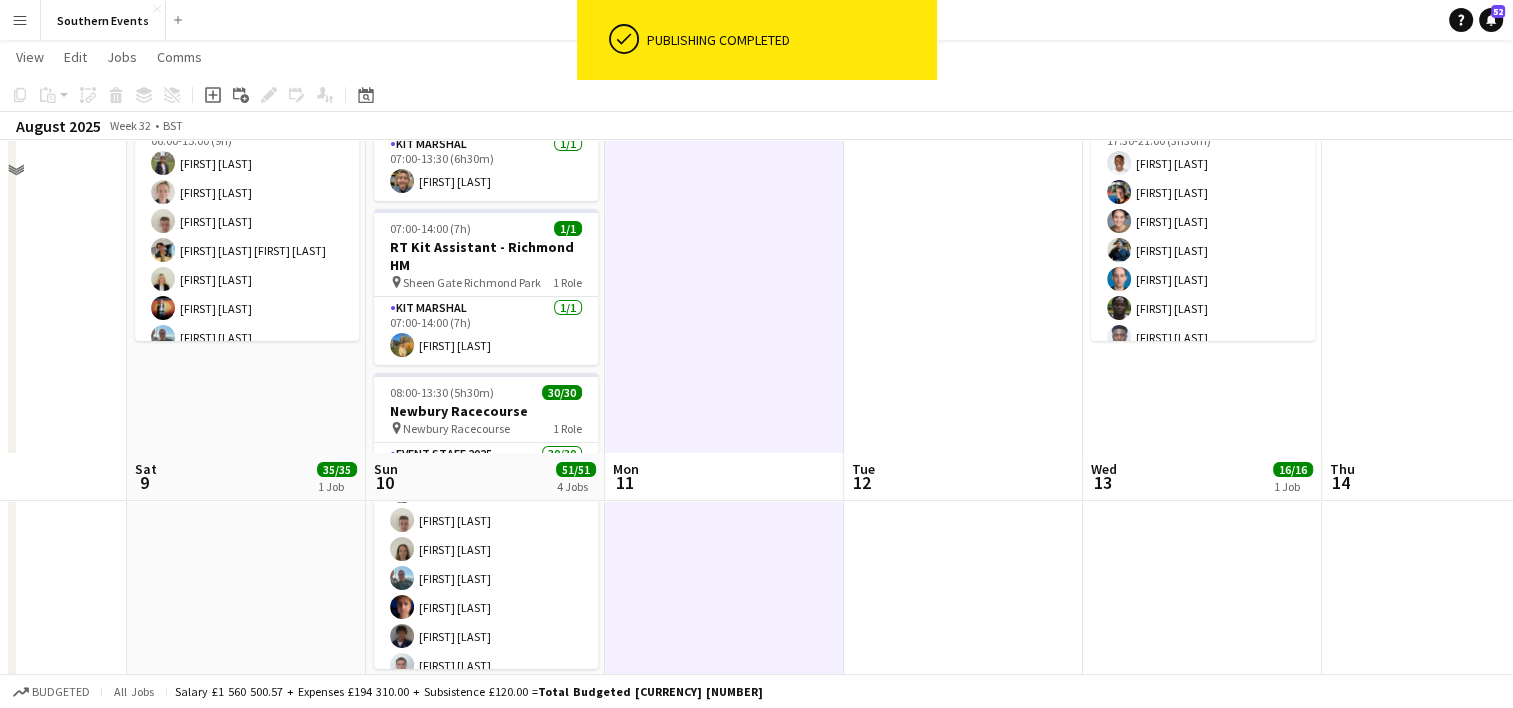 scroll, scrollTop: 0, scrollLeft: 0, axis: both 